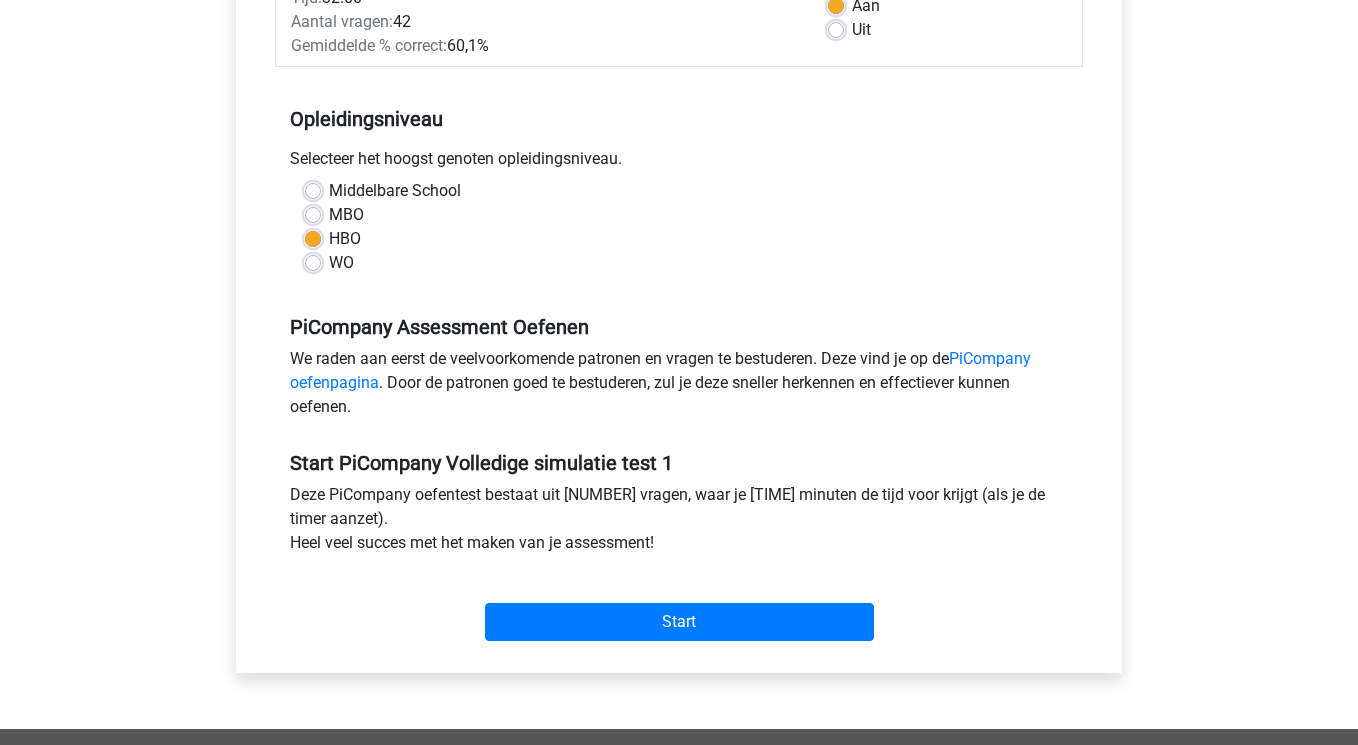 scroll, scrollTop: 333, scrollLeft: 0, axis: vertical 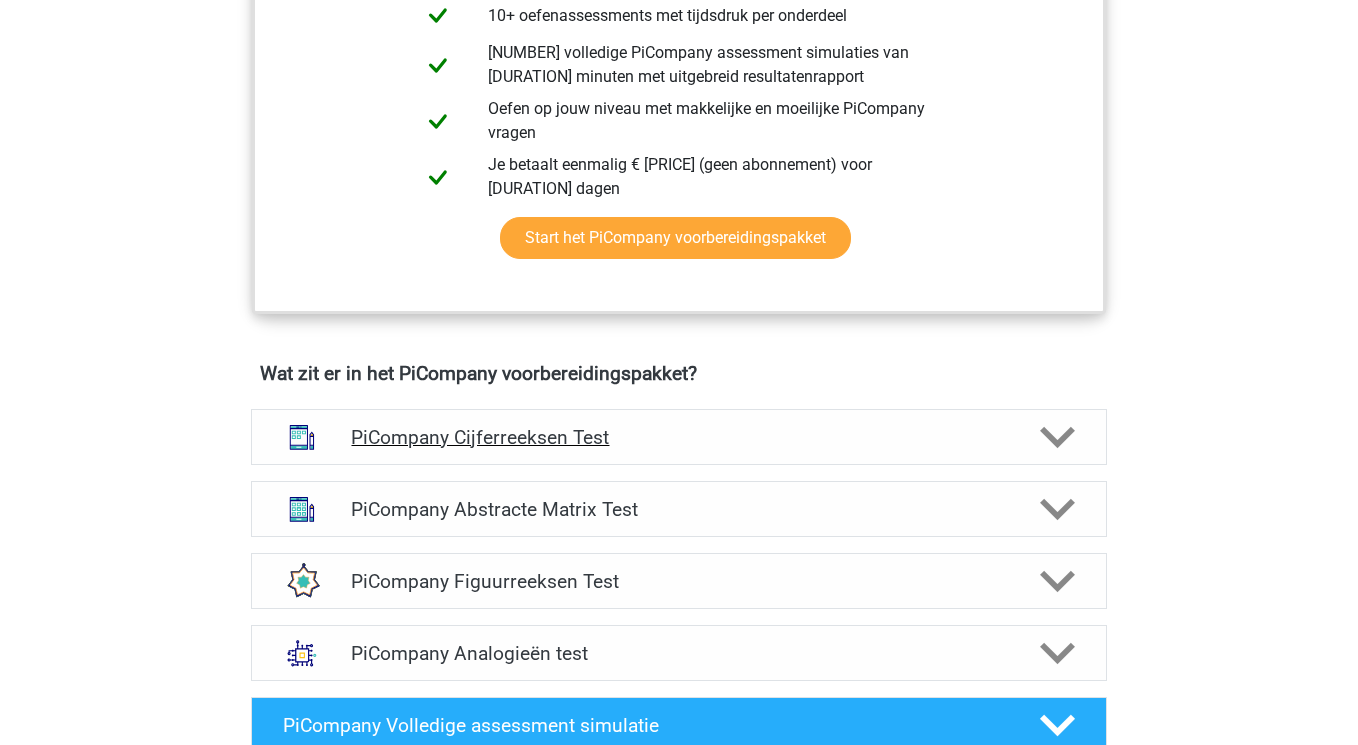 click on "PiCompany Cijferreeksen Test" at bounding box center (678, 437) 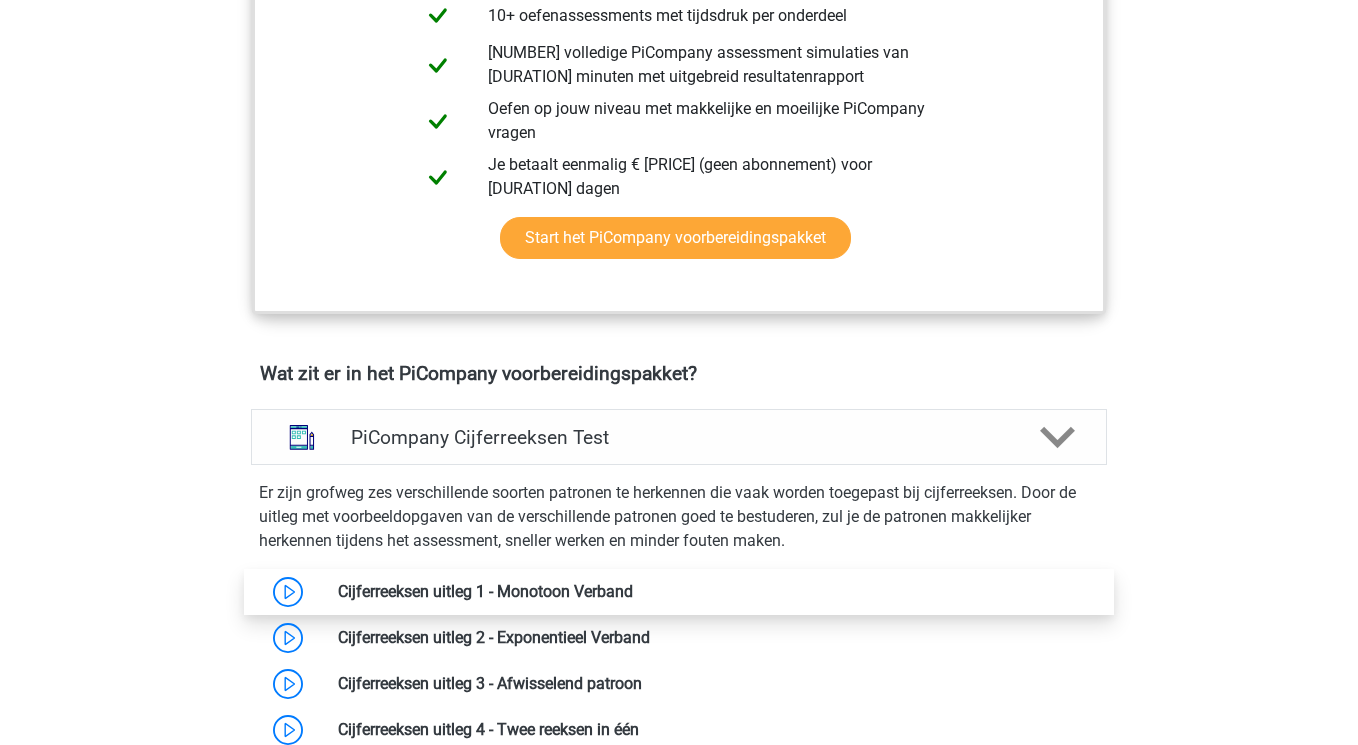 click at bounding box center (633, 591) 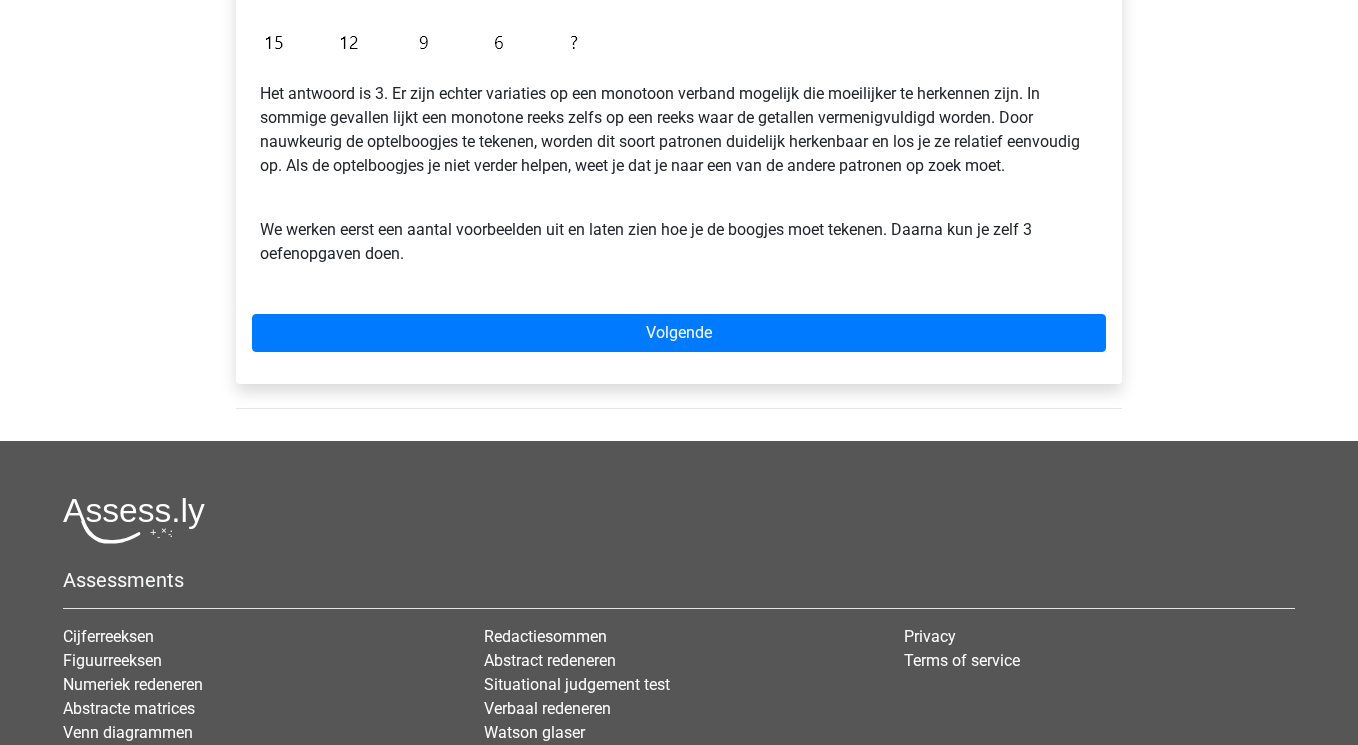 scroll, scrollTop: 576, scrollLeft: 0, axis: vertical 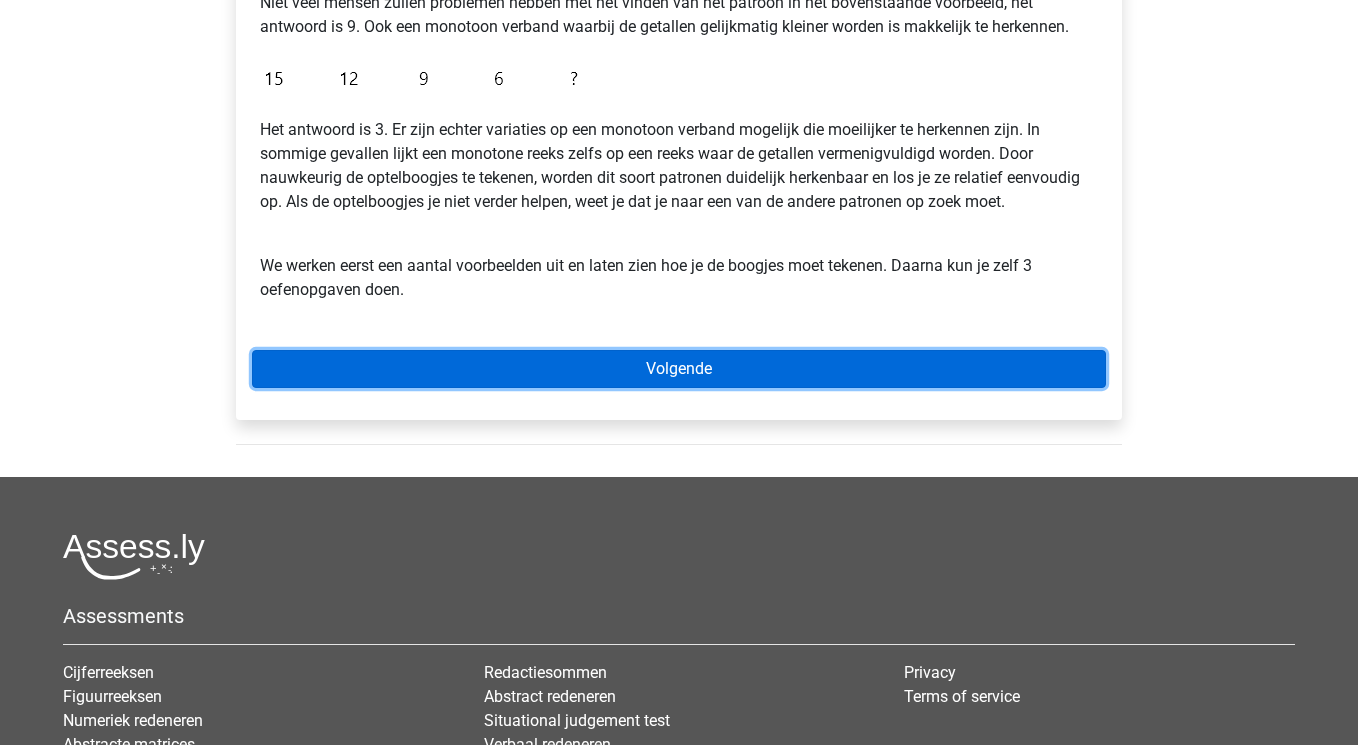 click on "Volgende" at bounding box center (679, 369) 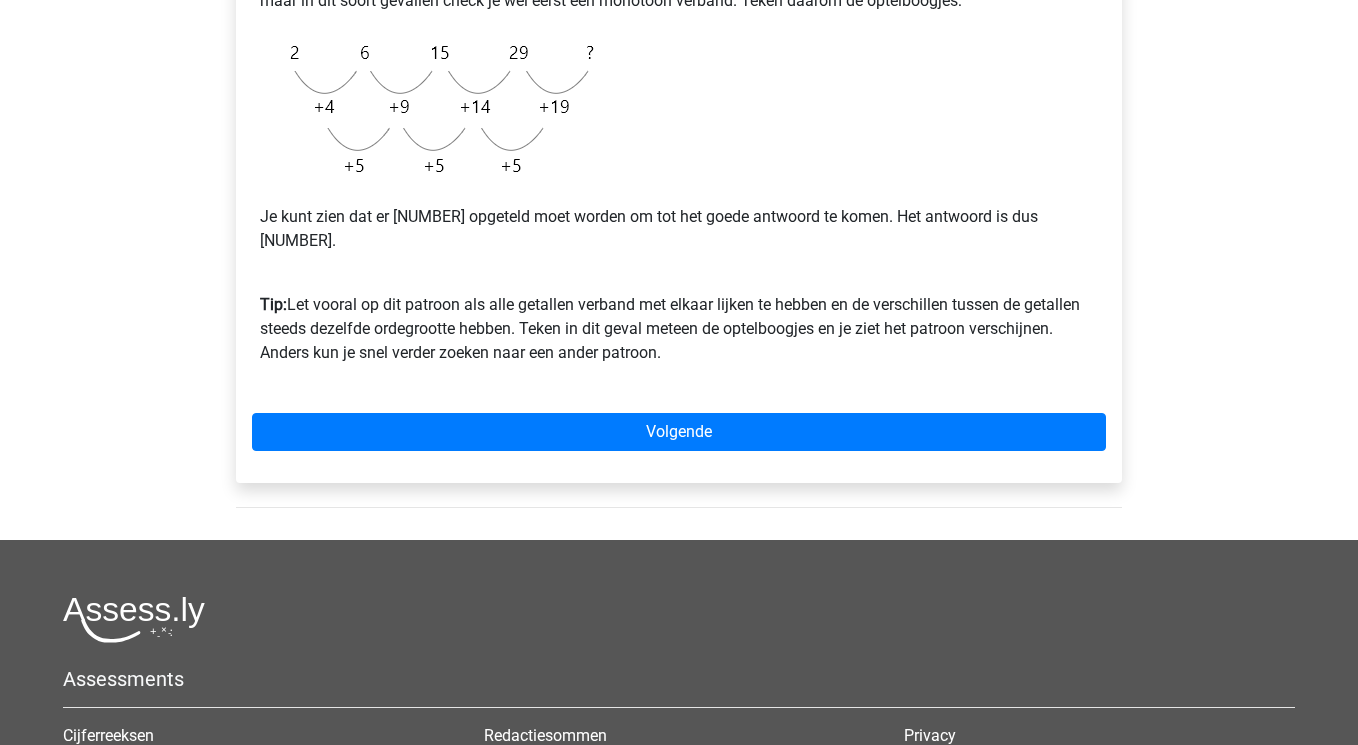 scroll, scrollTop: 609, scrollLeft: 0, axis: vertical 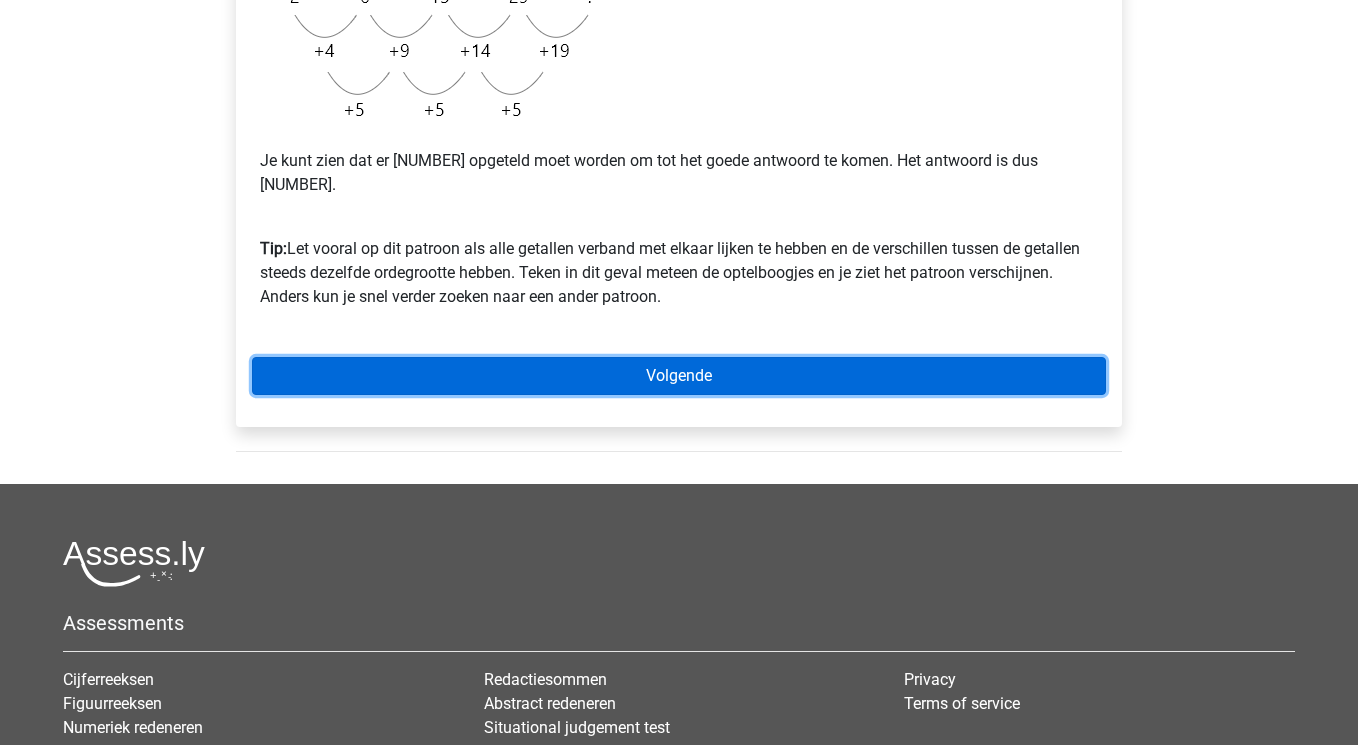 click on "Volgende" at bounding box center [679, 376] 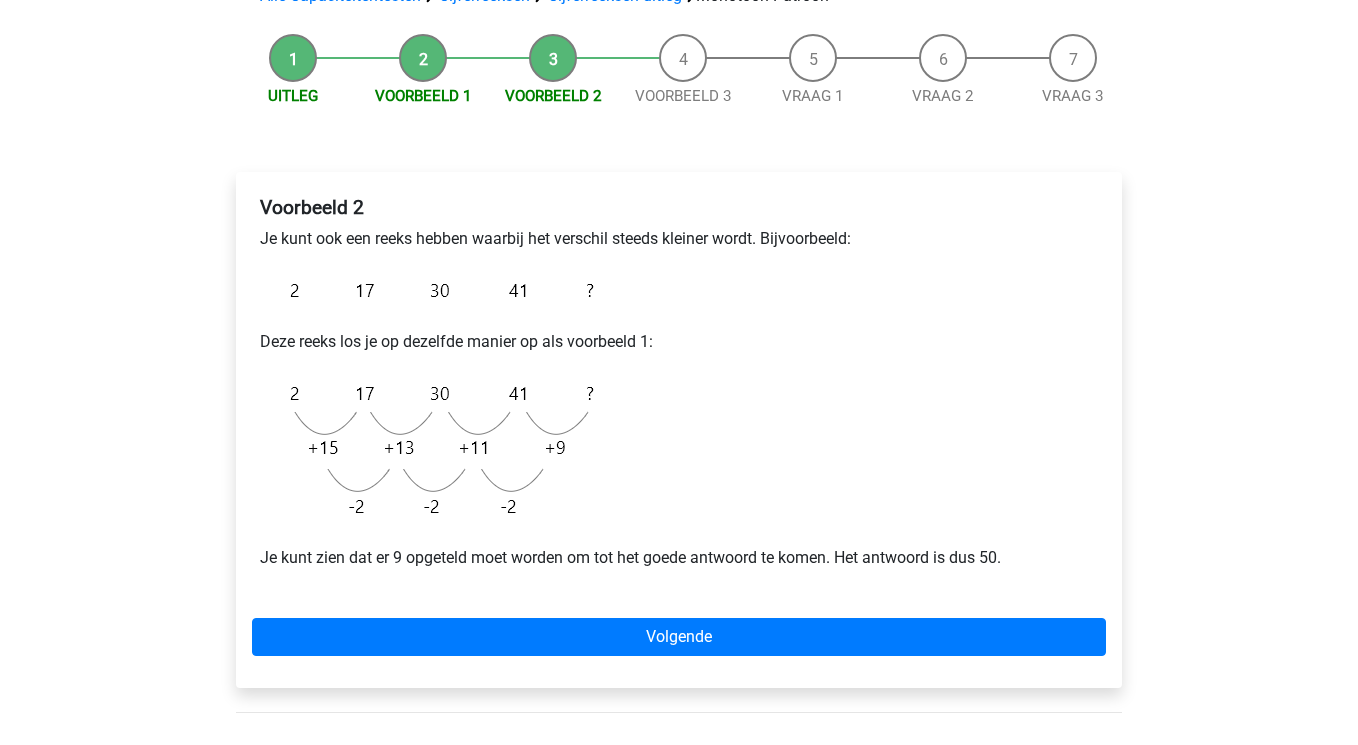 scroll, scrollTop: 153, scrollLeft: 0, axis: vertical 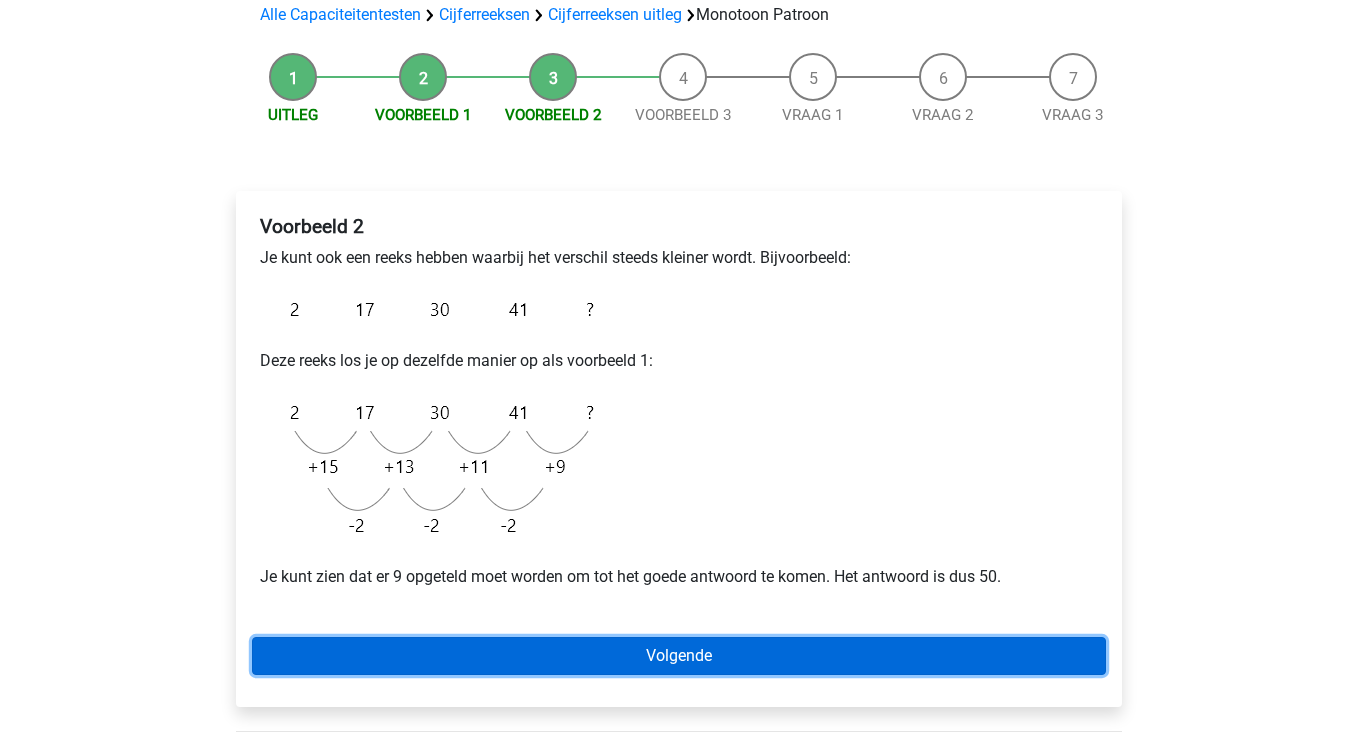 click on "Volgende" at bounding box center [679, 656] 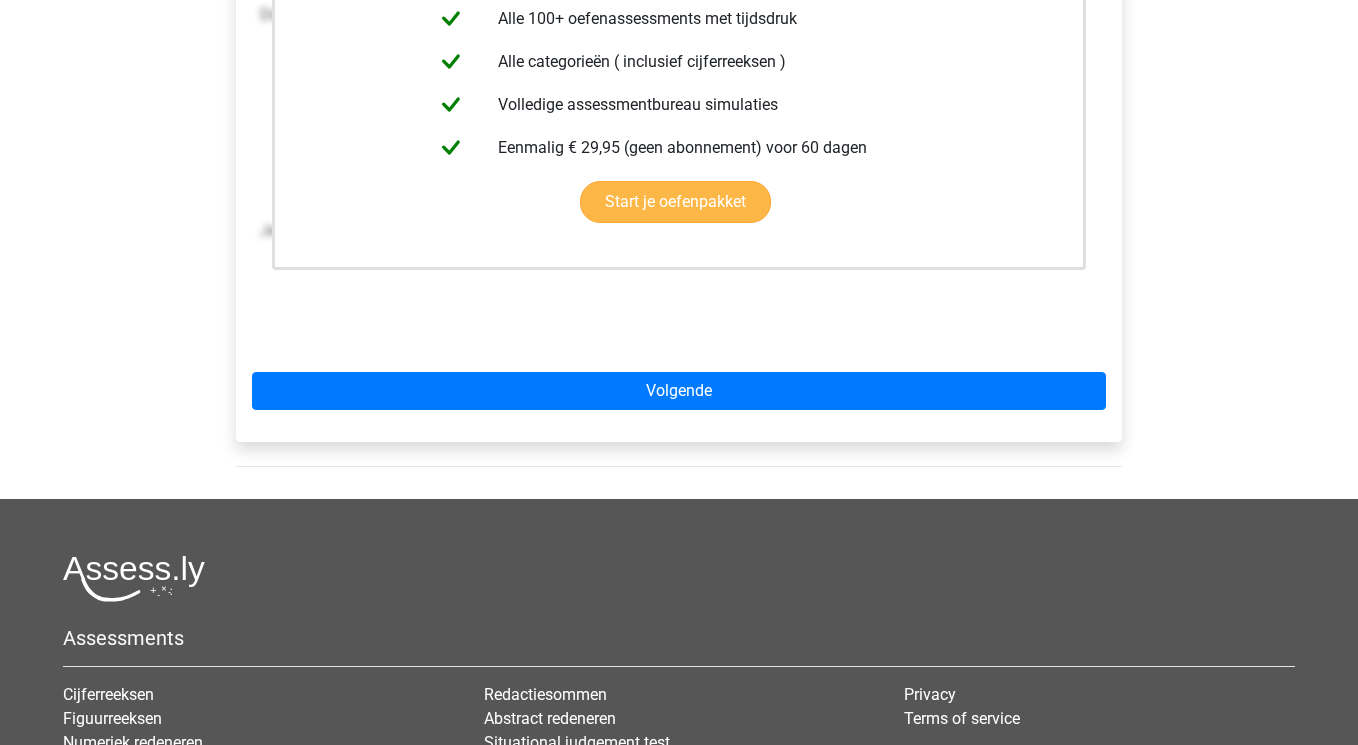 scroll, scrollTop: 510, scrollLeft: 0, axis: vertical 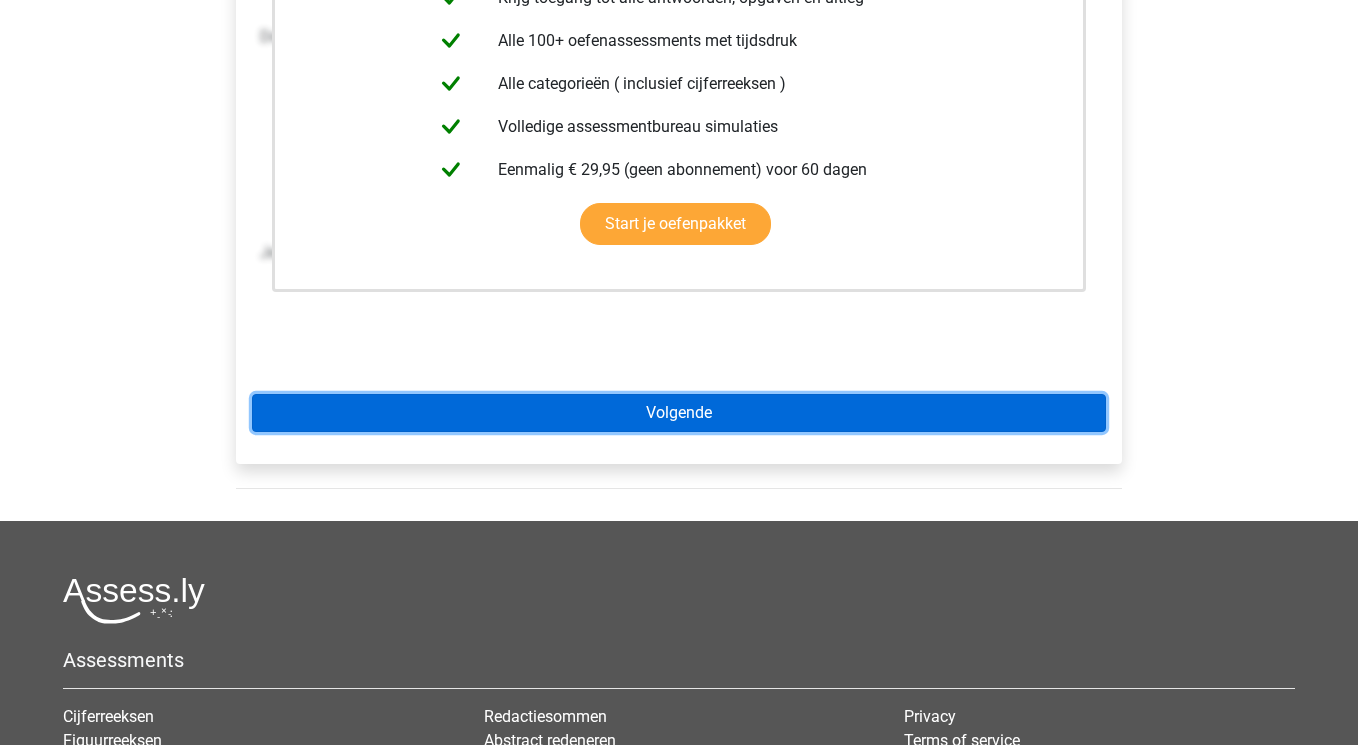 click on "Volgende" at bounding box center [679, 413] 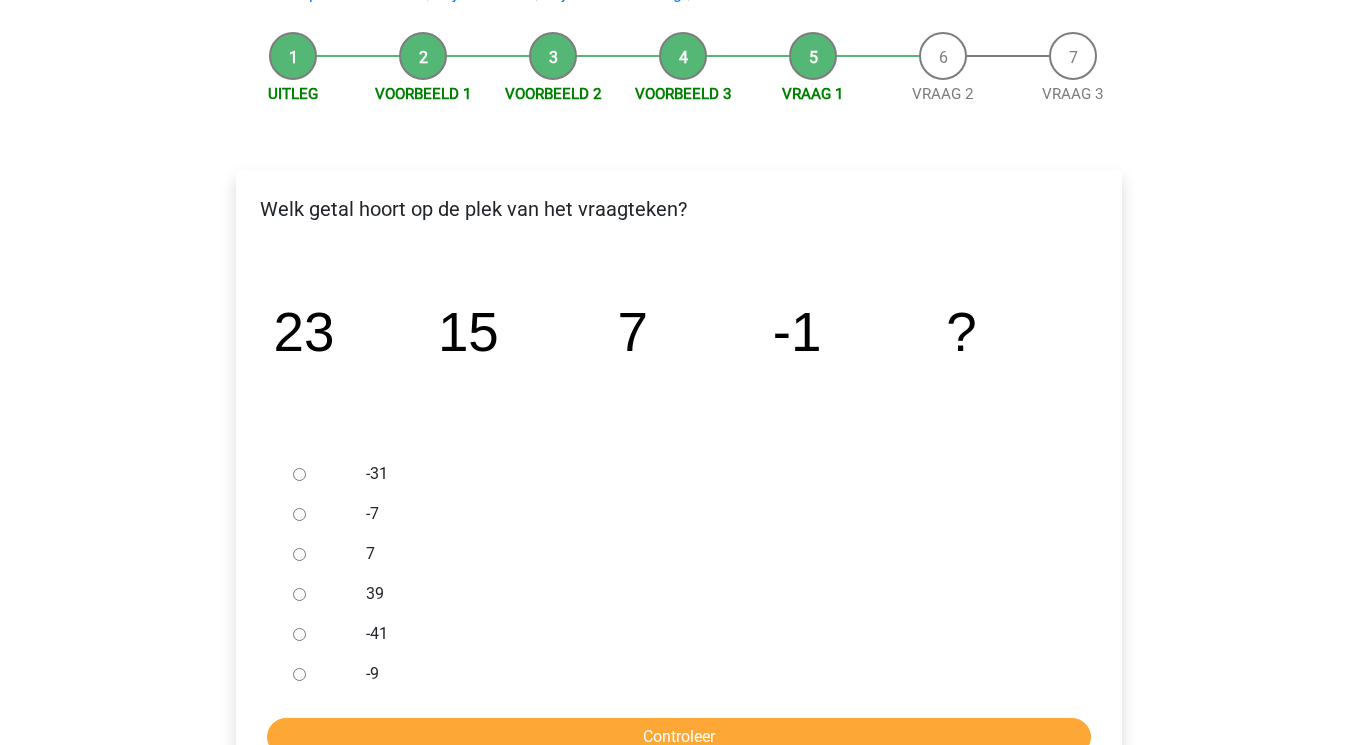 scroll, scrollTop: 176, scrollLeft: 0, axis: vertical 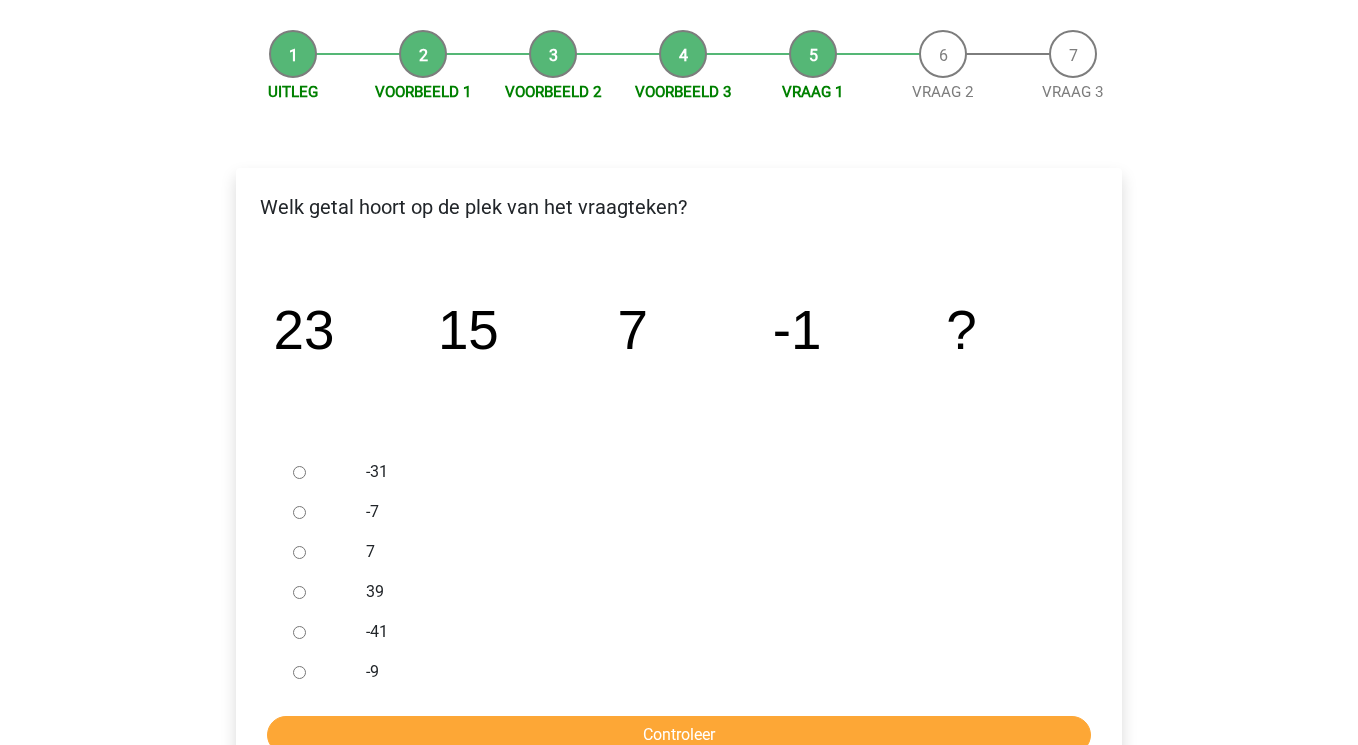 click on "-9" at bounding box center [299, 672] 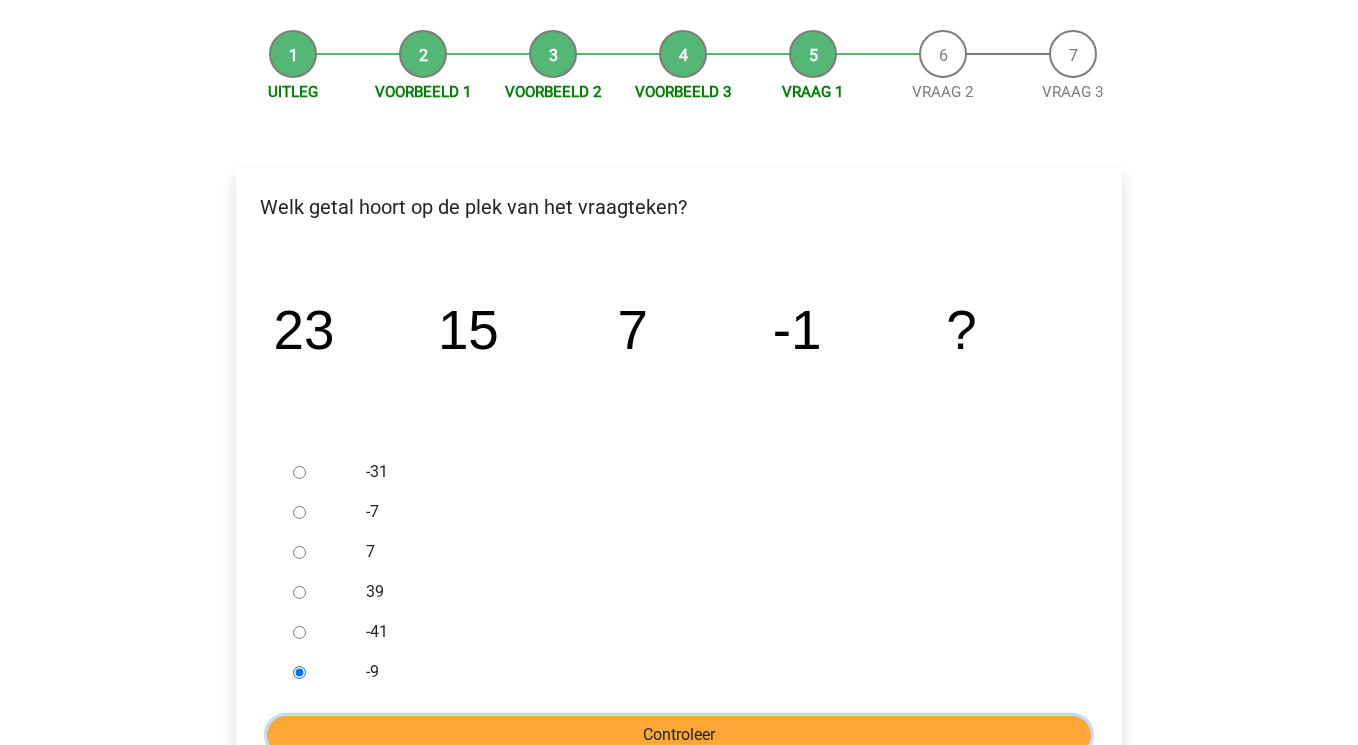 click on "Controleer" at bounding box center [679, 735] 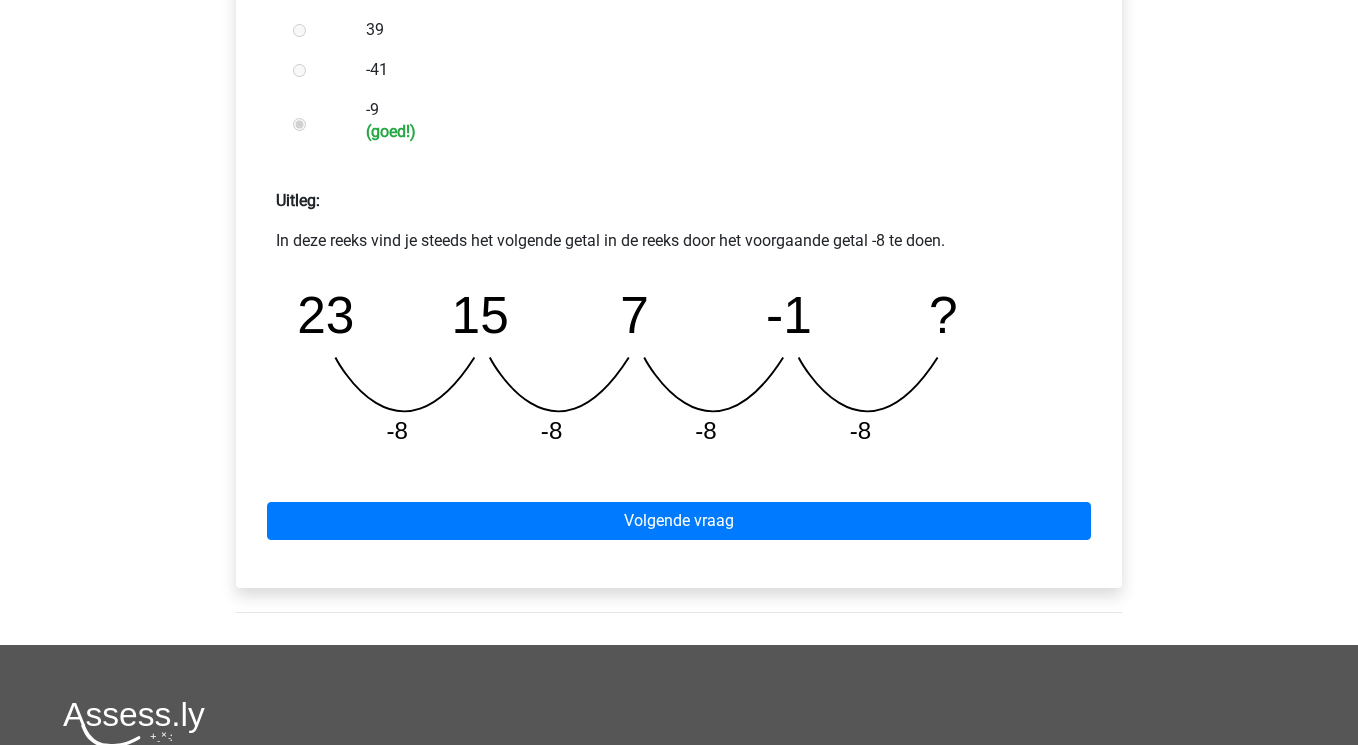 scroll, scrollTop: 854, scrollLeft: 0, axis: vertical 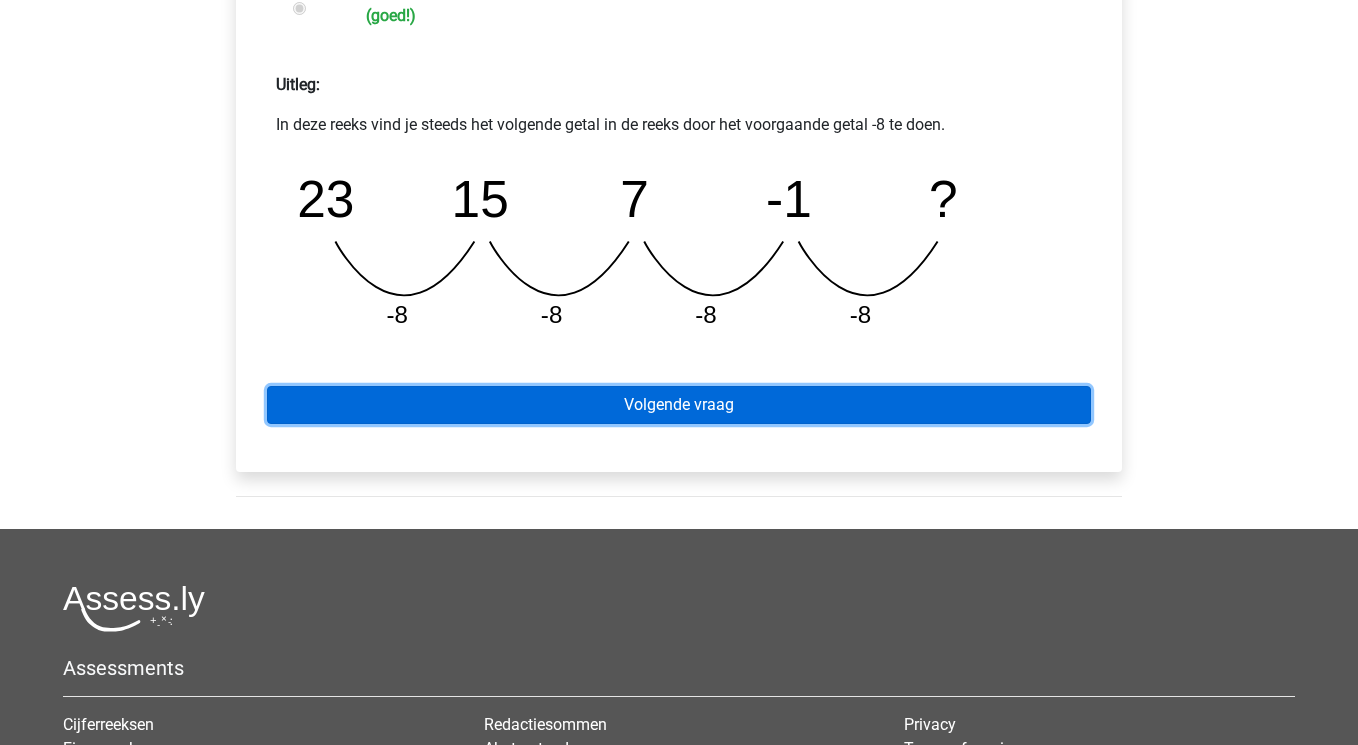 click on "Volgende vraag" at bounding box center (679, 405) 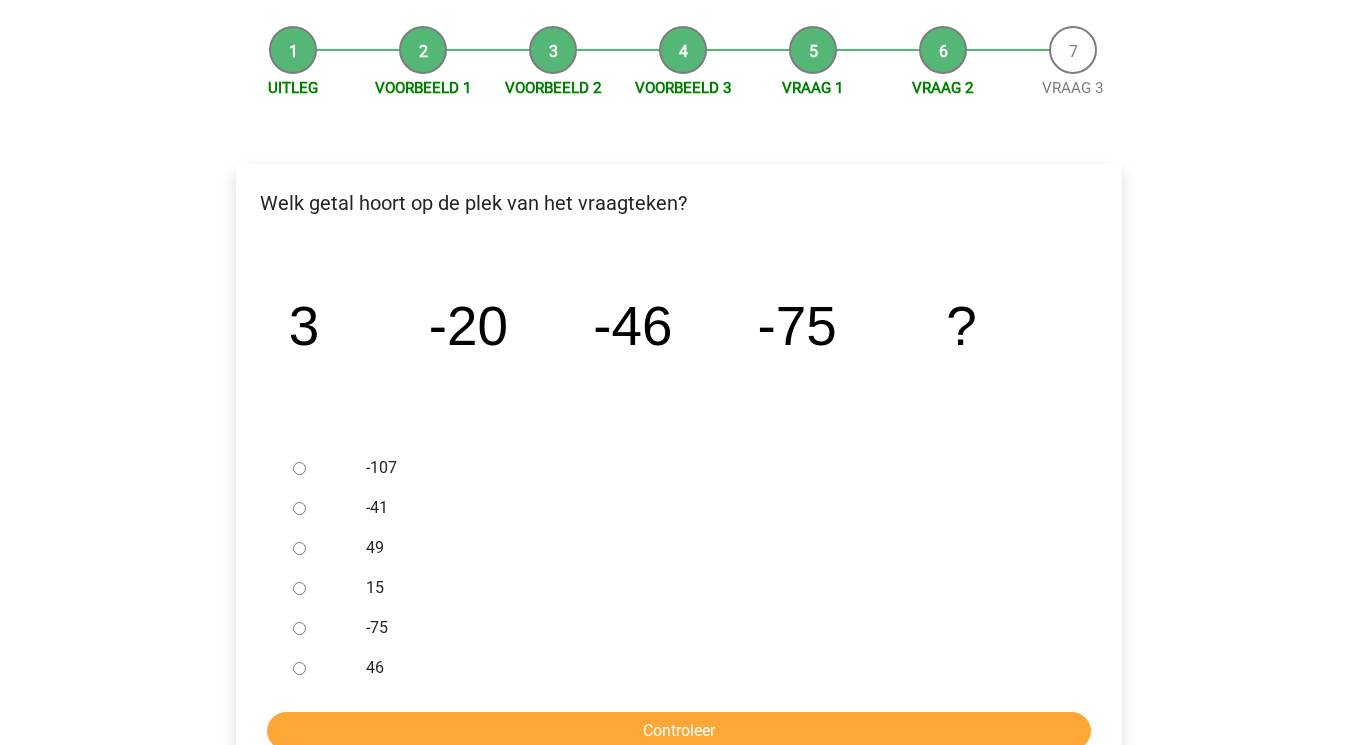 scroll, scrollTop: 181, scrollLeft: 0, axis: vertical 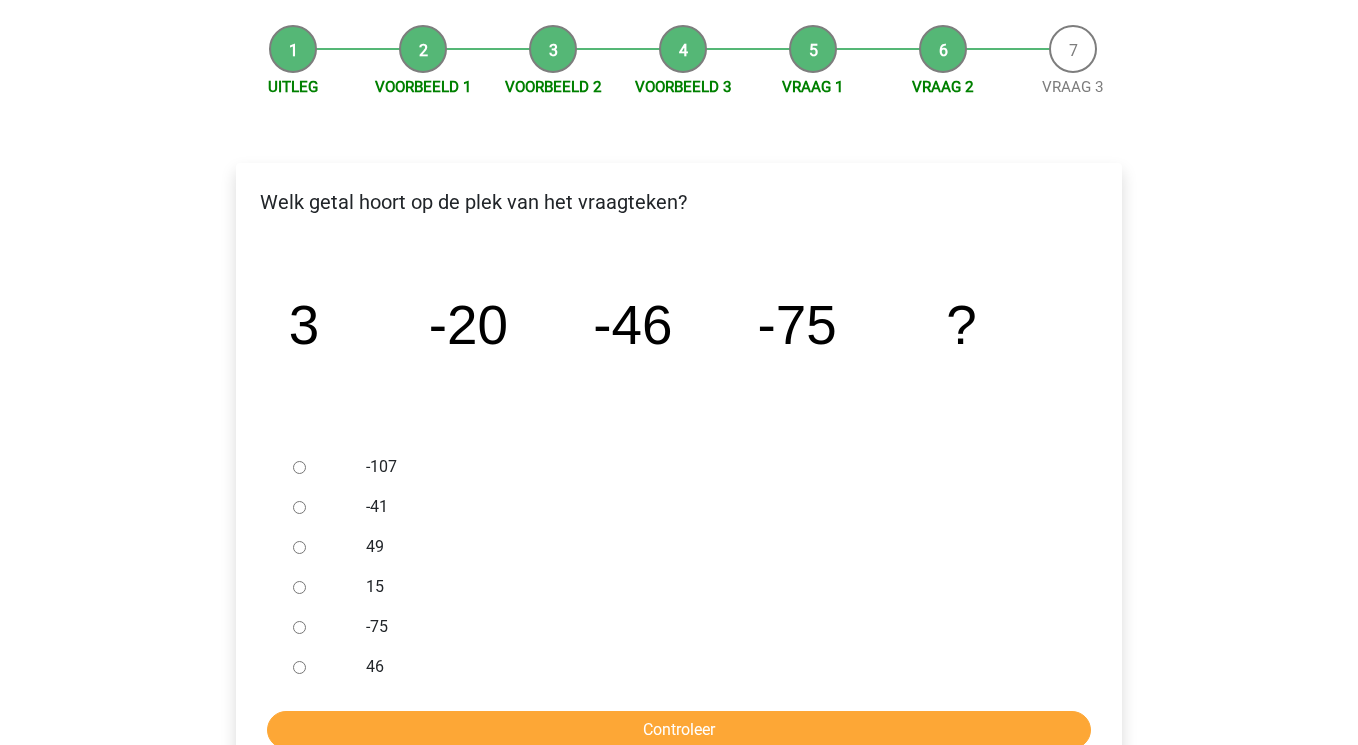 click on "-107" at bounding box center (299, 467) 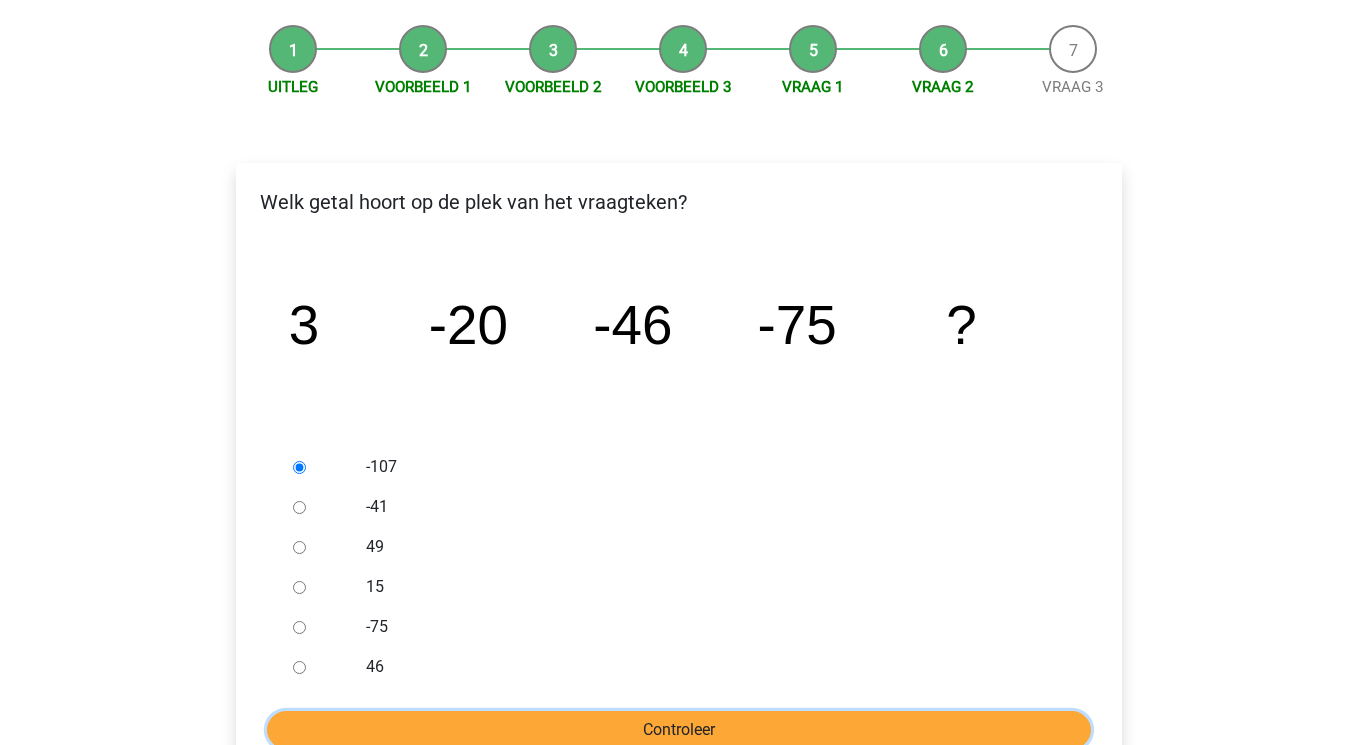 click on "Controleer" at bounding box center [679, 730] 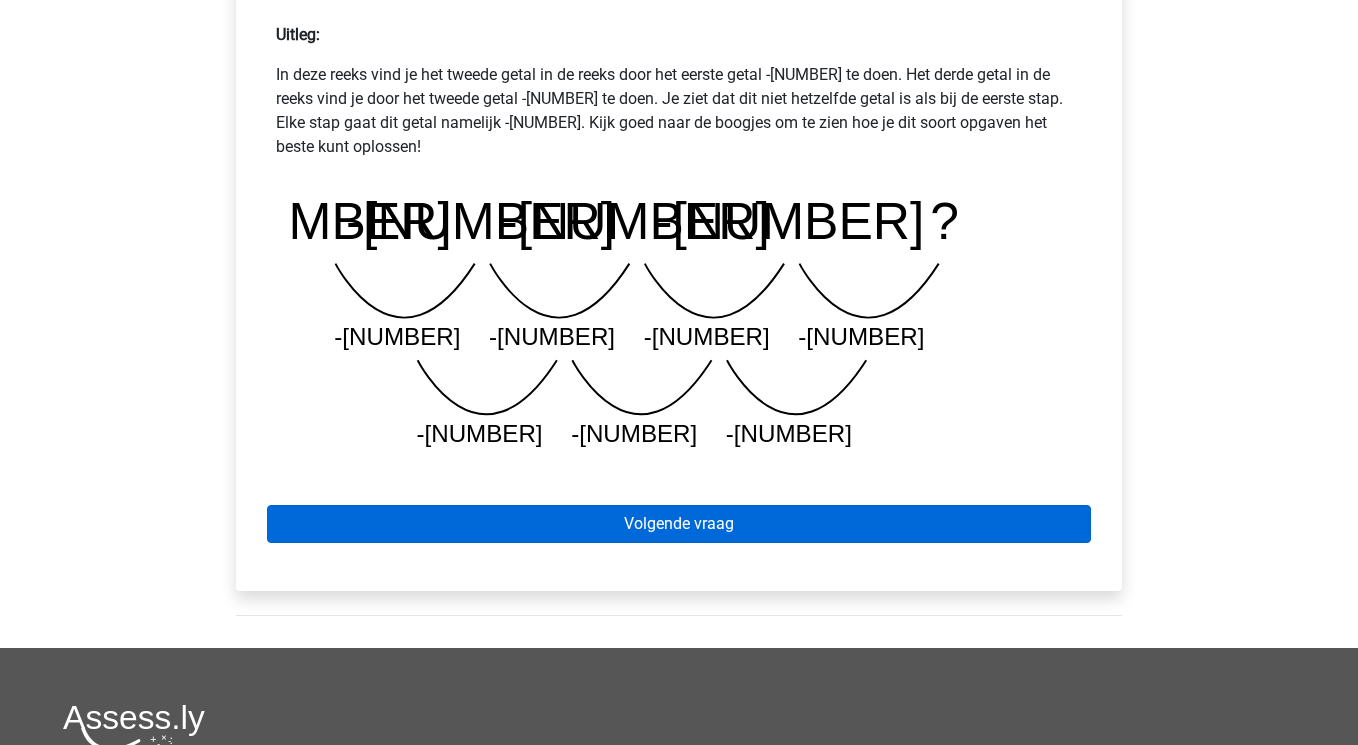 scroll, scrollTop: 923, scrollLeft: 0, axis: vertical 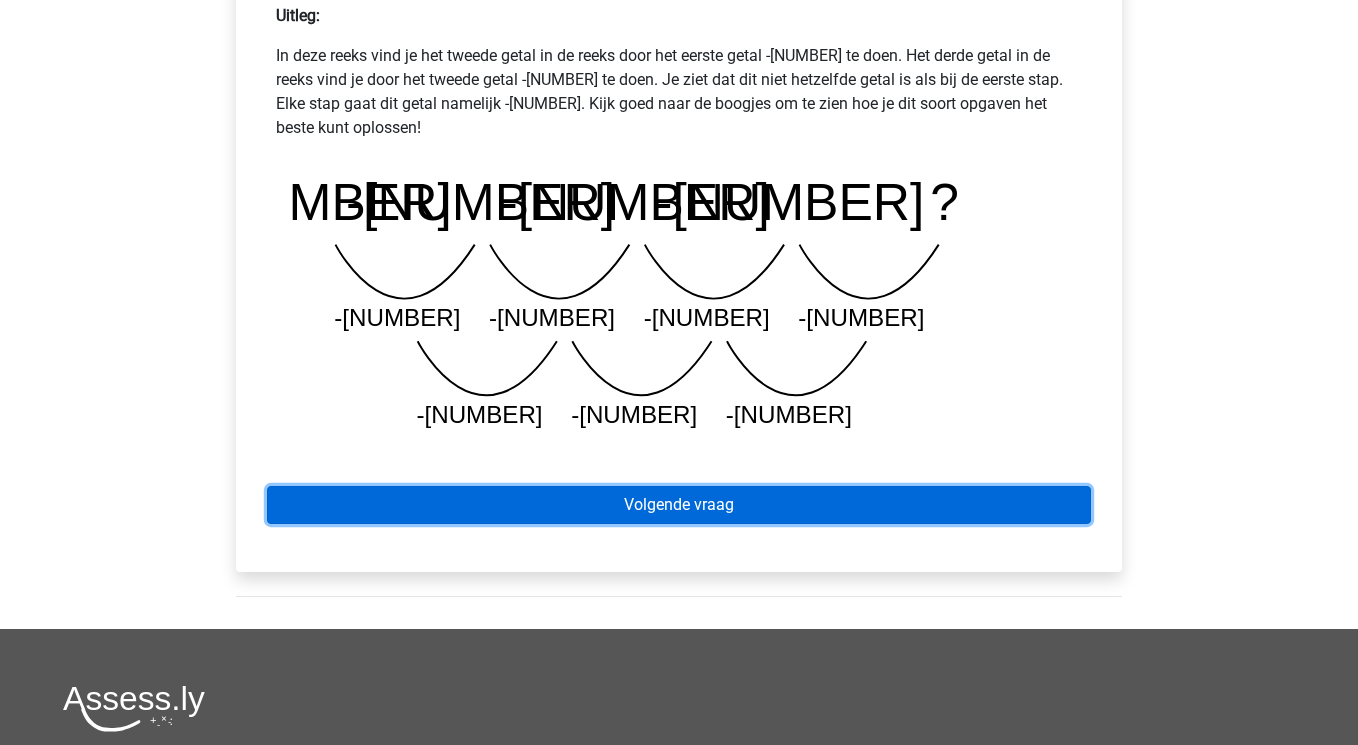 click on "Volgende vraag" at bounding box center (679, 505) 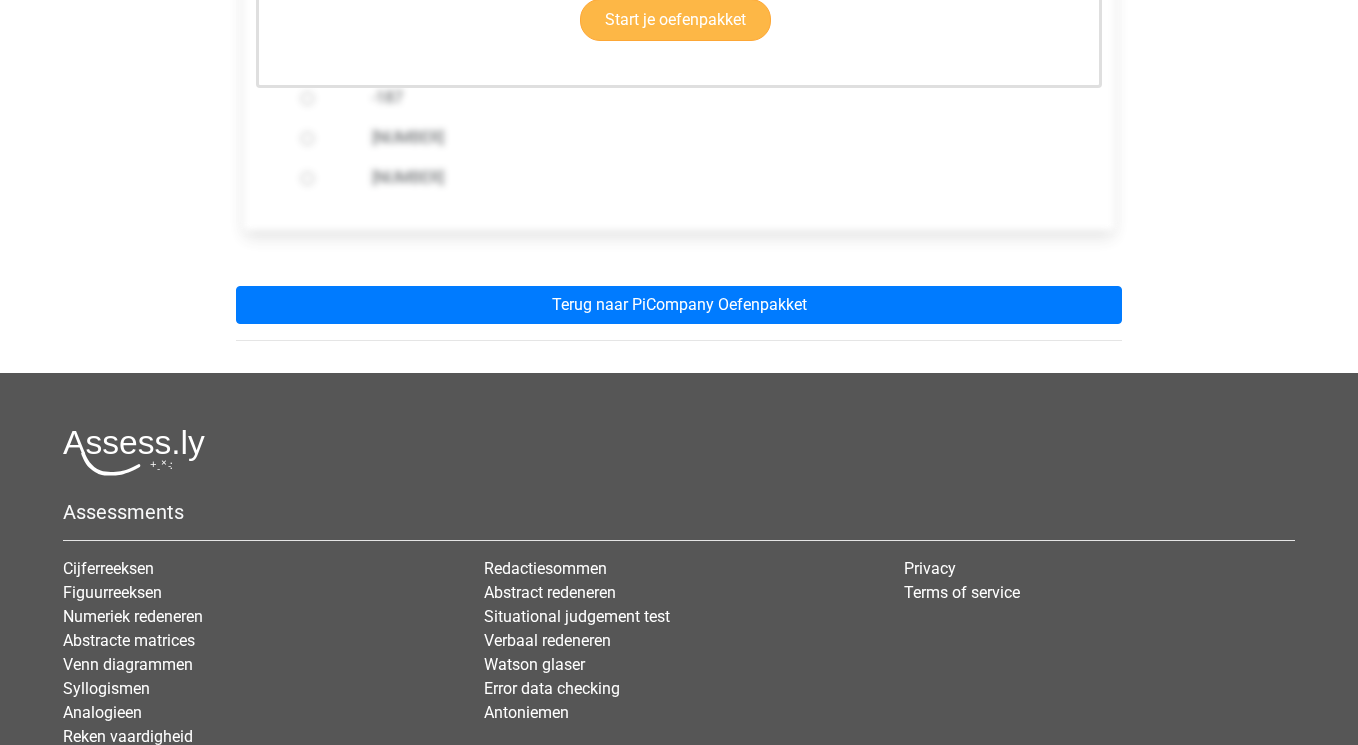 scroll, scrollTop: 665, scrollLeft: 0, axis: vertical 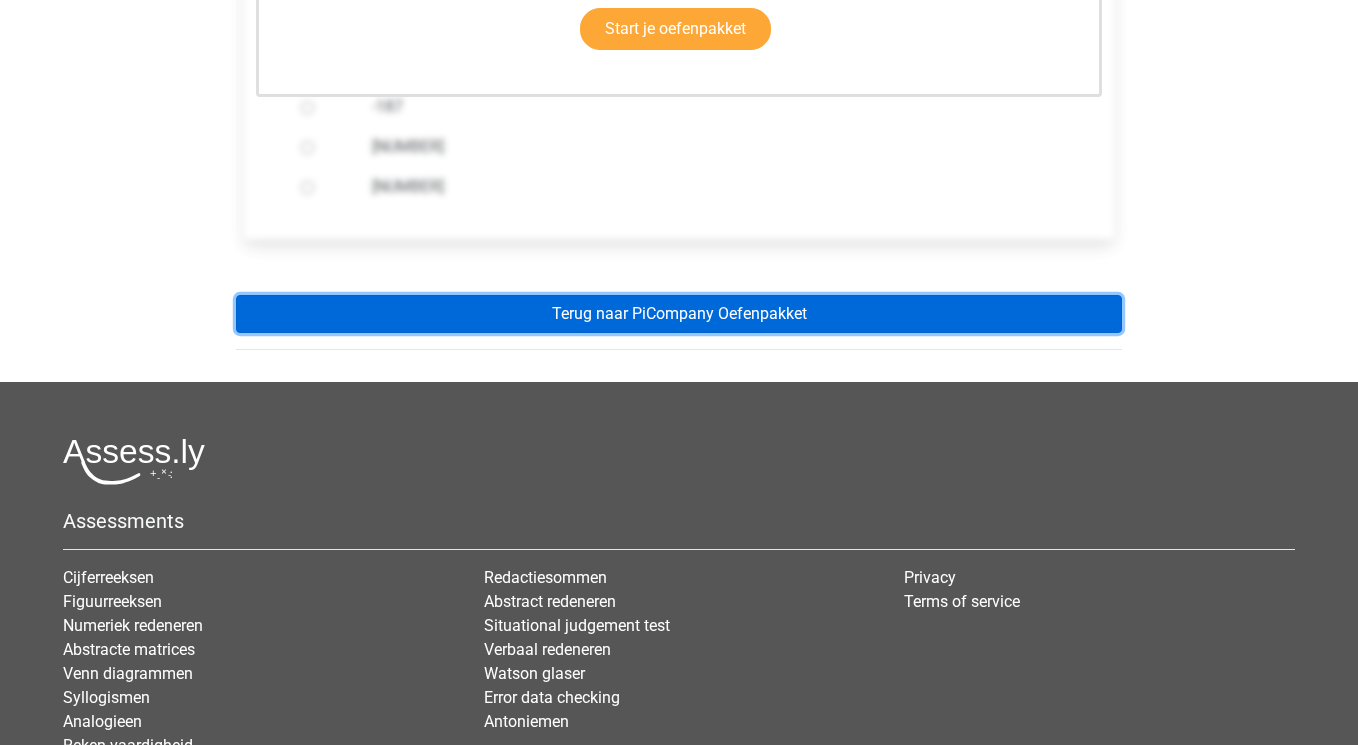 click on "Terug naar PiCompany  Oefenpakket" at bounding box center (679, 314) 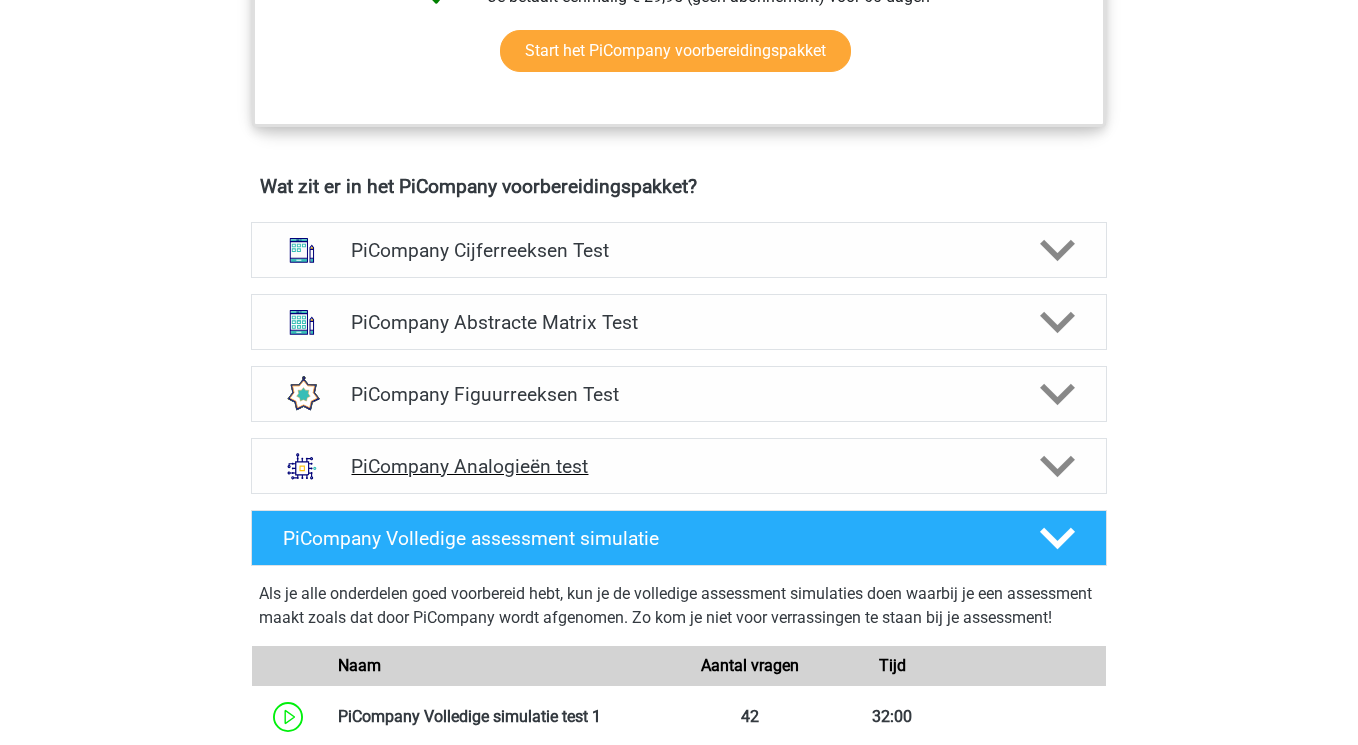 scroll, scrollTop: 1156, scrollLeft: 0, axis: vertical 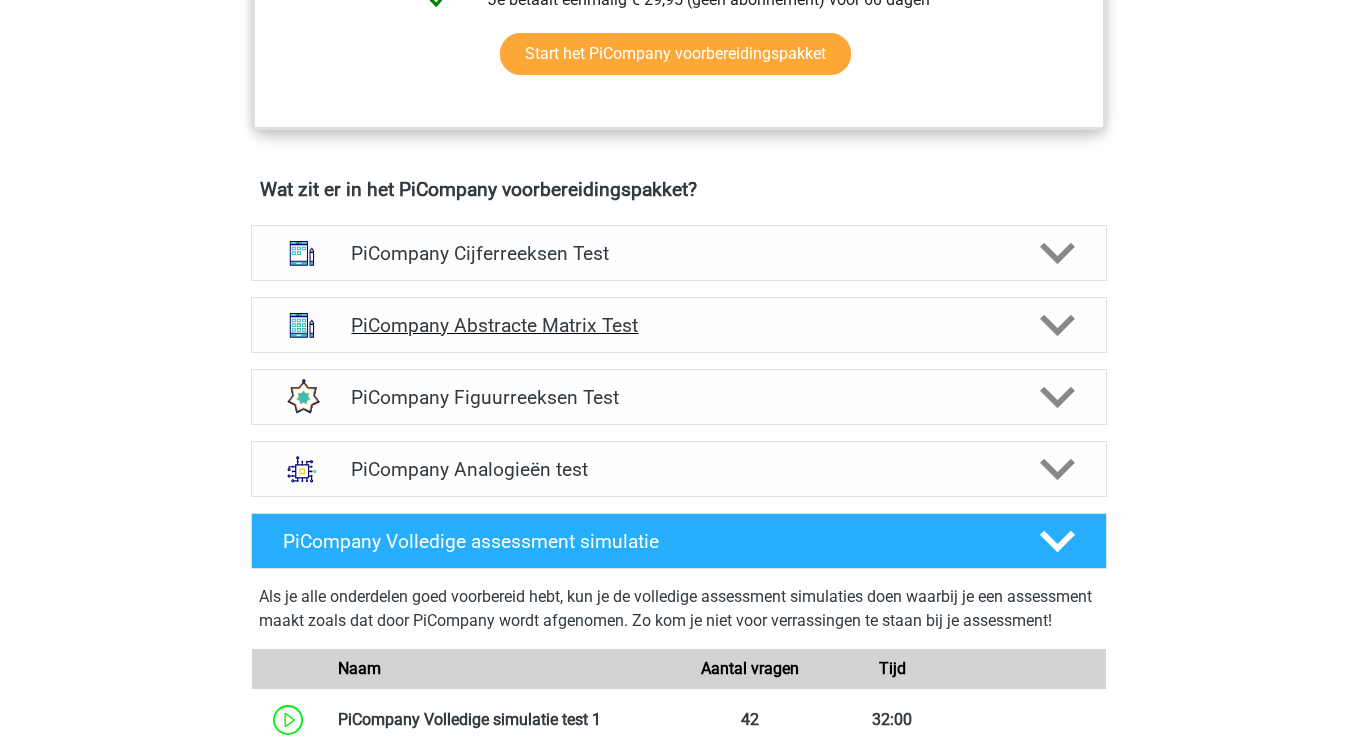 click on "PiCompany  Abstracte Matrix Test" at bounding box center [678, 325] 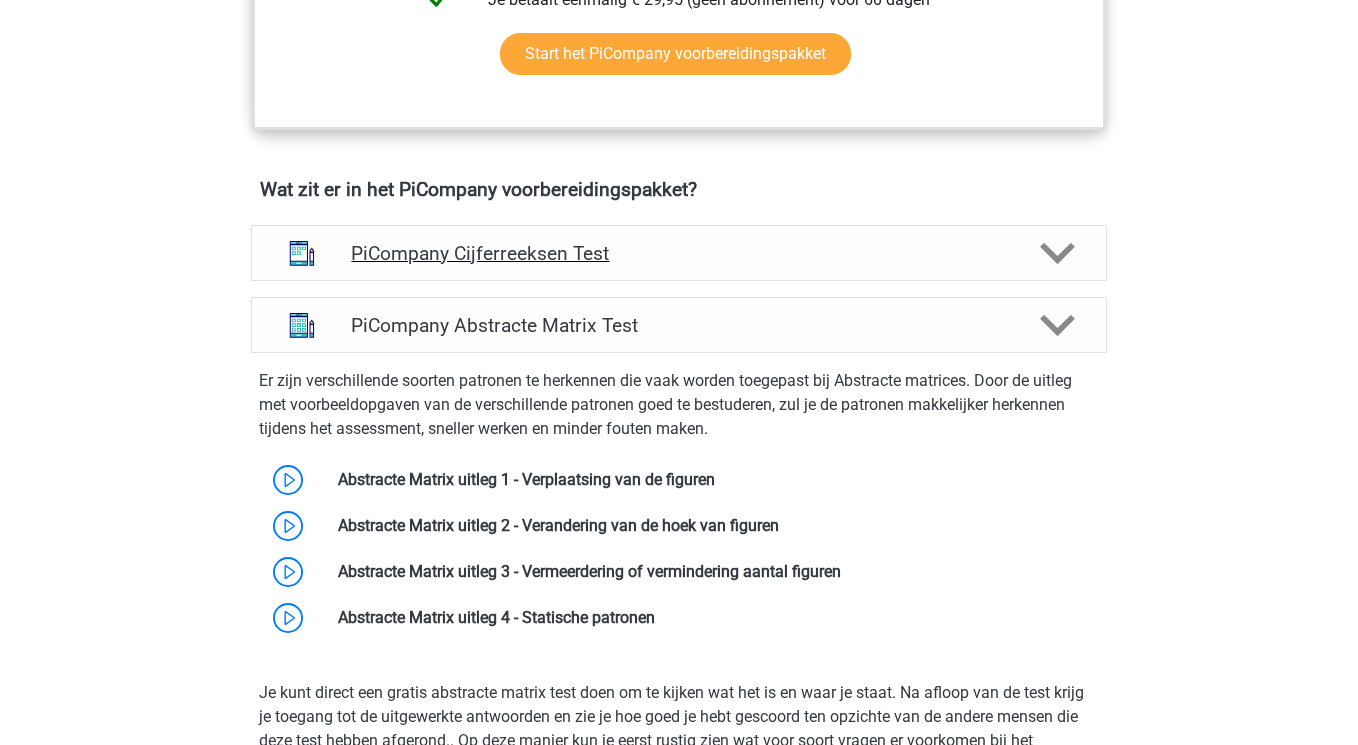 click on "PiCompany Cijferreeksen Test" at bounding box center [678, 253] 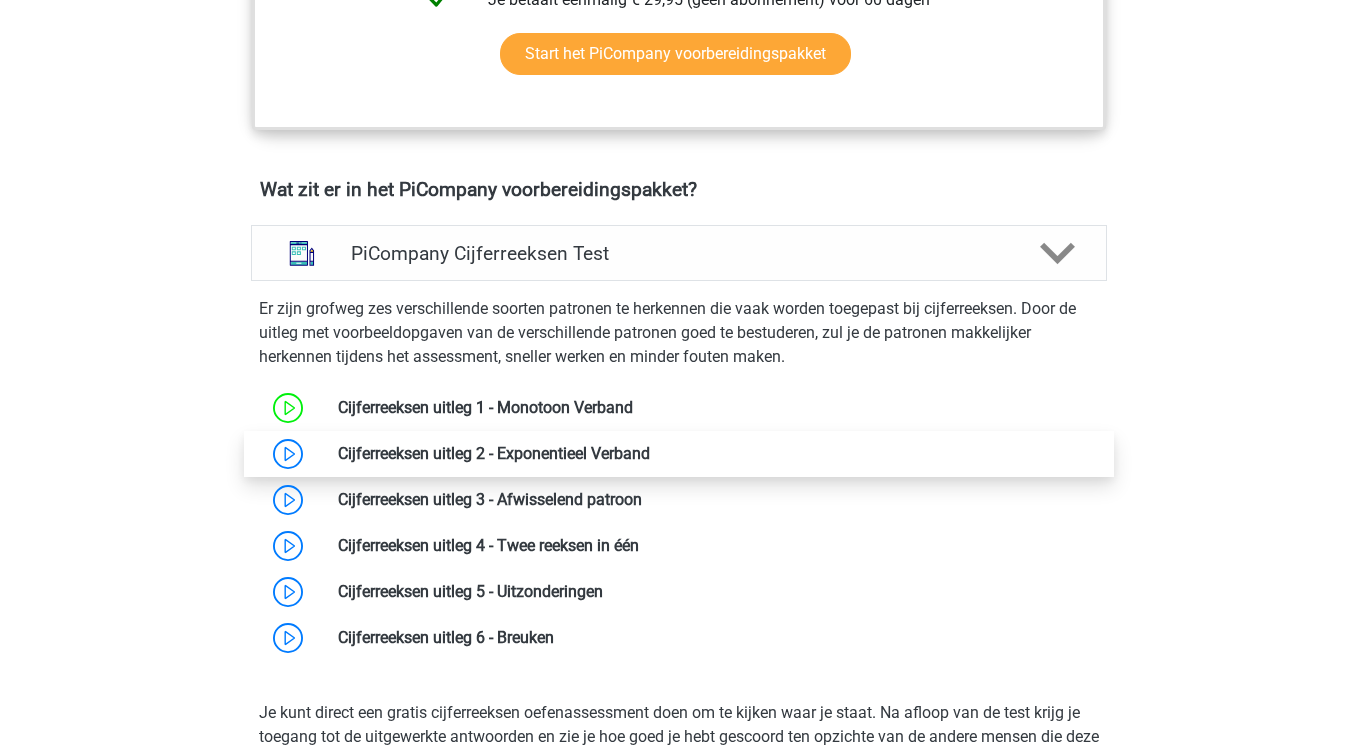 click at bounding box center [650, 453] 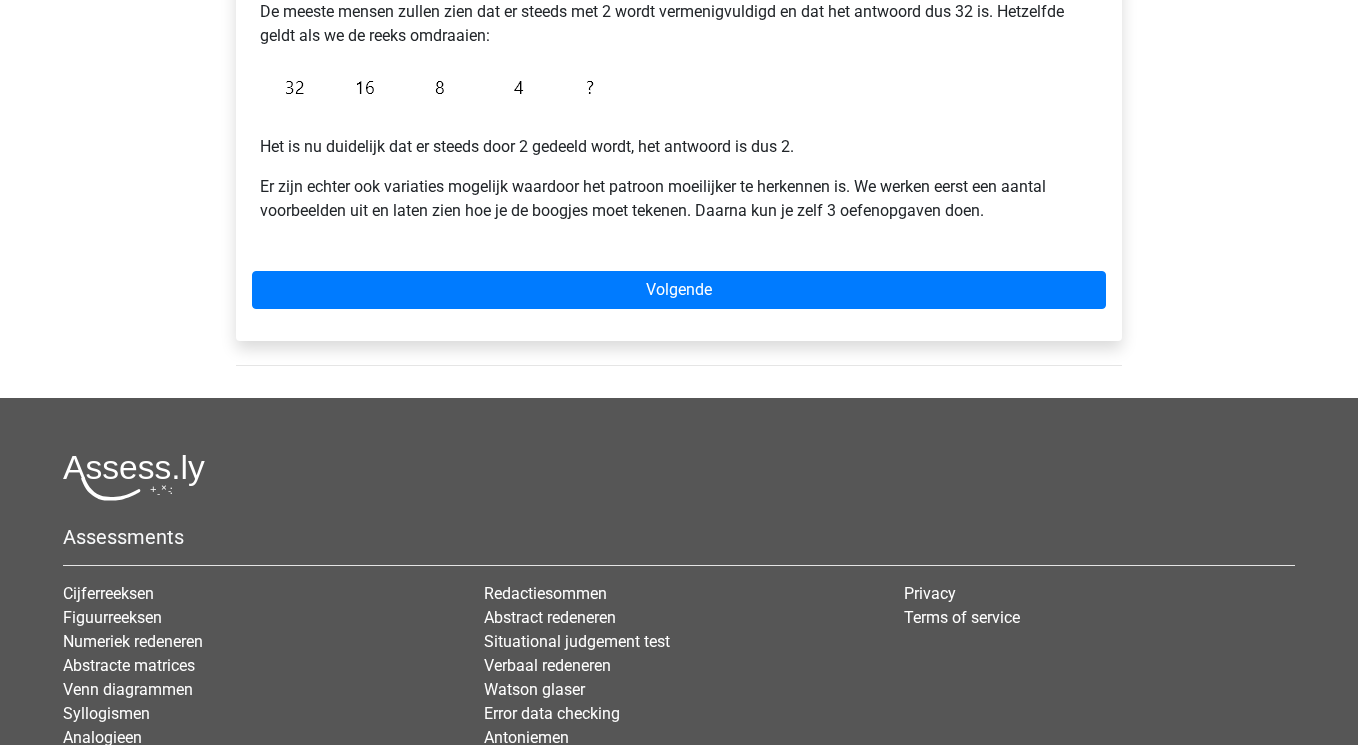 scroll, scrollTop: 563, scrollLeft: 0, axis: vertical 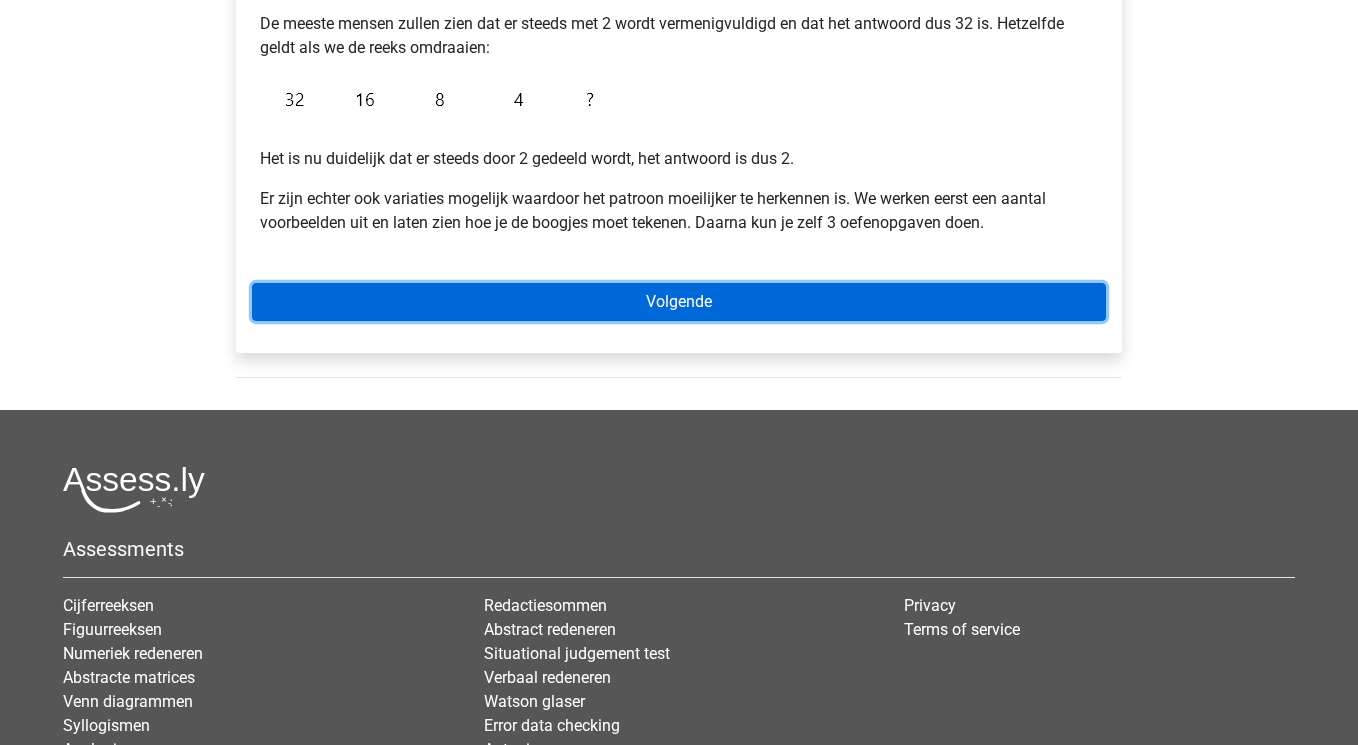 click on "Volgende" at bounding box center [679, 302] 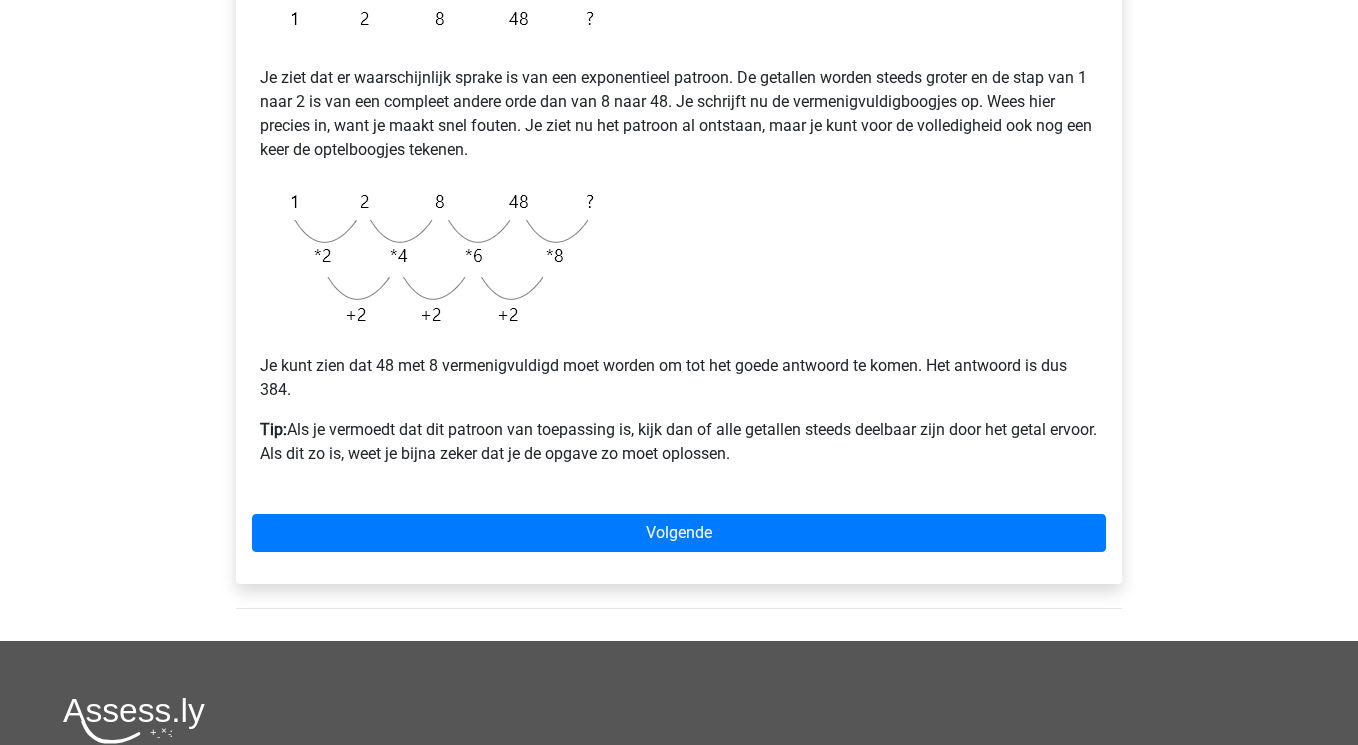 scroll, scrollTop: 423, scrollLeft: 0, axis: vertical 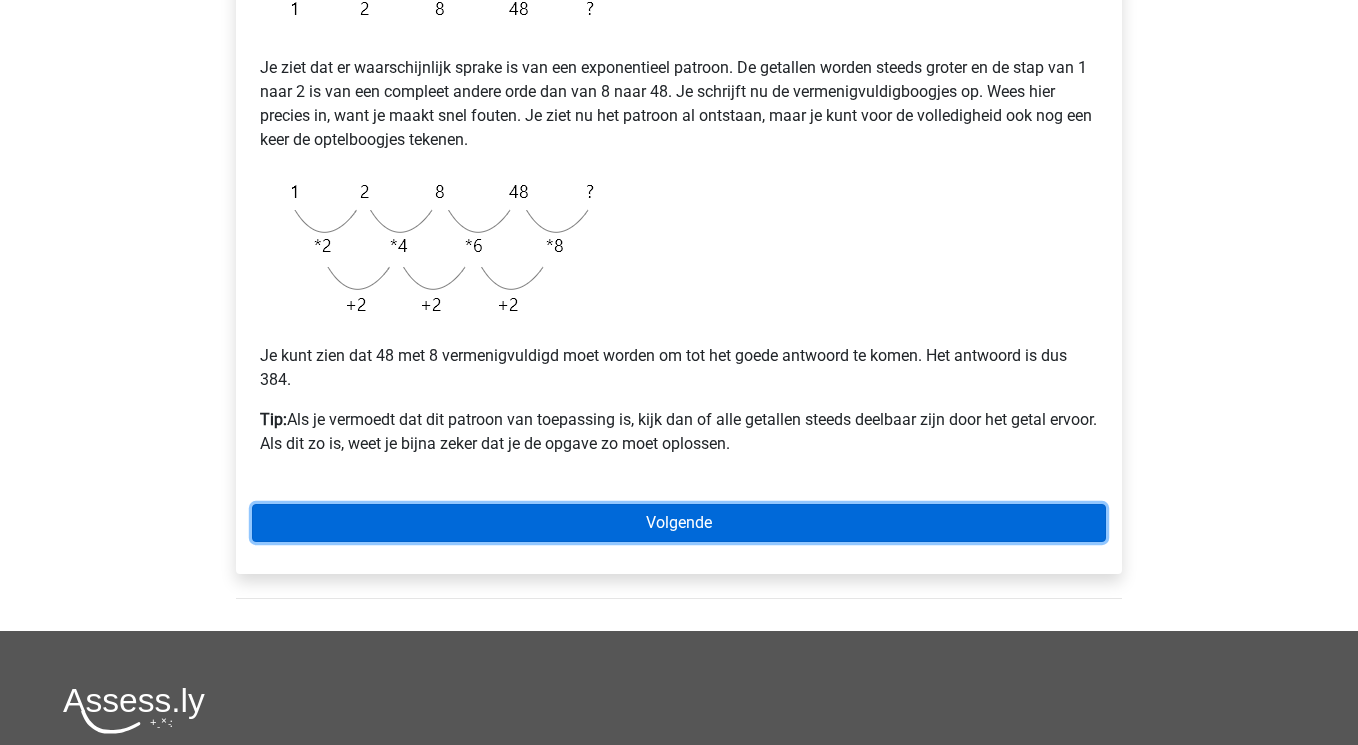 click on "Volgende" at bounding box center [679, 523] 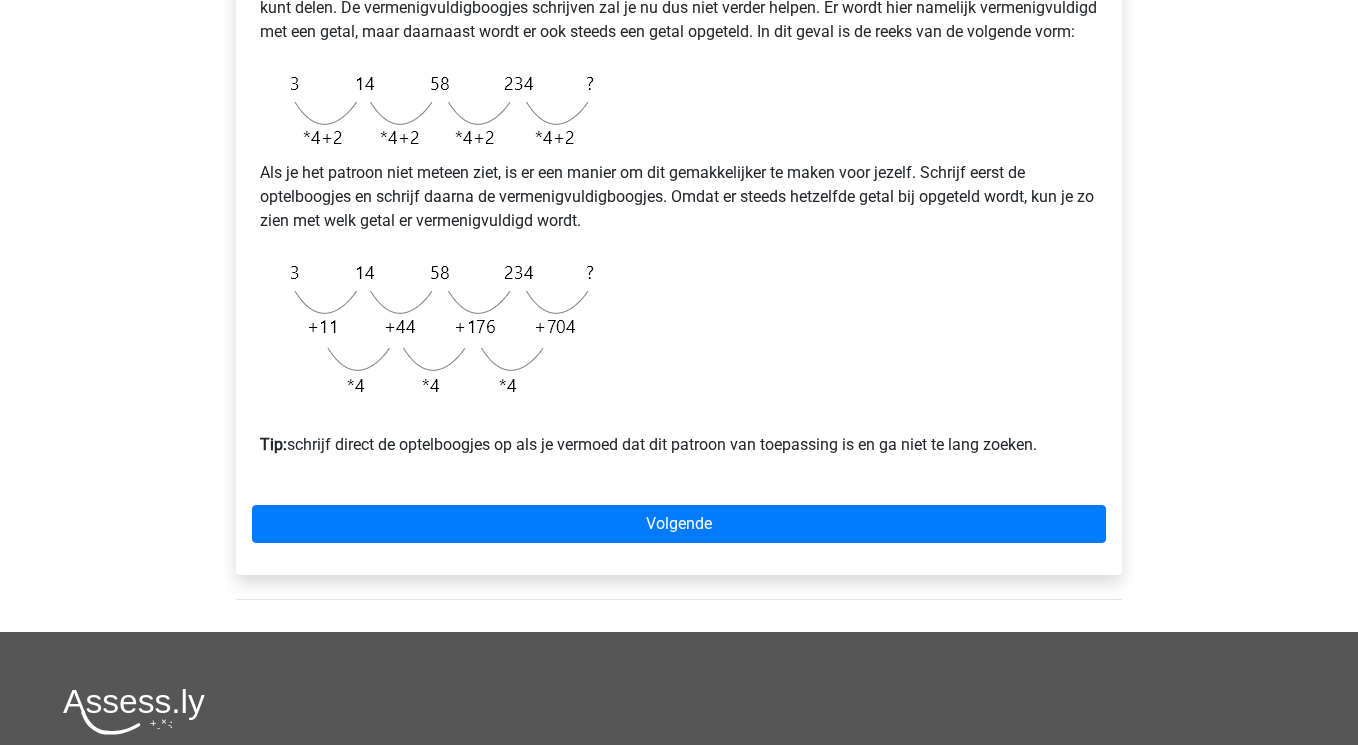 scroll, scrollTop: 541, scrollLeft: 0, axis: vertical 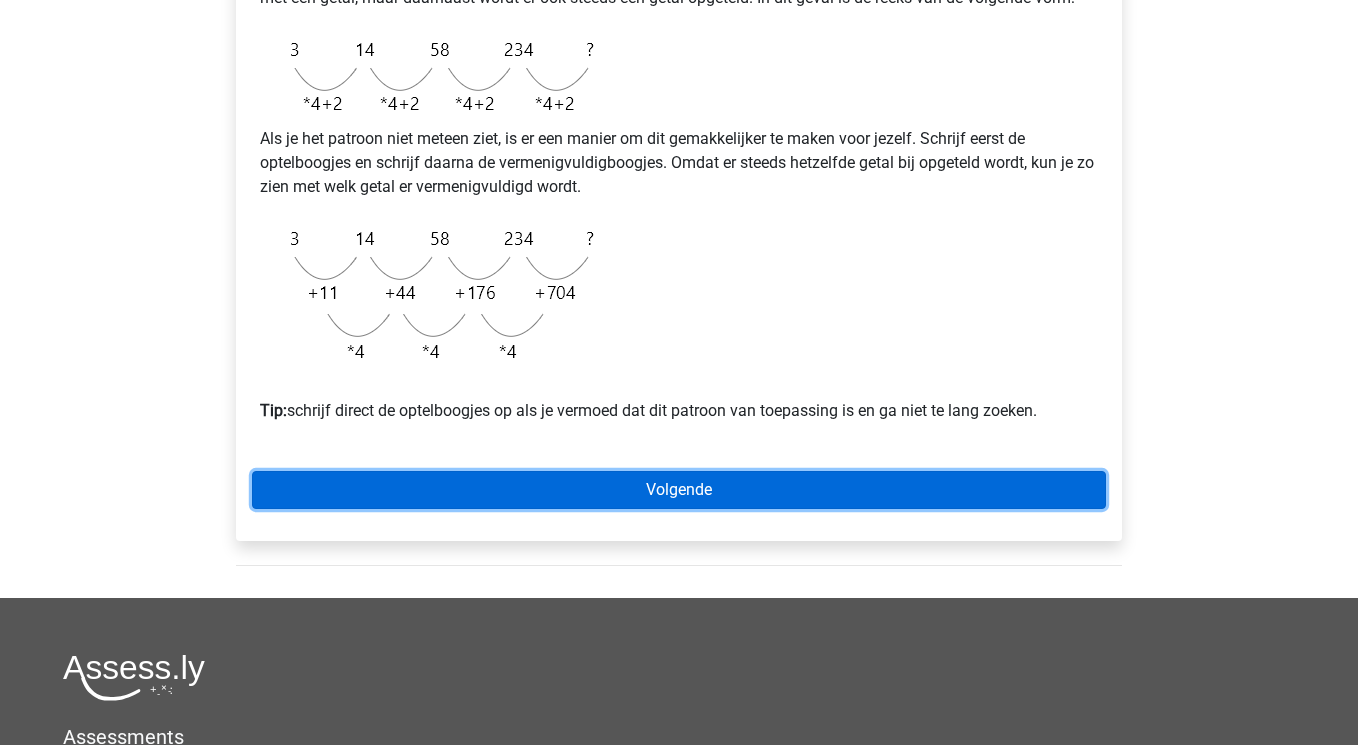 click on "Volgende" at bounding box center [679, 490] 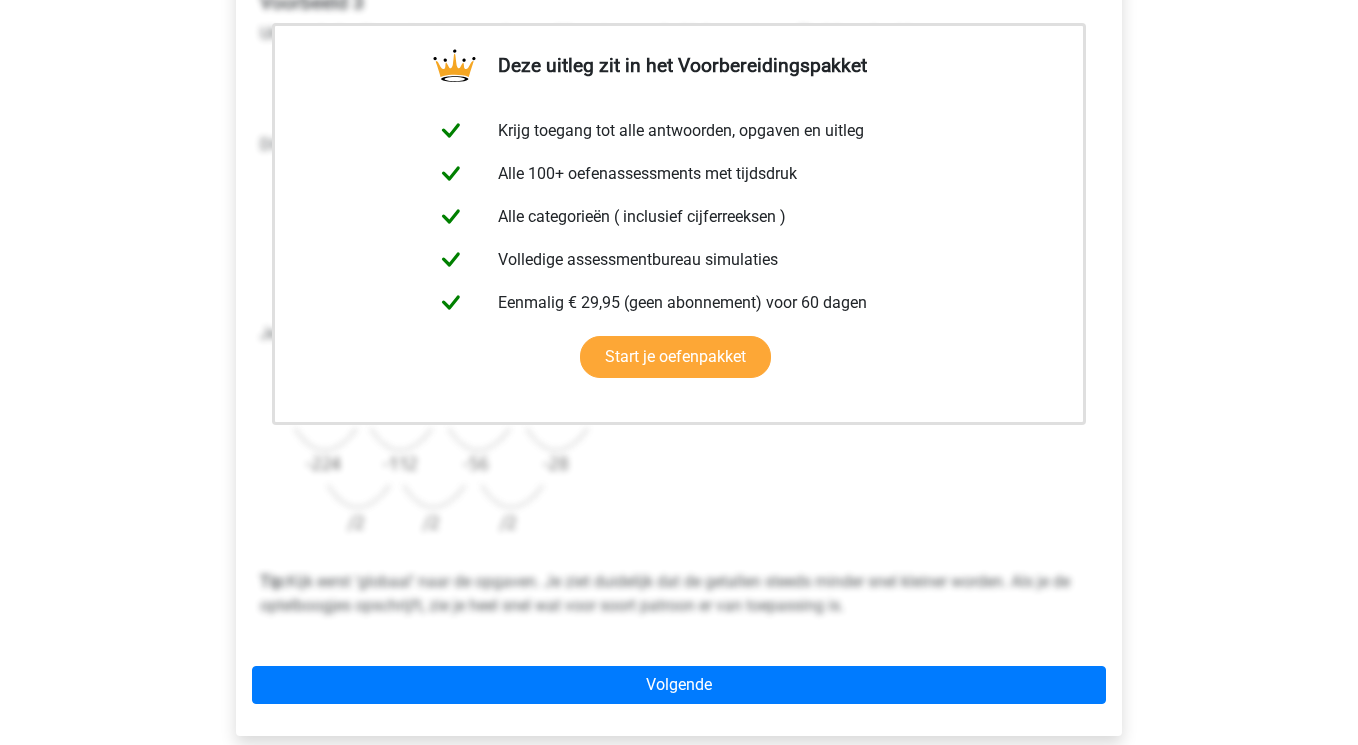scroll, scrollTop: 392, scrollLeft: 0, axis: vertical 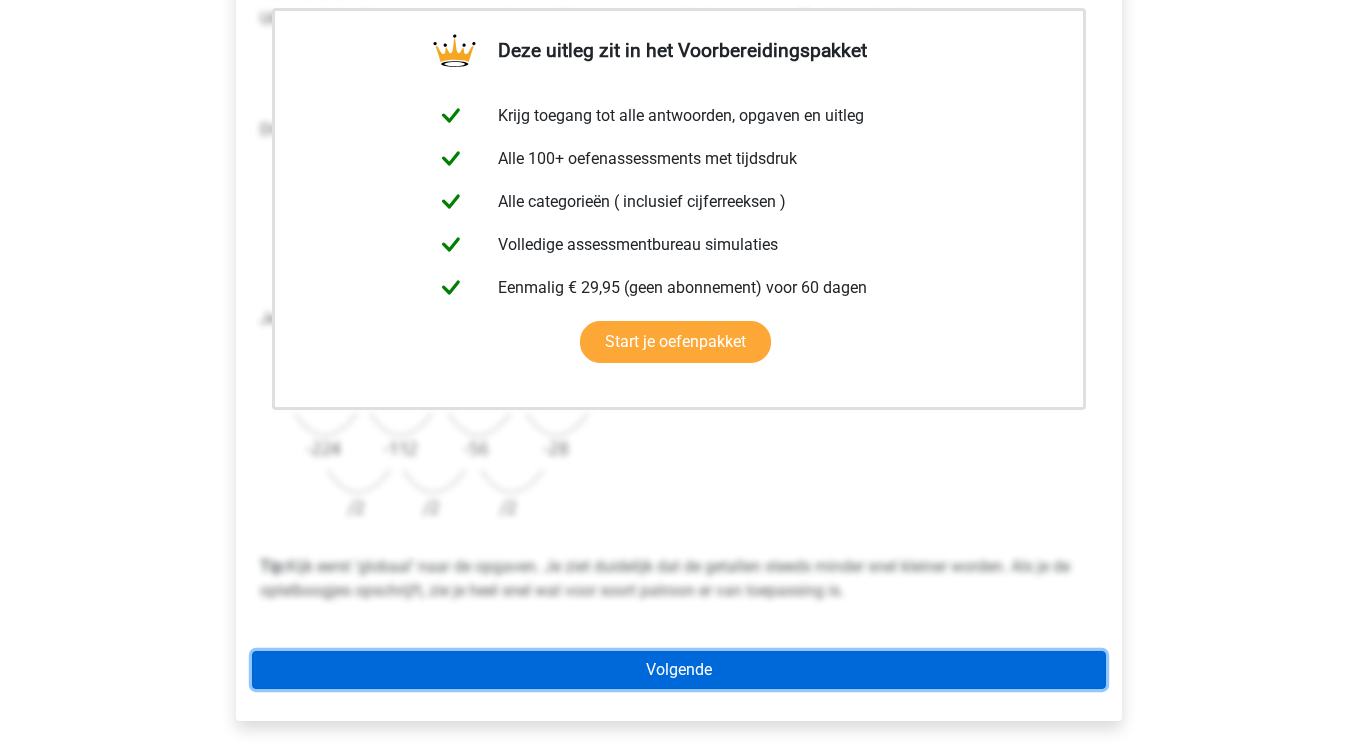 click on "Volgende" at bounding box center (679, 670) 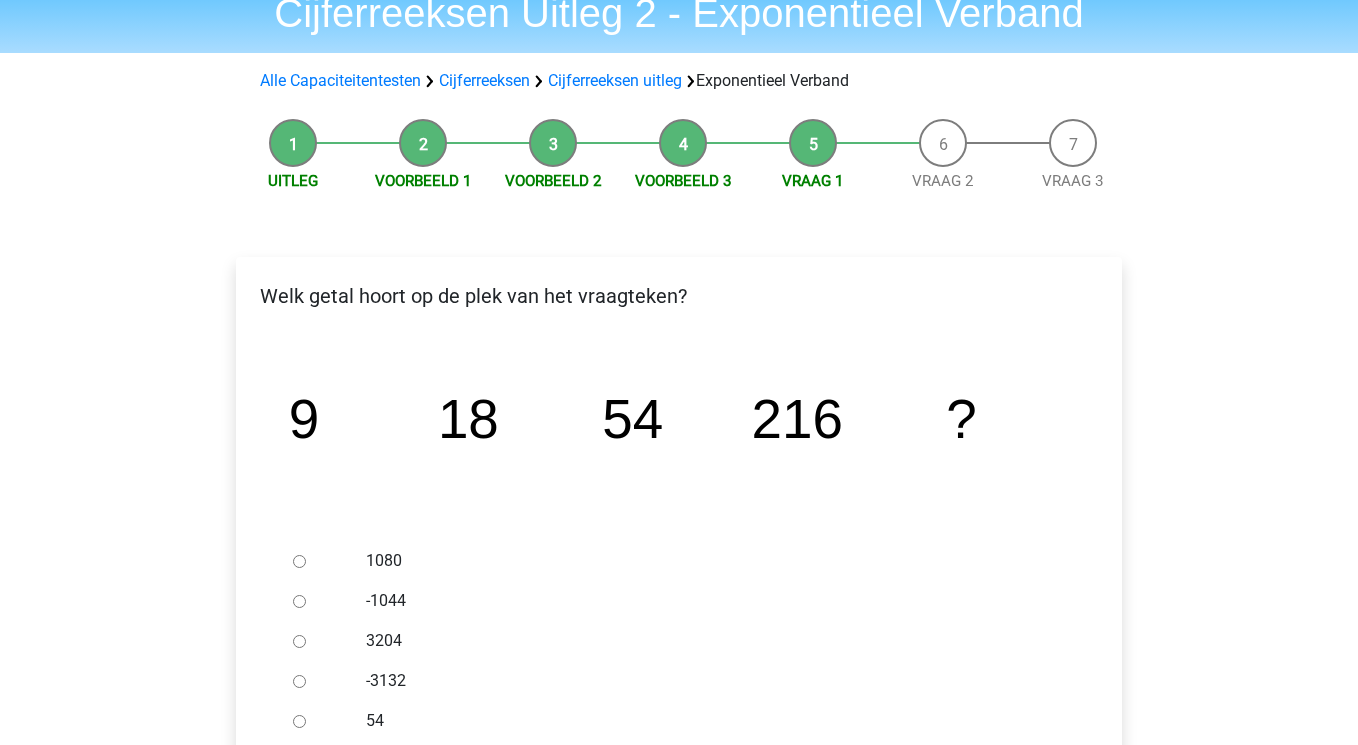 scroll, scrollTop: 85, scrollLeft: 0, axis: vertical 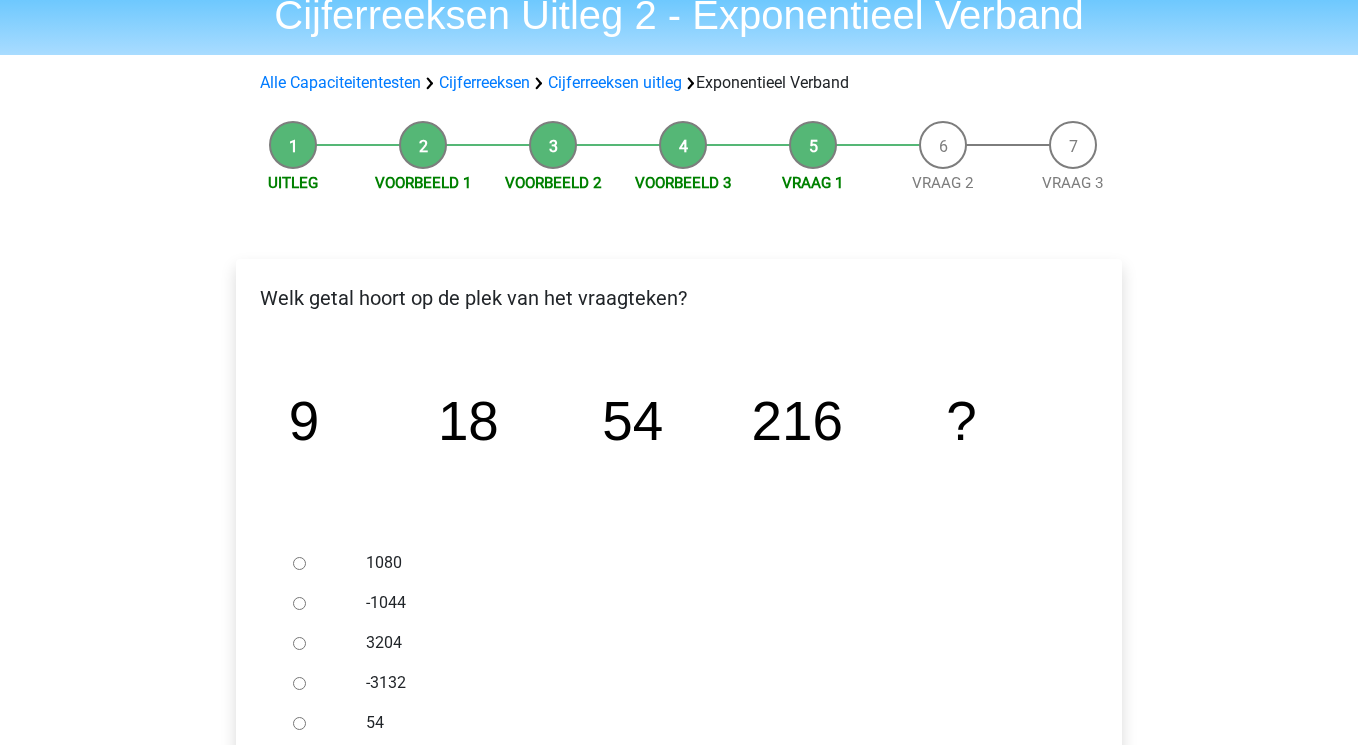 click on "1080" at bounding box center (712, 563) 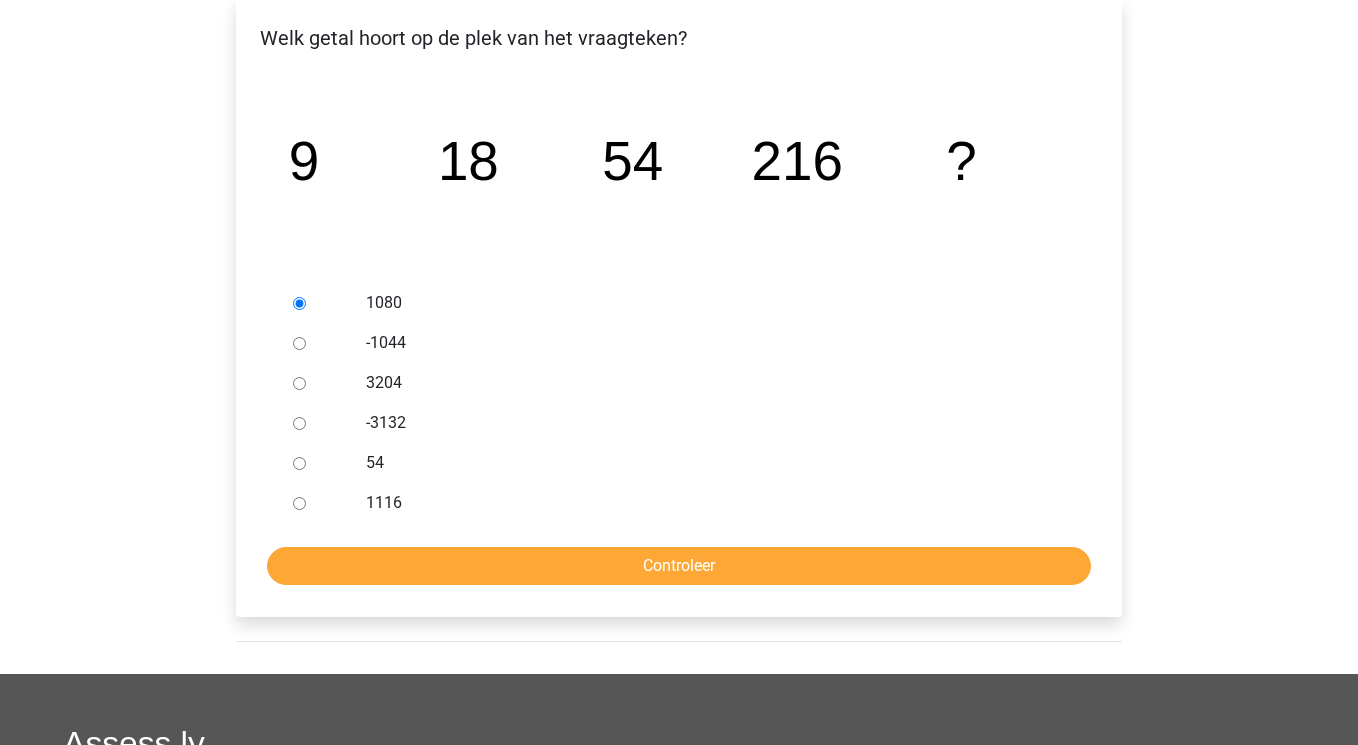 scroll, scrollTop: 365, scrollLeft: 0, axis: vertical 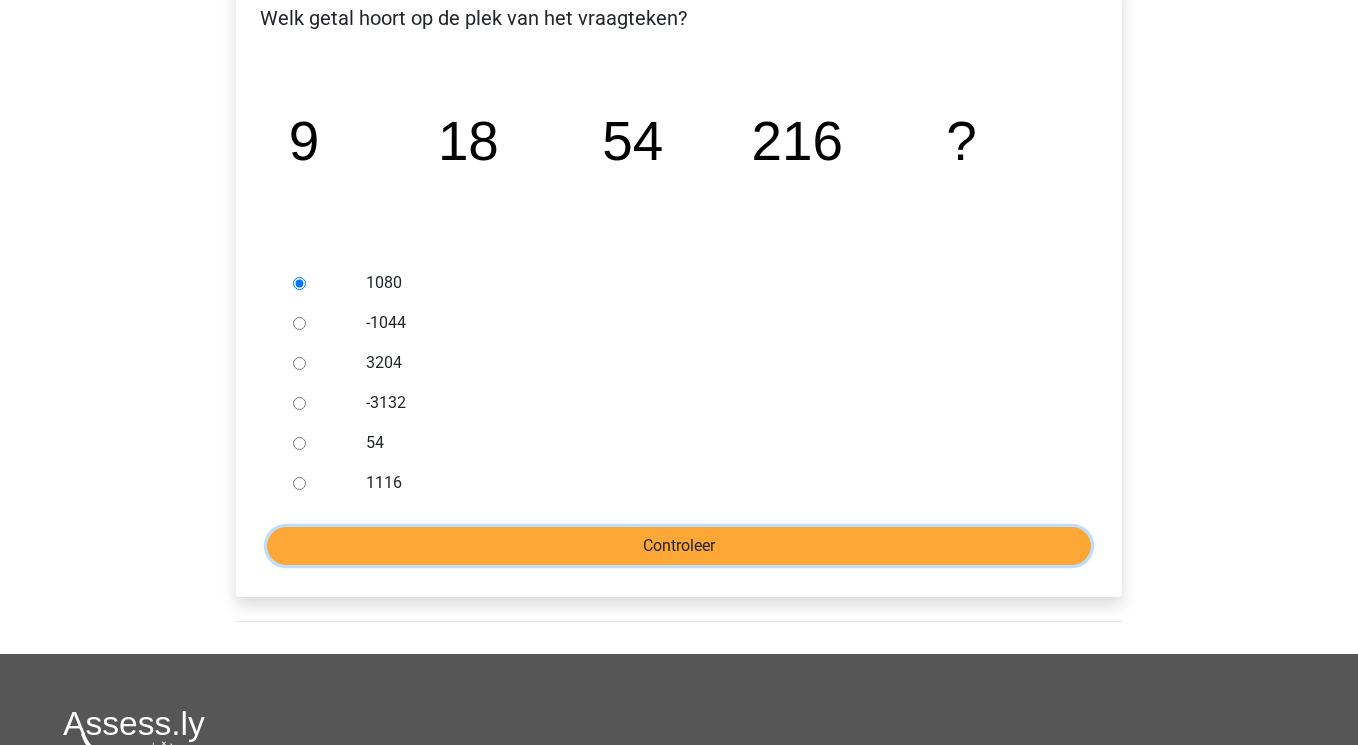 click on "Controleer" at bounding box center [679, 546] 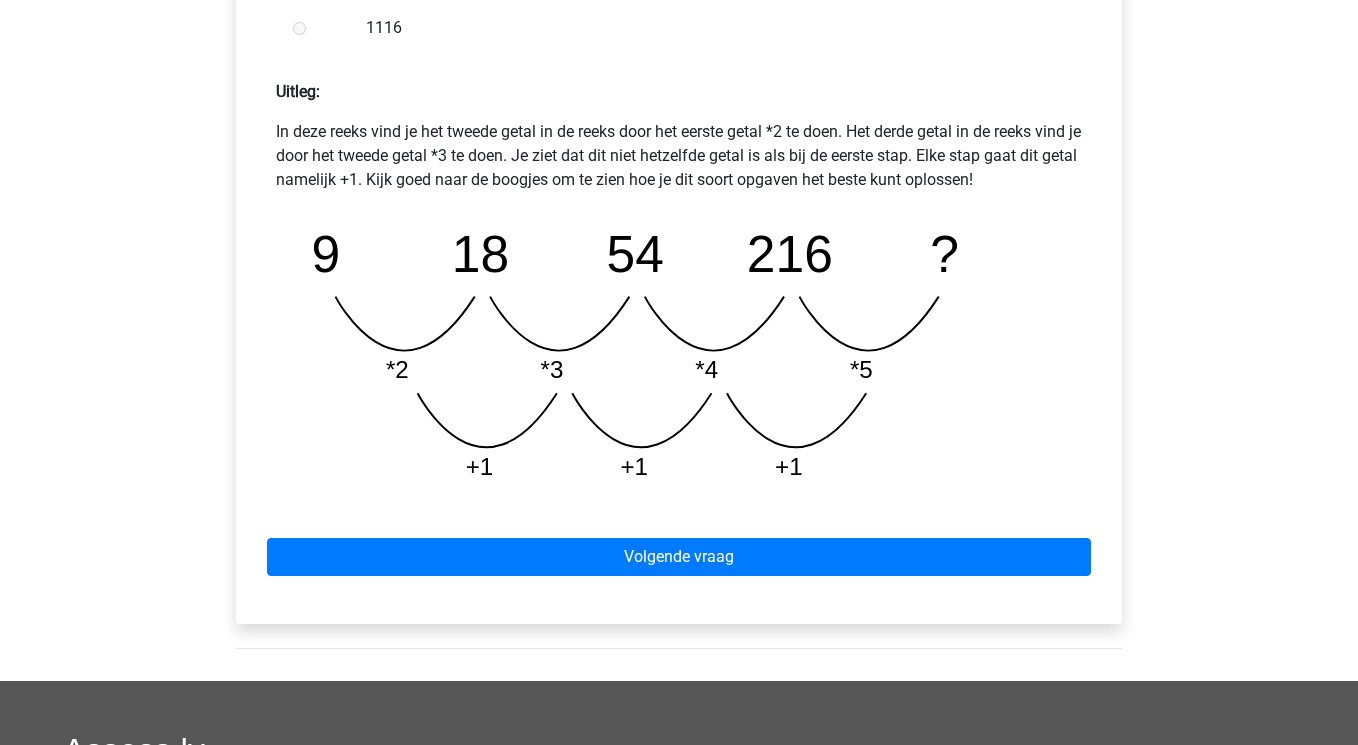 scroll, scrollTop: 895, scrollLeft: 0, axis: vertical 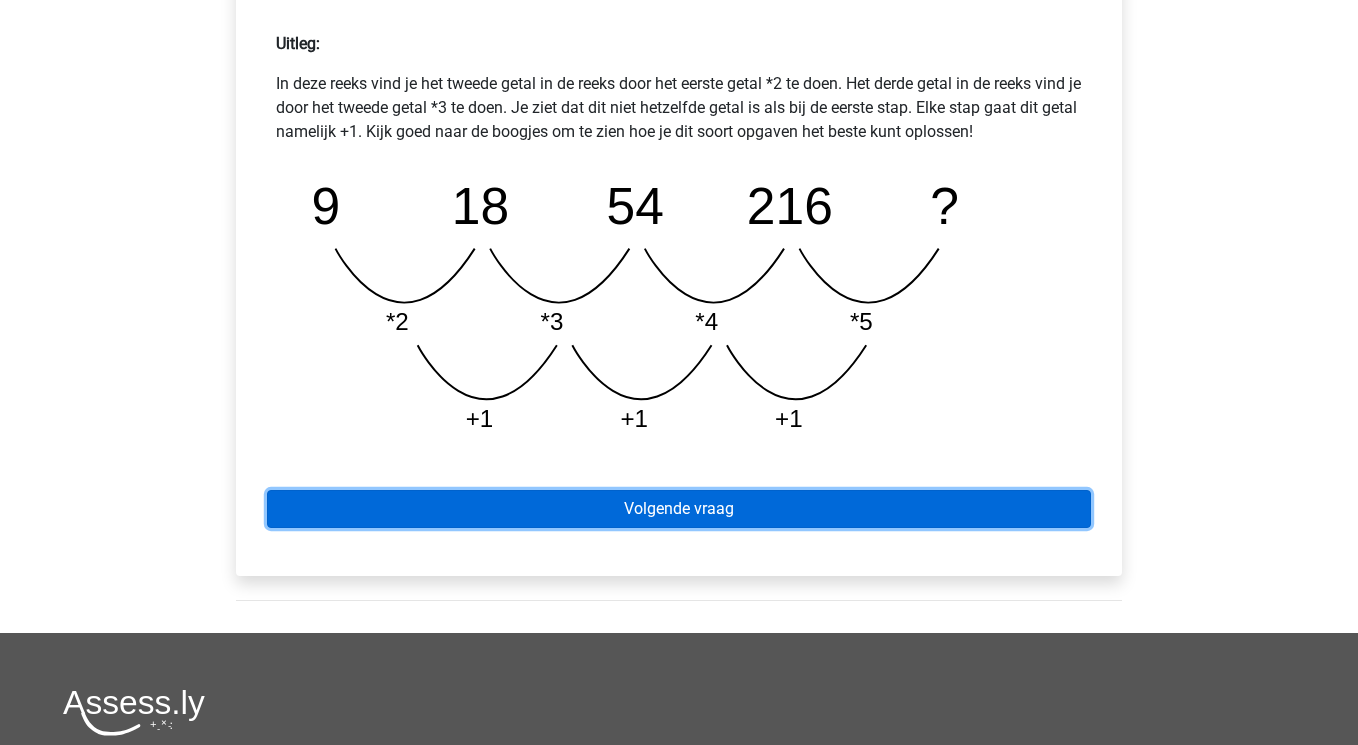 click on "Volgende vraag" at bounding box center [679, 509] 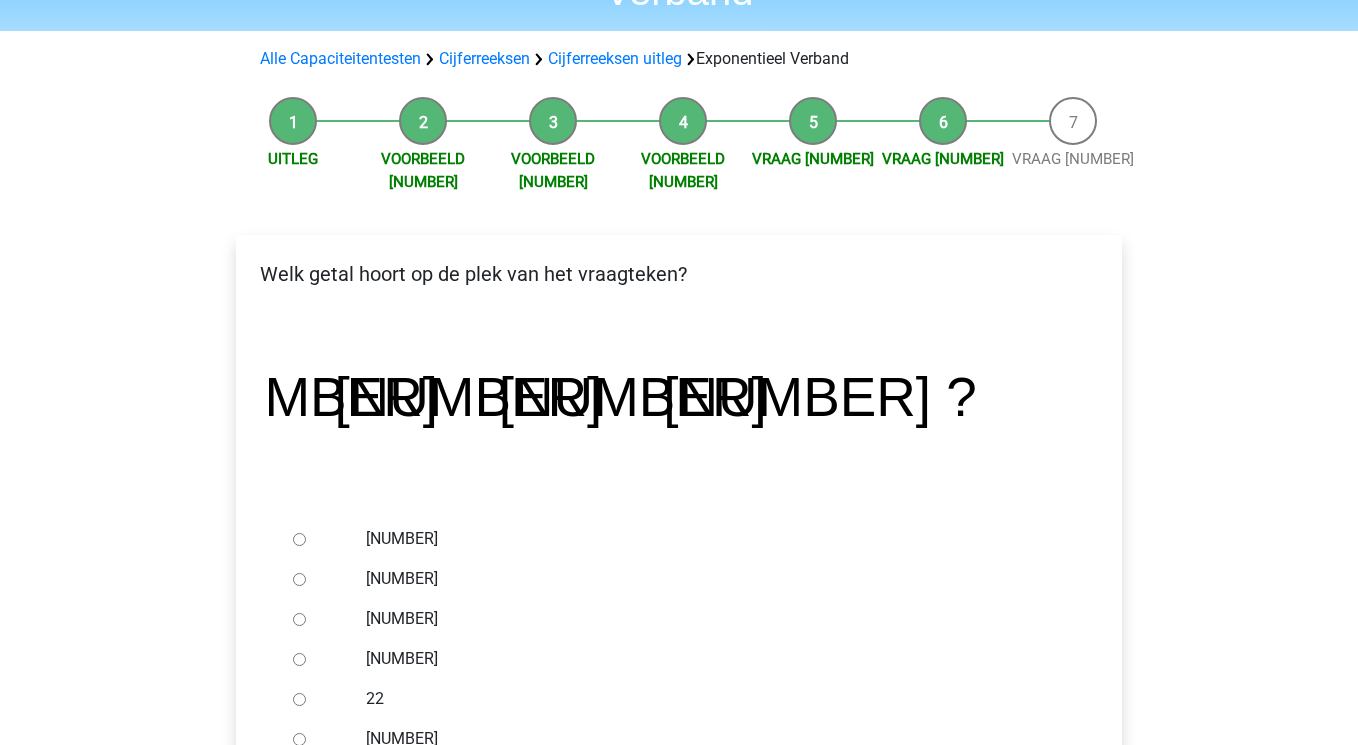 scroll, scrollTop: 177, scrollLeft: 0, axis: vertical 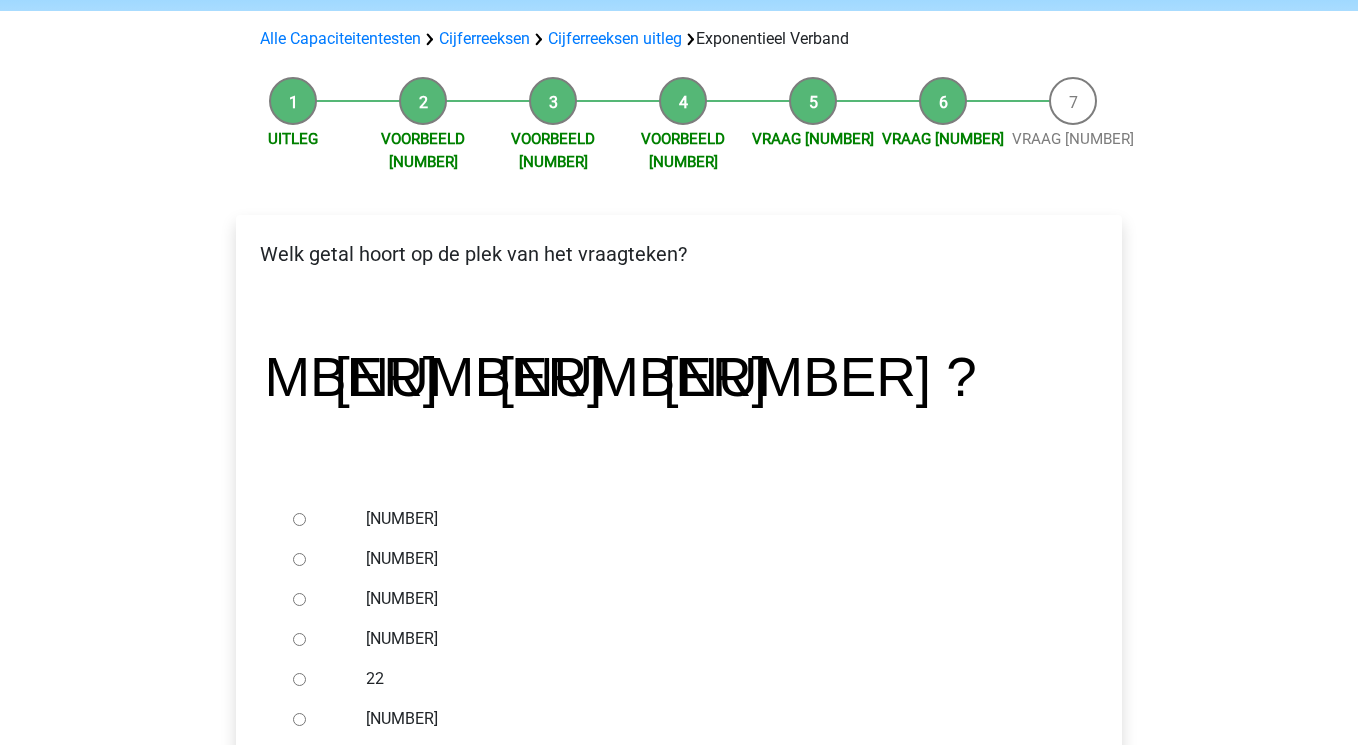 click on "-52" at bounding box center (299, 719) 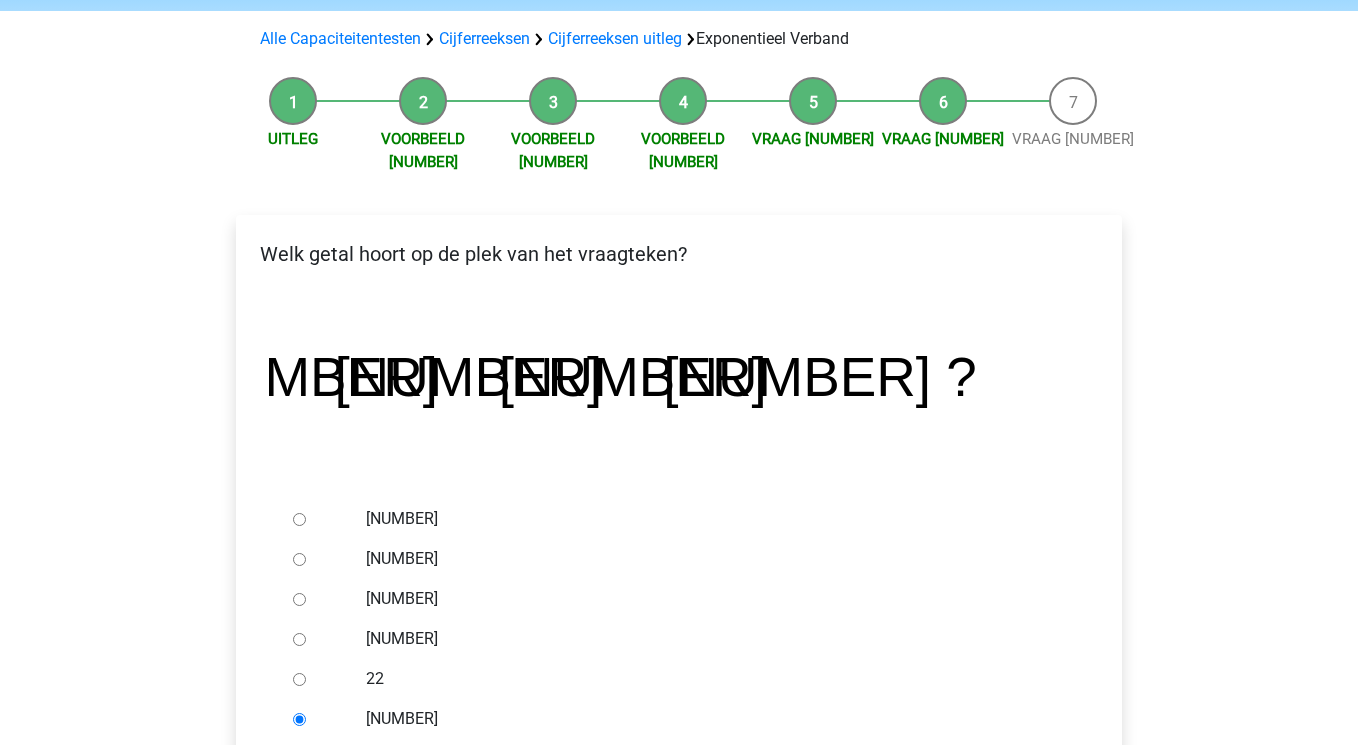 click on "Controleer" at bounding box center (679, 782) 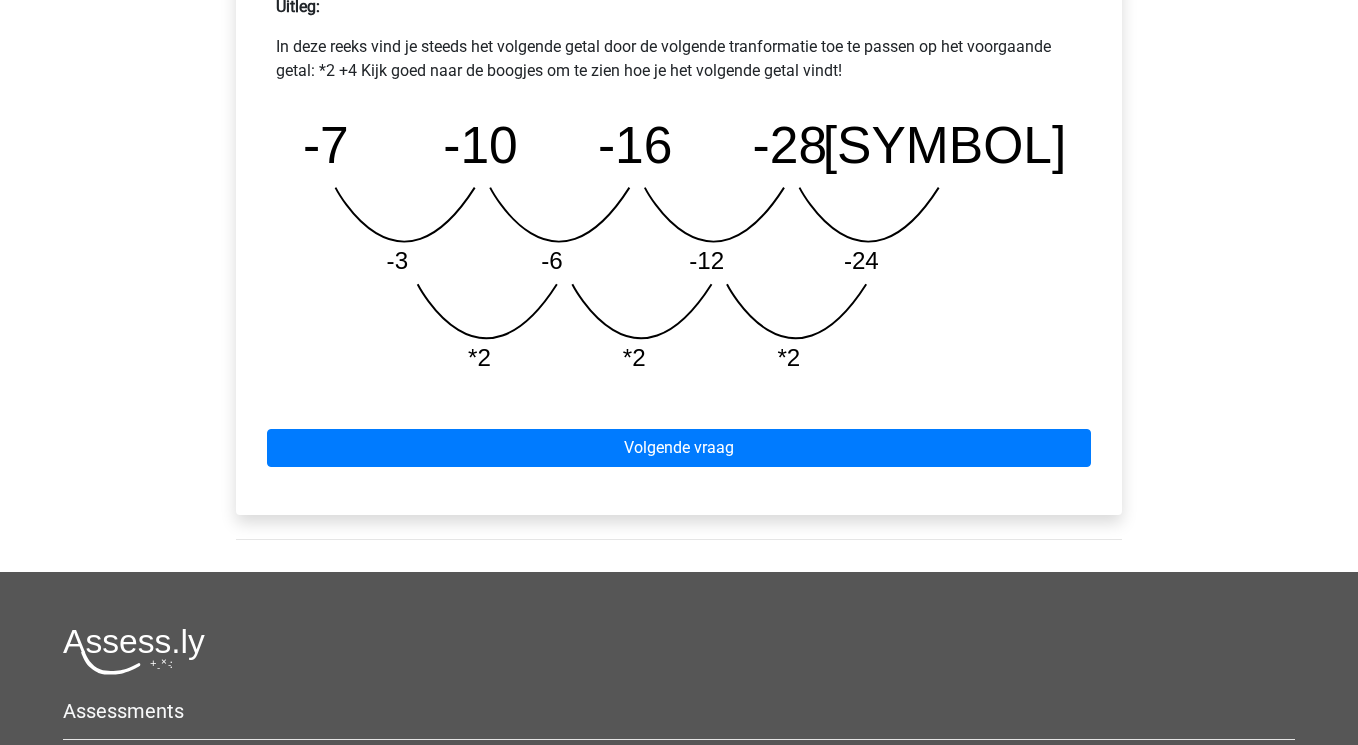 scroll, scrollTop: 946, scrollLeft: 0, axis: vertical 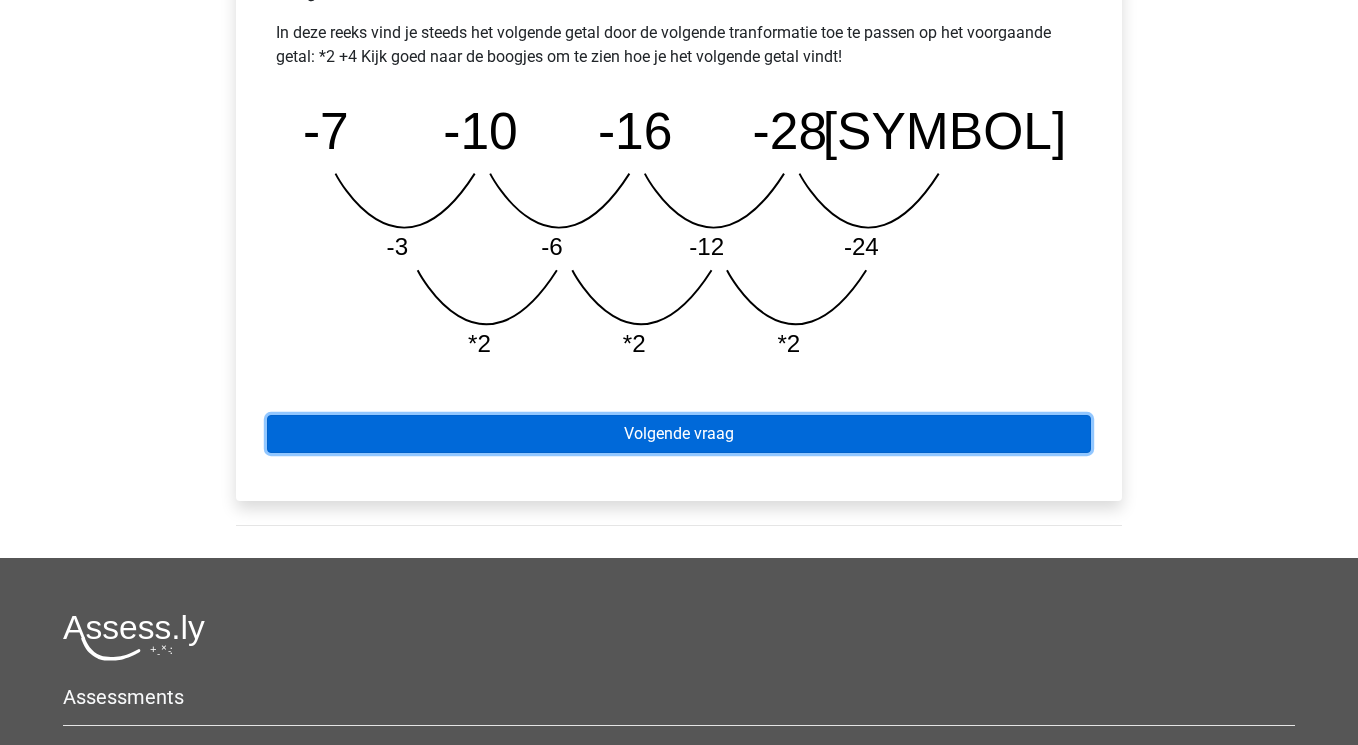 click on "Volgende vraag" at bounding box center (679, 434) 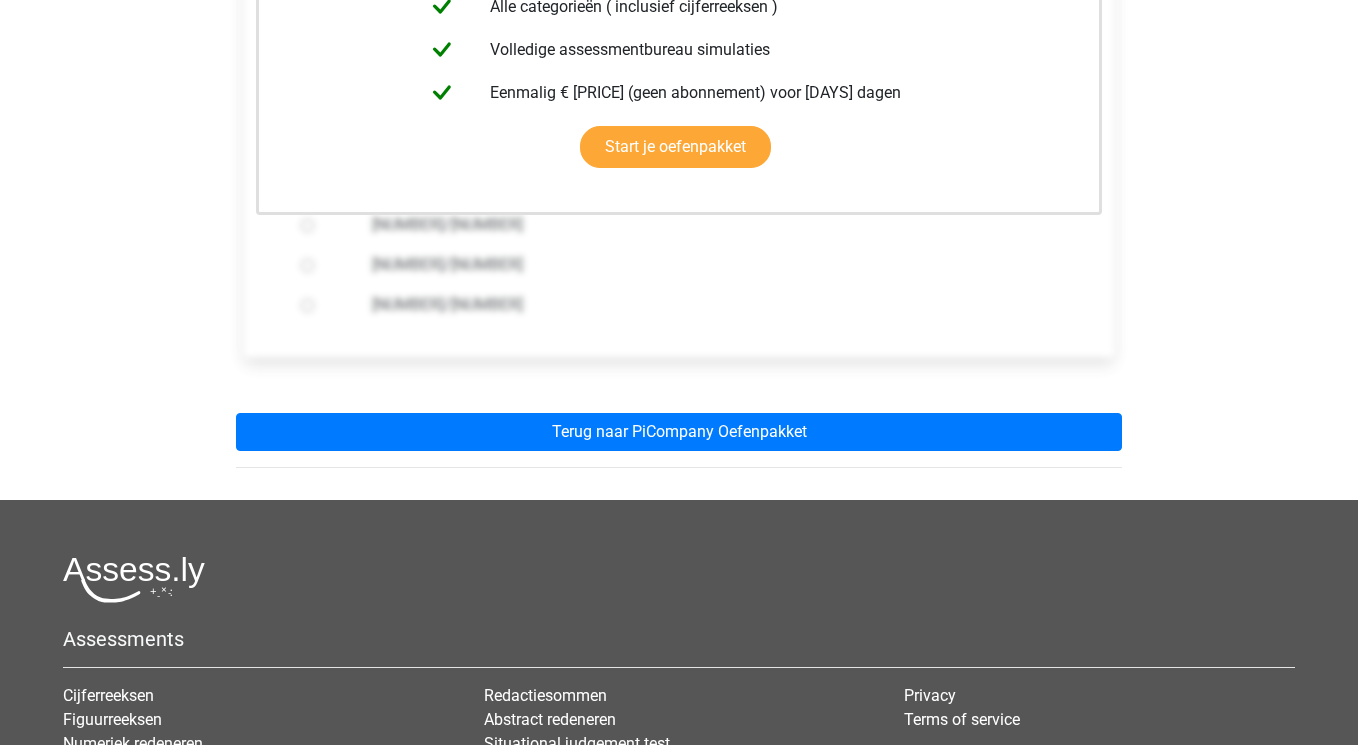 scroll, scrollTop: 564, scrollLeft: 0, axis: vertical 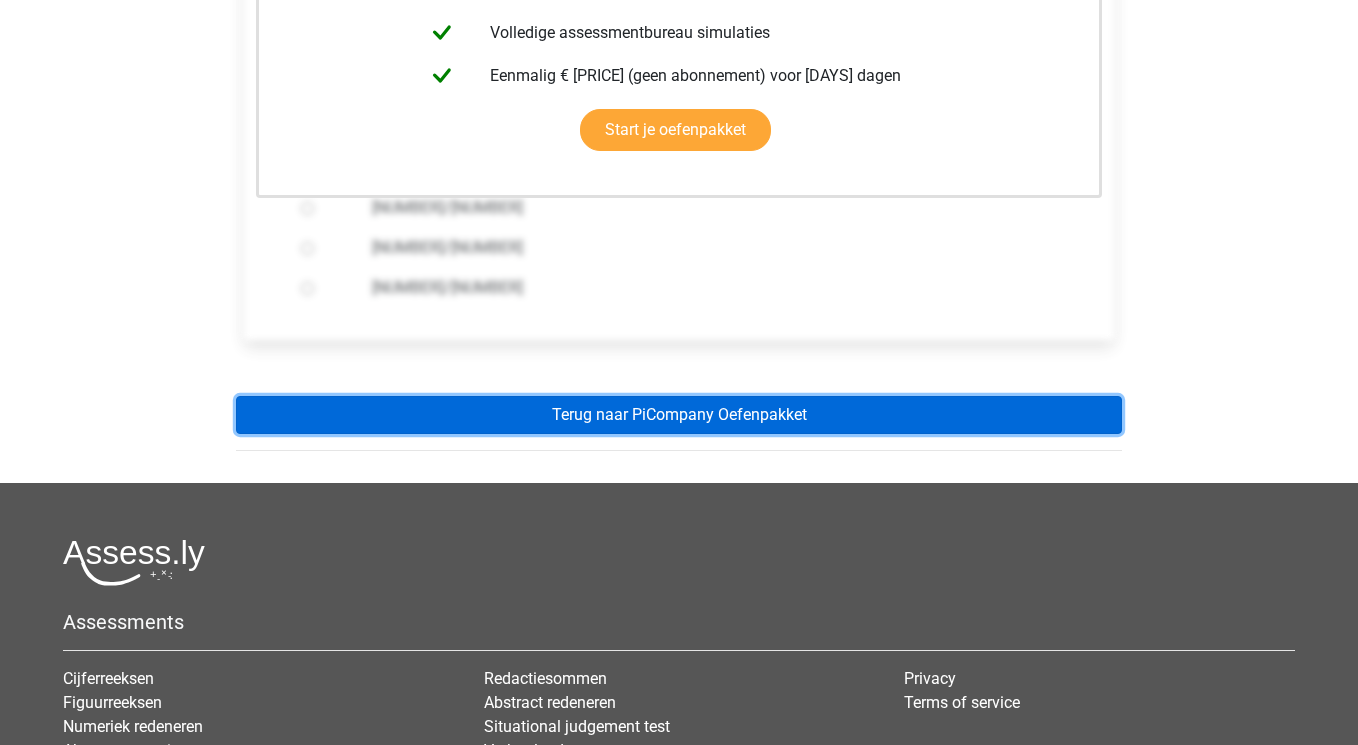 click on "Terug naar PiCompany Oefenpakket" at bounding box center [679, 415] 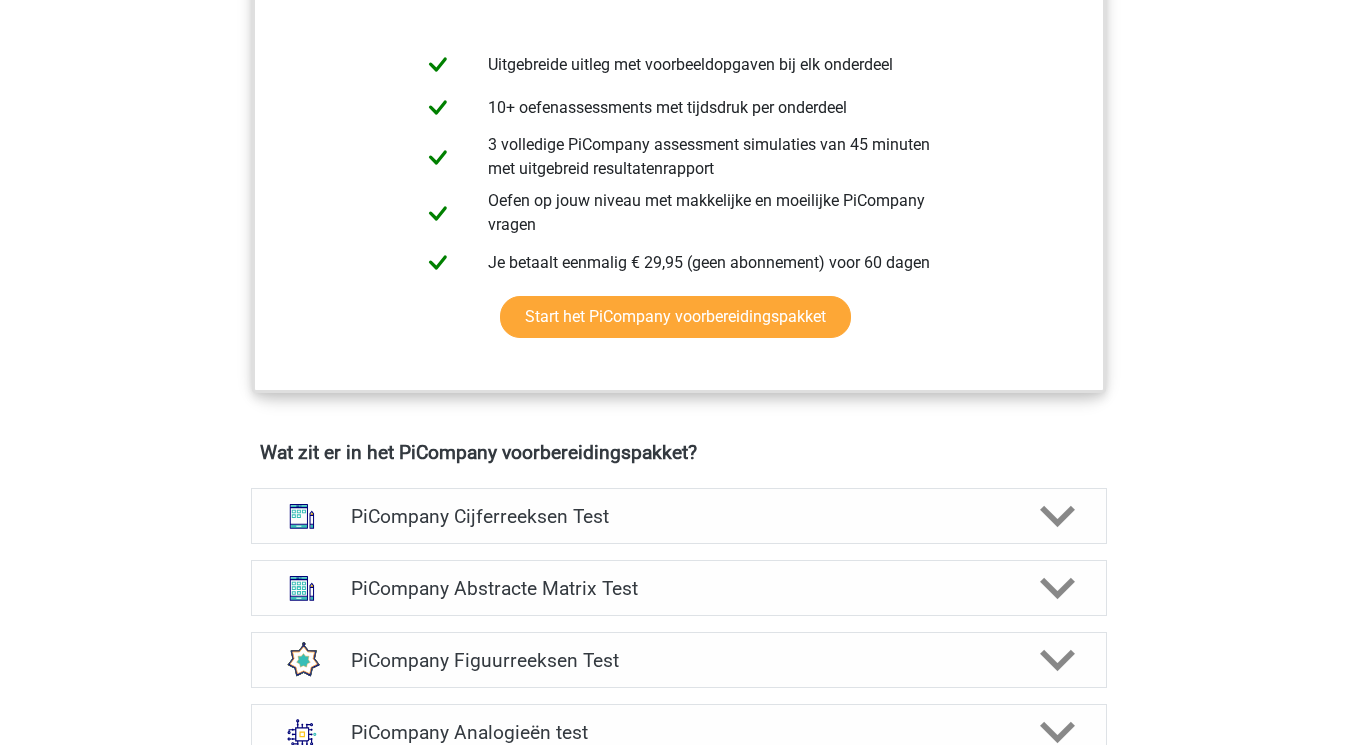 scroll, scrollTop: 936, scrollLeft: 0, axis: vertical 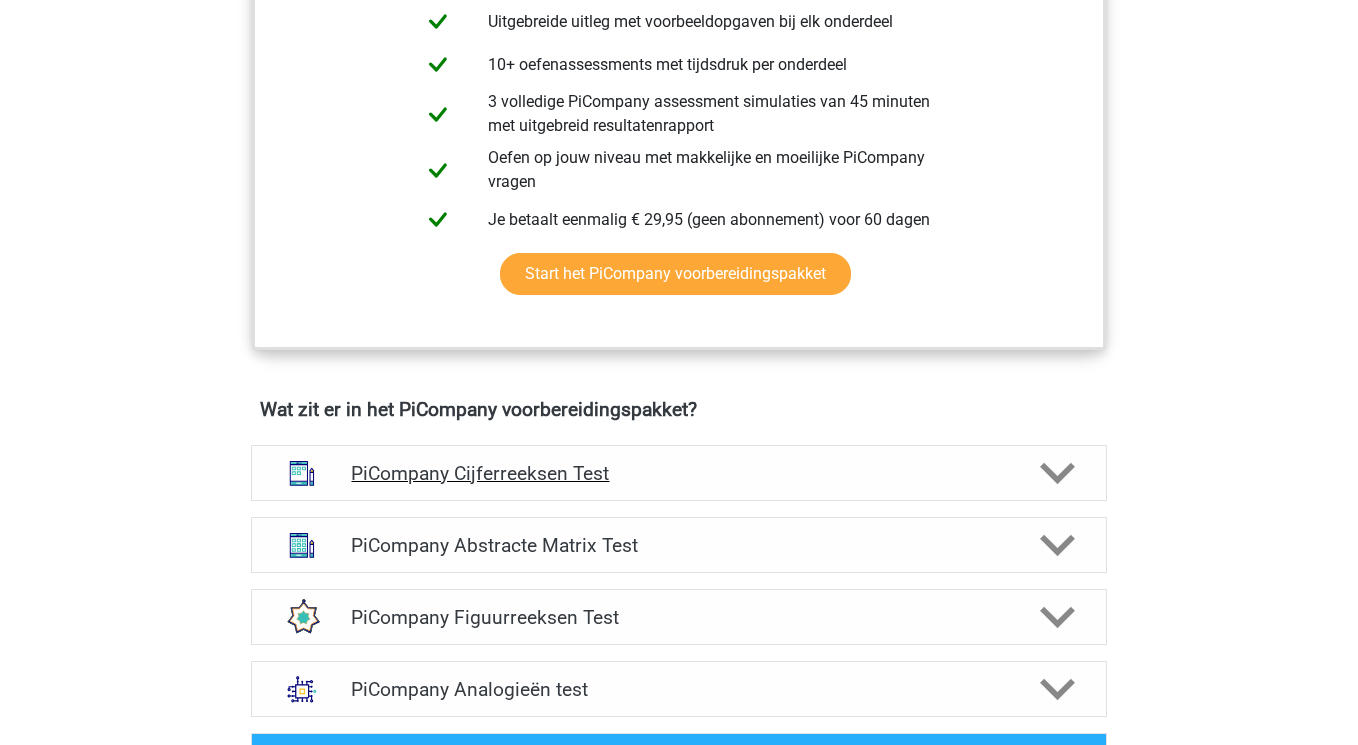 click on "PiCompany Cijferreeksen Test" at bounding box center (678, 473) 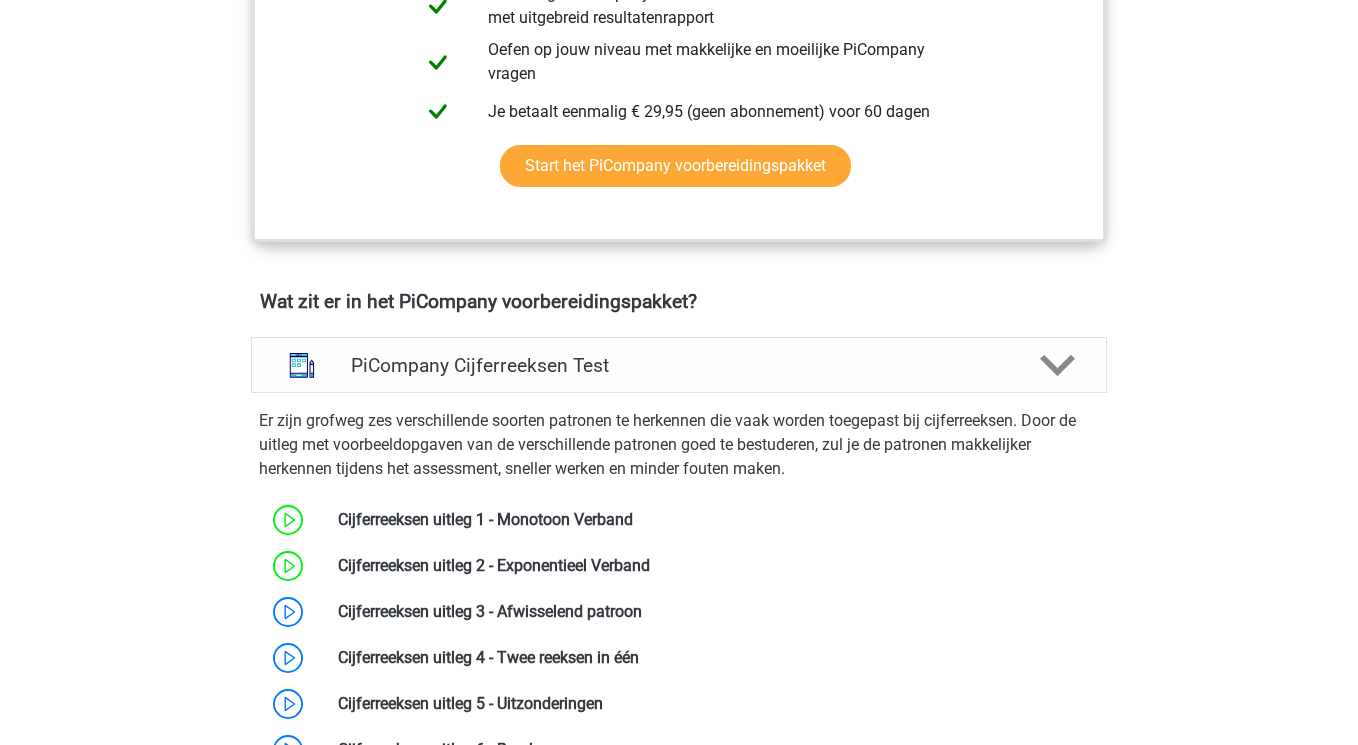 scroll, scrollTop: 1086, scrollLeft: 0, axis: vertical 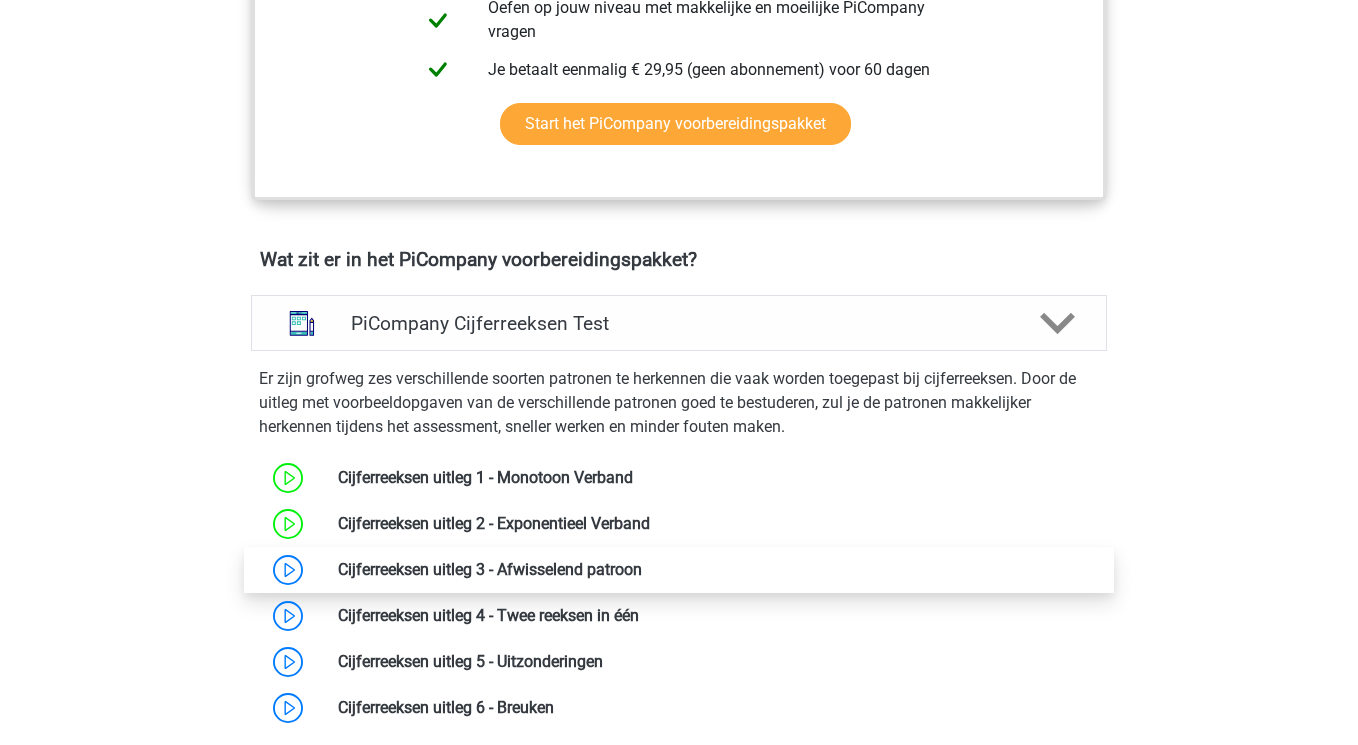 click at bounding box center [642, 569] 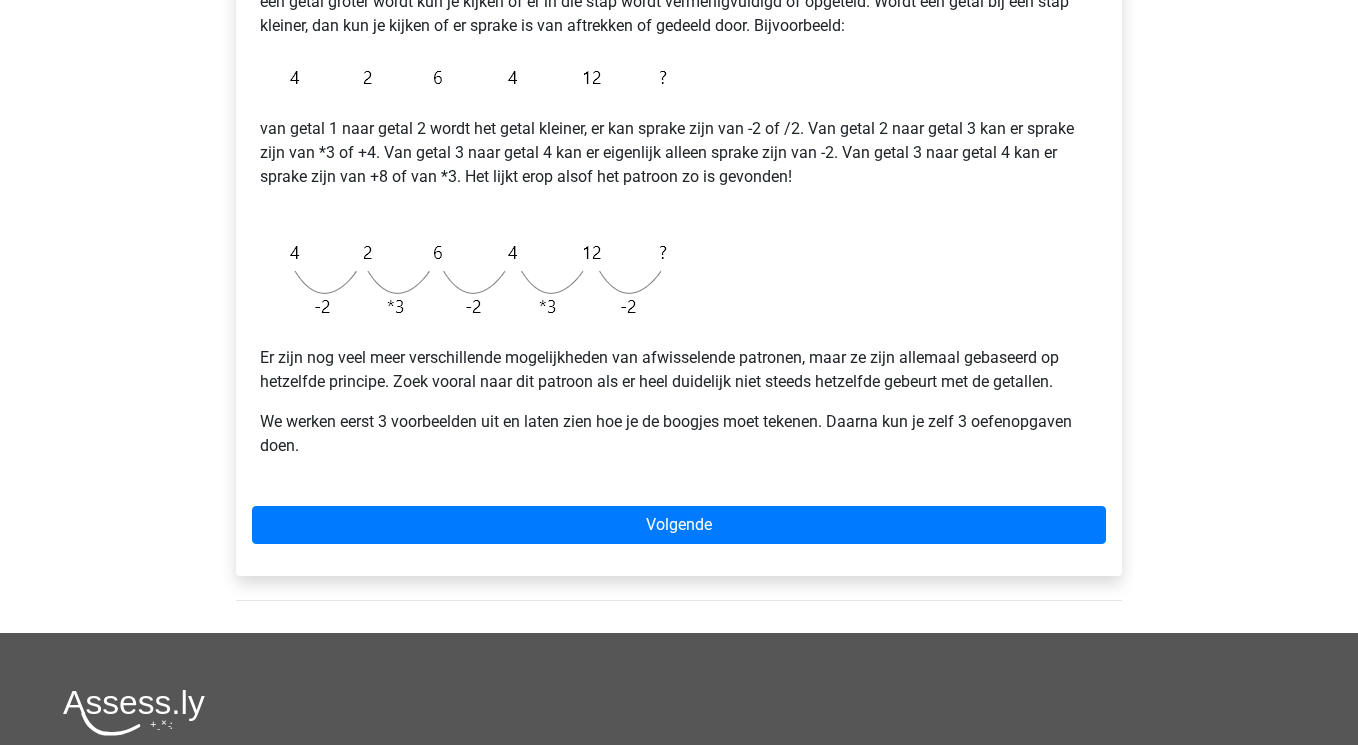 scroll, scrollTop: 435, scrollLeft: 0, axis: vertical 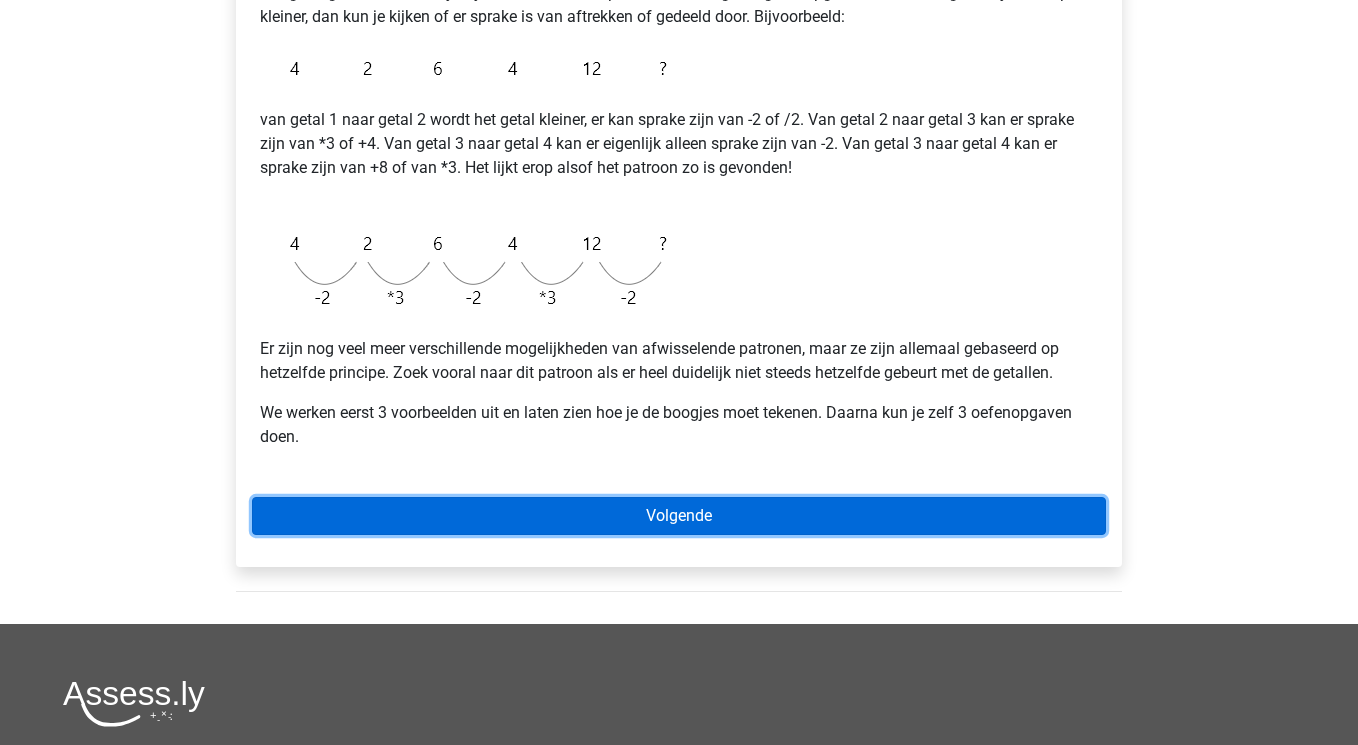 click on "Volgende" at bounding box center [679, 516] 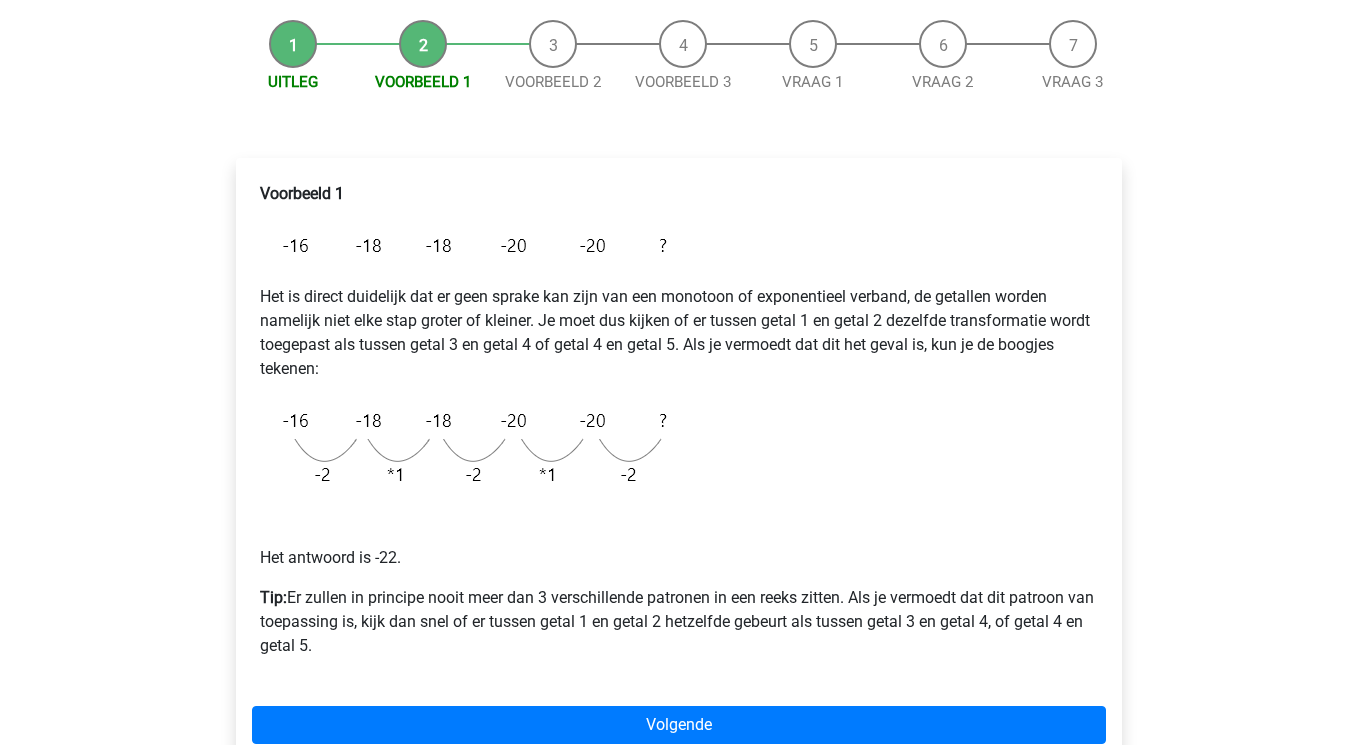 scroll, scrollTop: 275, scrollLeft: 0, axis: vertical 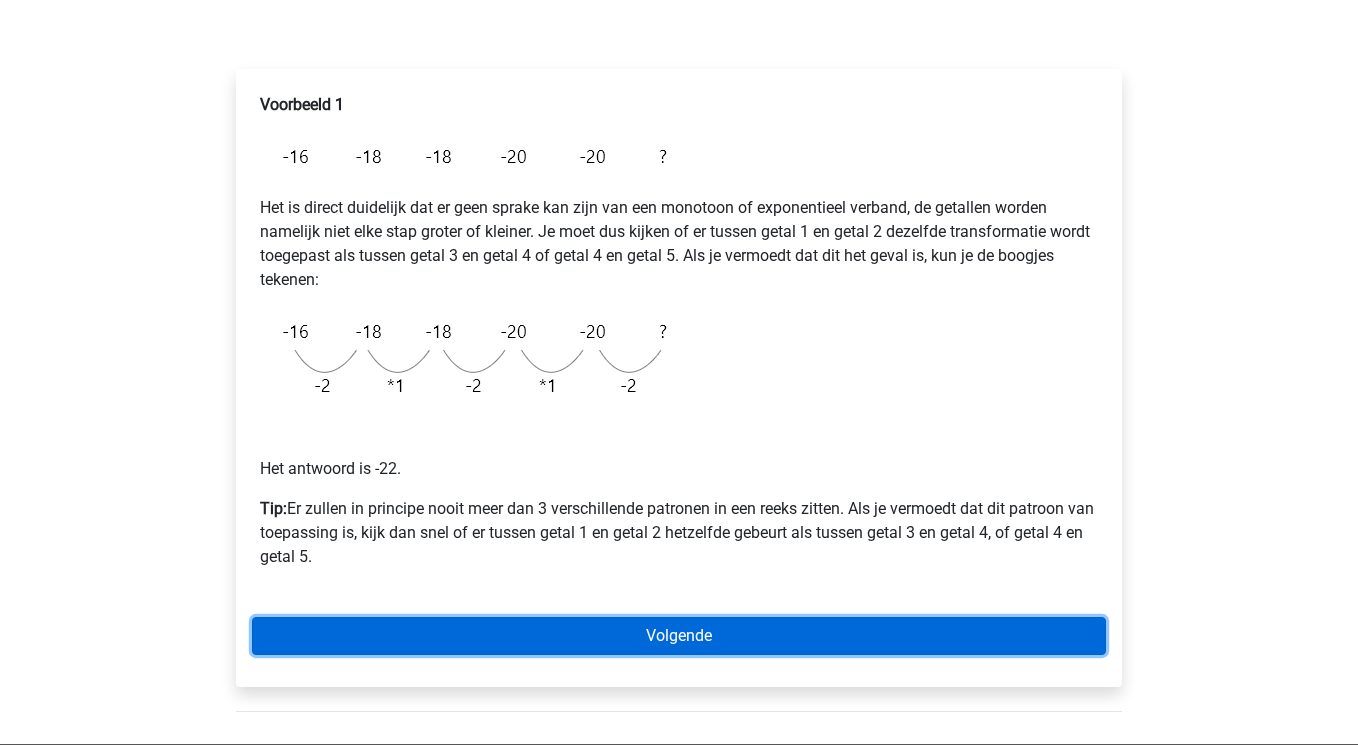 click on "Volgende" at bounding box center [679, 636] 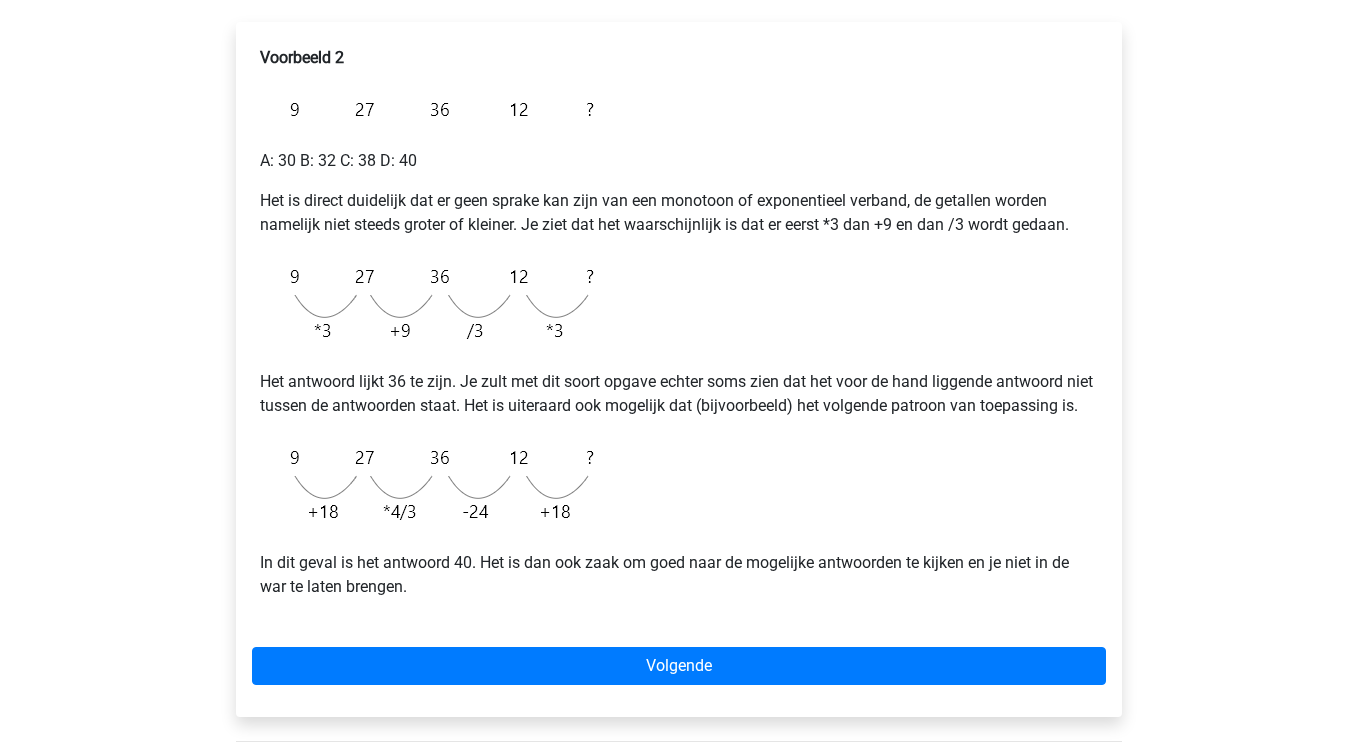 scroll, scrollTop: 324, scrollLeft: 0, axis: vertical 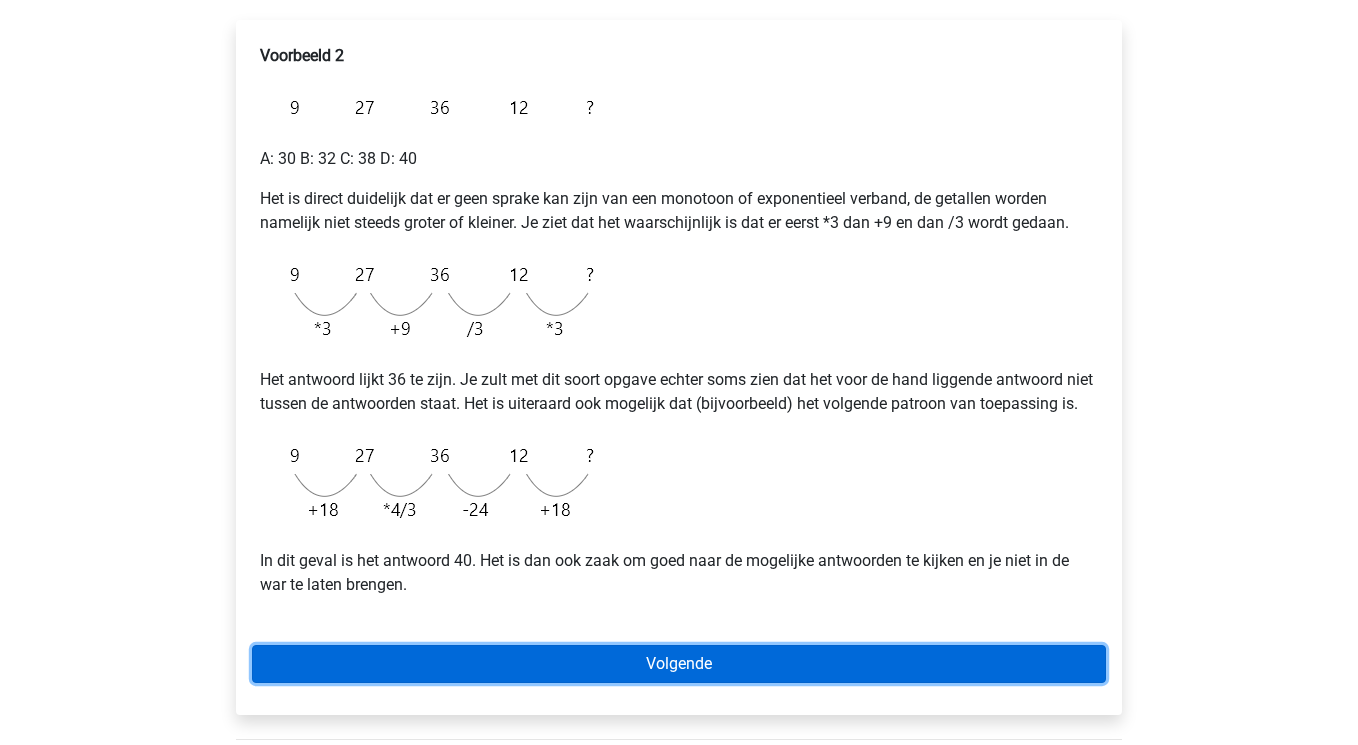 click on "Volgende" at bounding box center [679, 664] 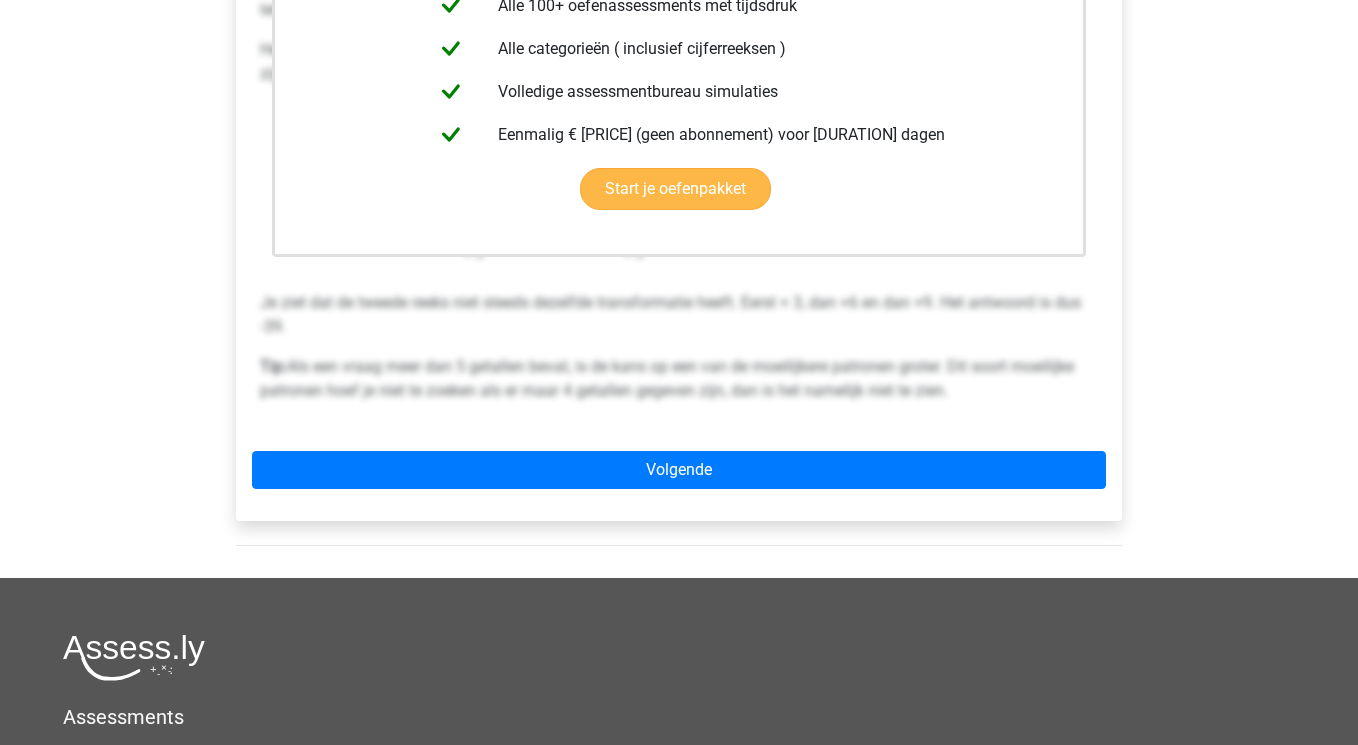 scroll, scrollTop: 570, scrollLeft: 0, axis: vertical 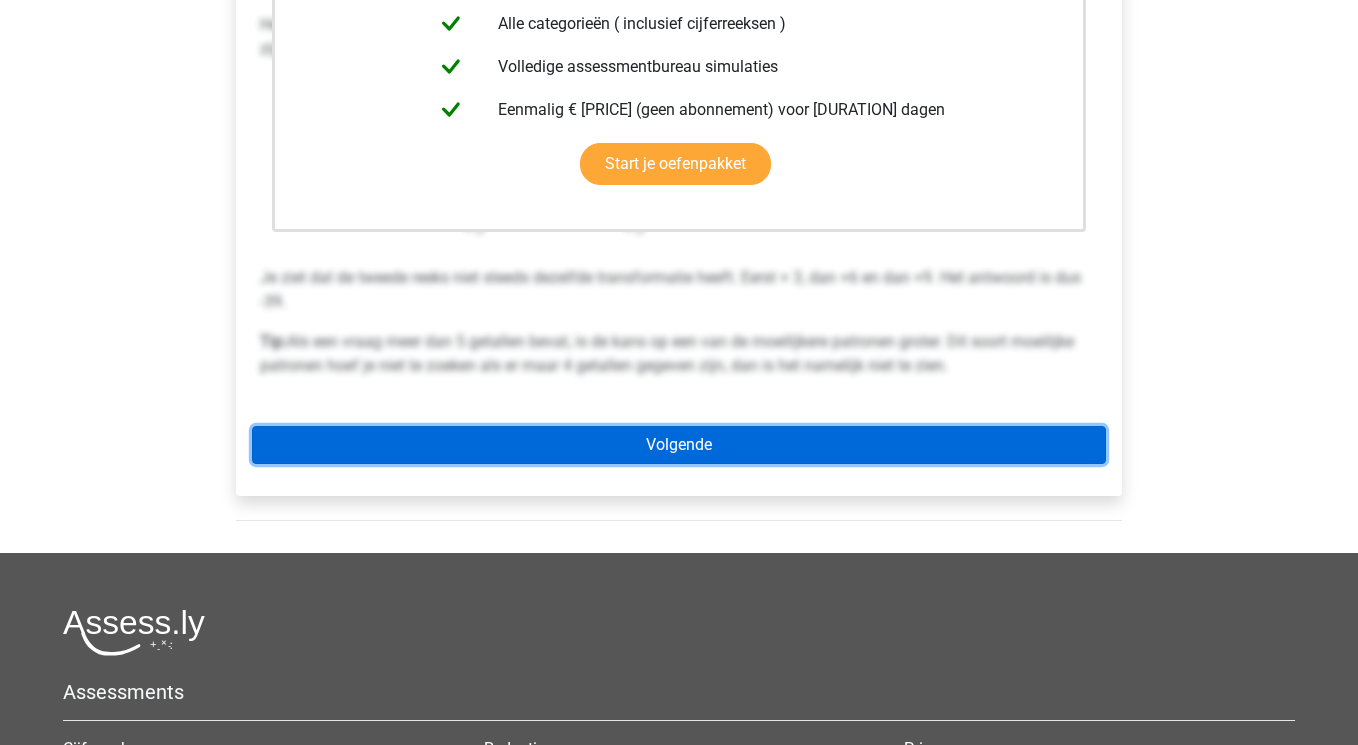 click on "Volgende" at bounding box center (679, 445) 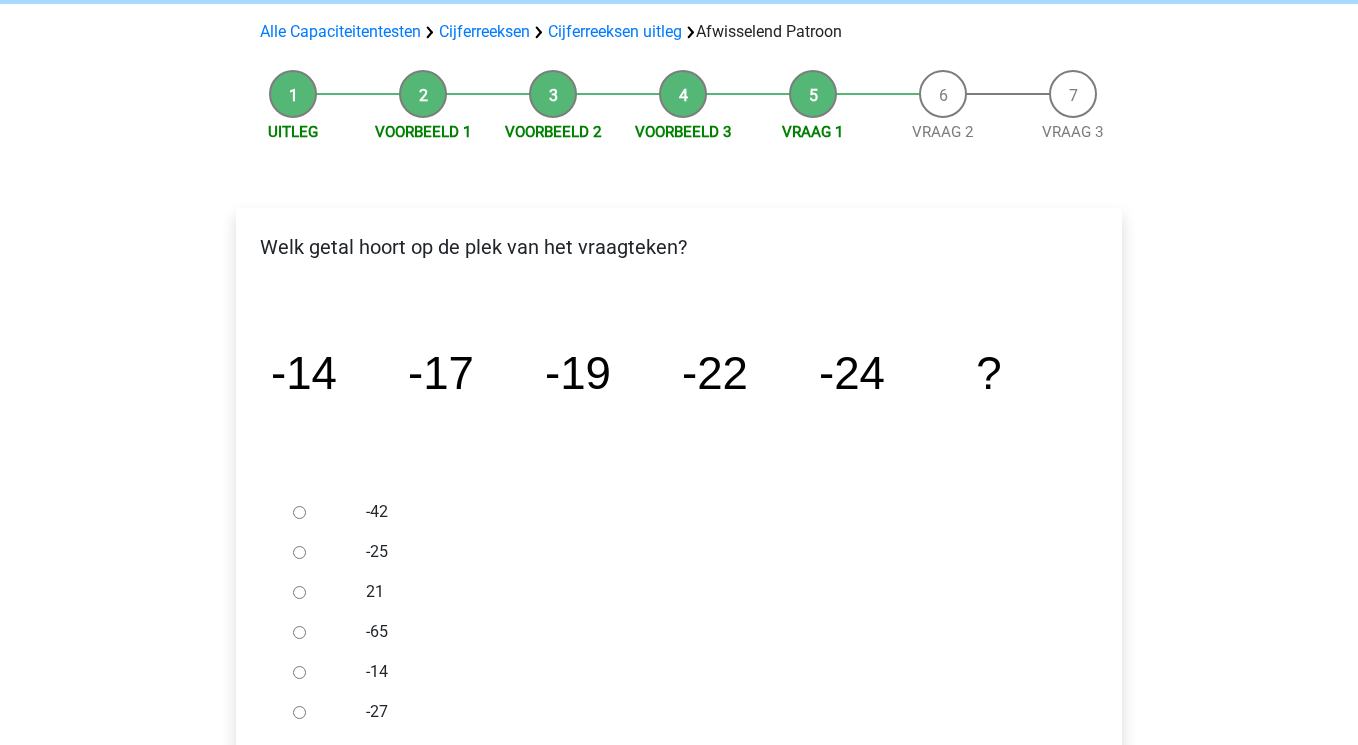 scroll, scrollTop: 138, scrollLeft: 0, axis: vertical 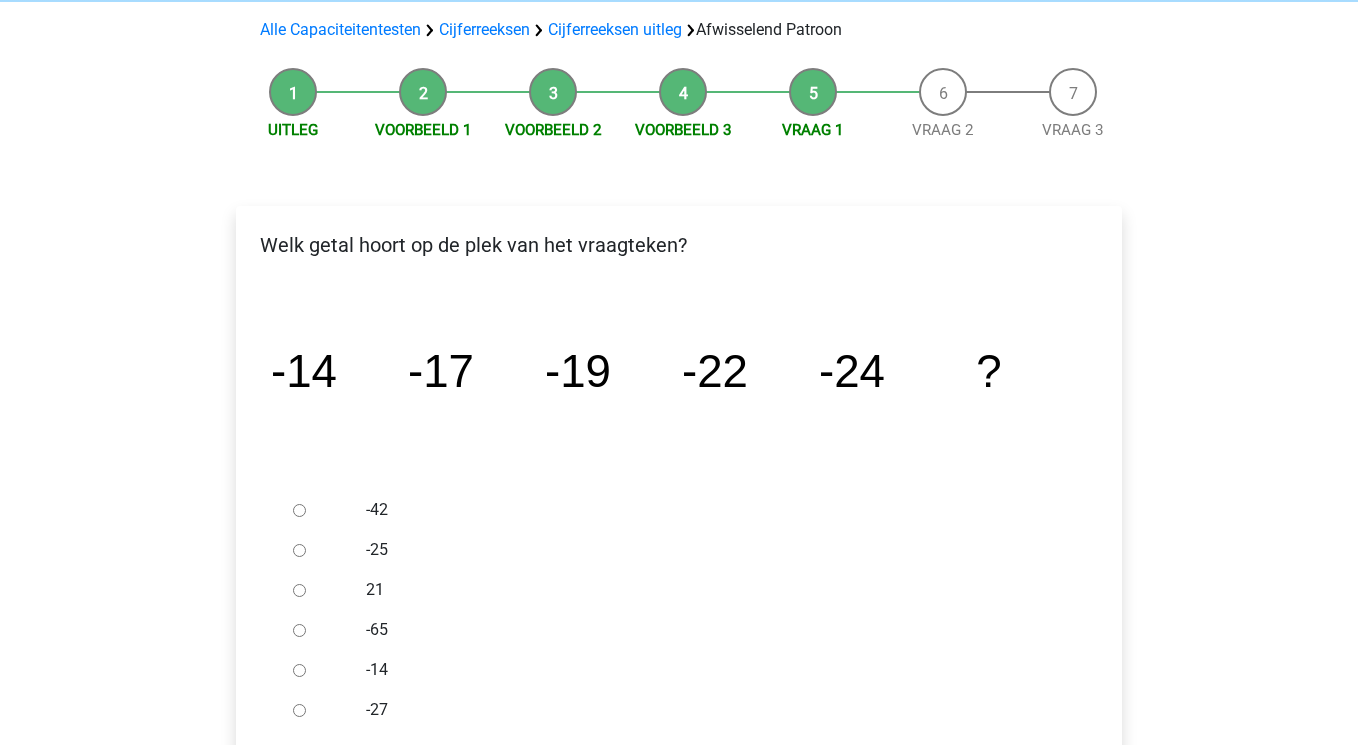 click on "-27" at bounding box center (299, 710) 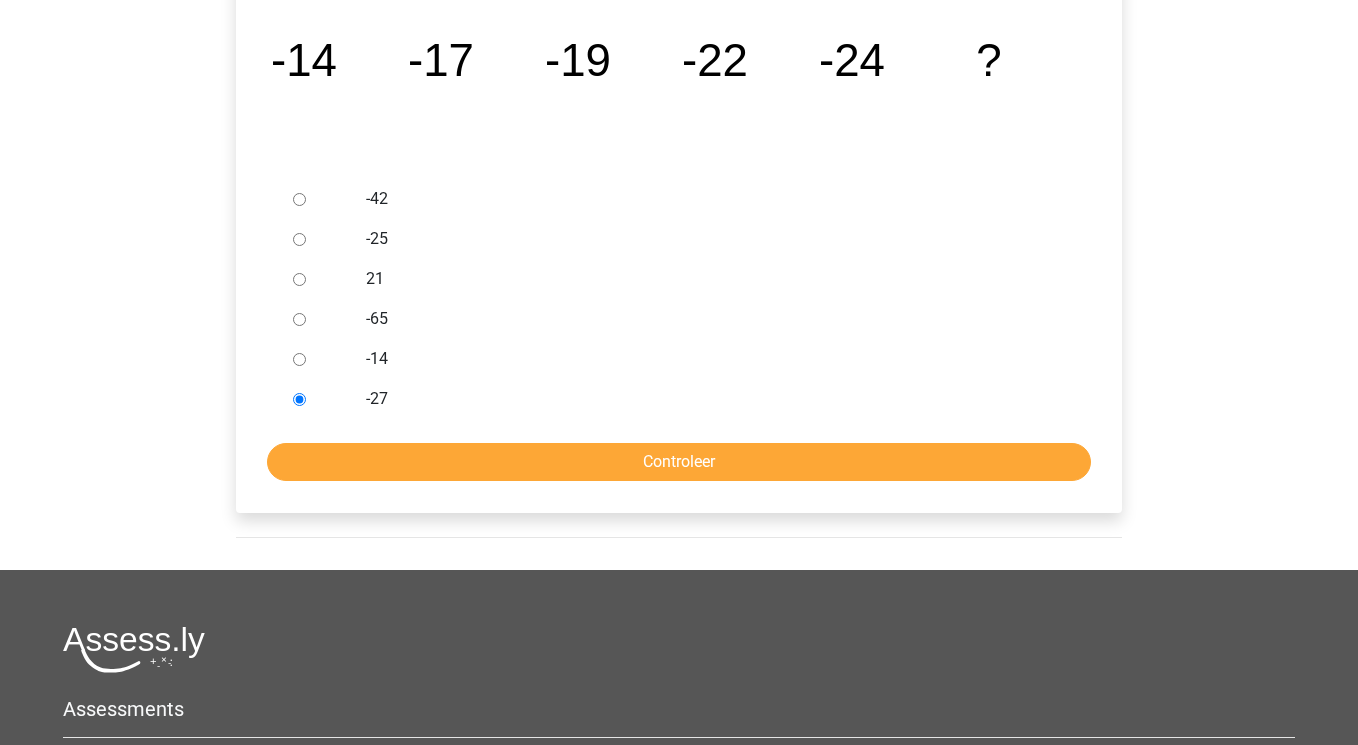 scroll, scrollTop: 542, scrollLeft: 0, axis: vertical 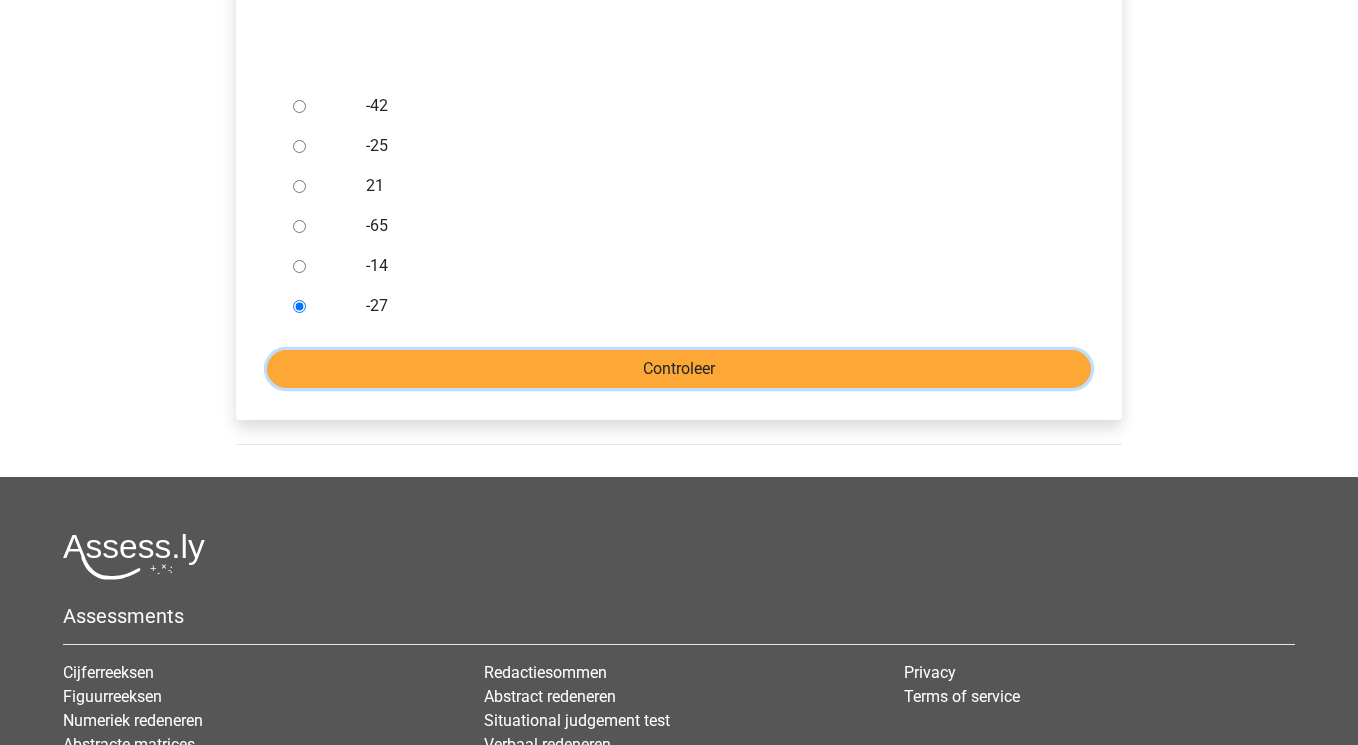 click on "Controleer" at bounding box center (679, 369) 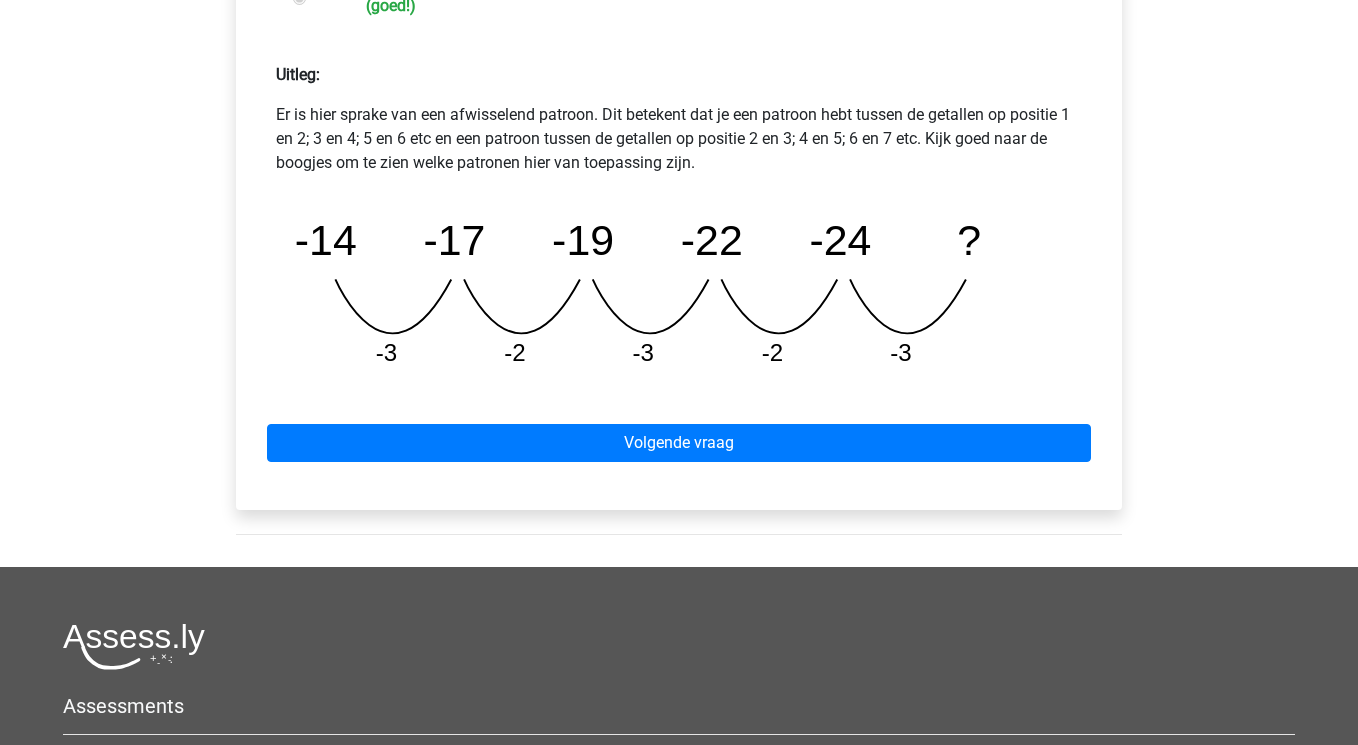 scroll, scrollTop: 956, scrollLeft: 0, axis: vertical 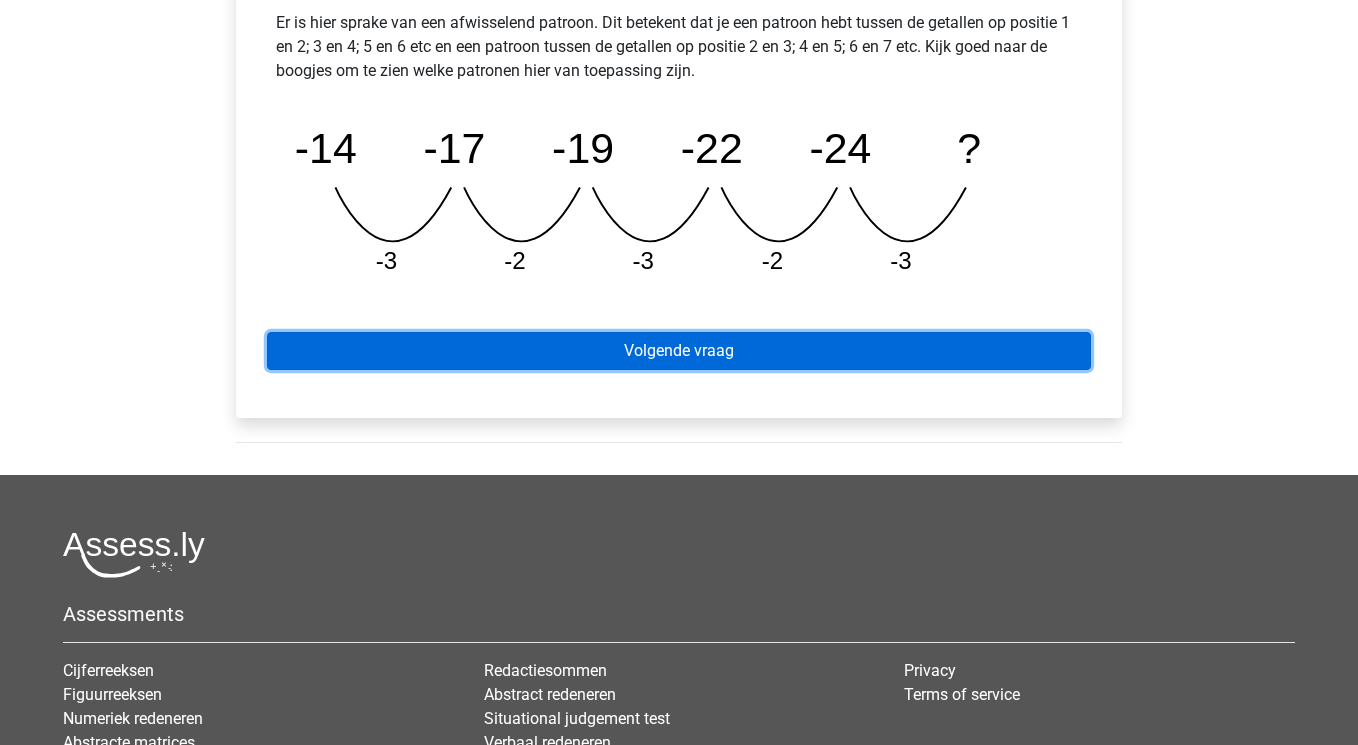 click on "Volgende vraag" at bounding box center (679, 351) 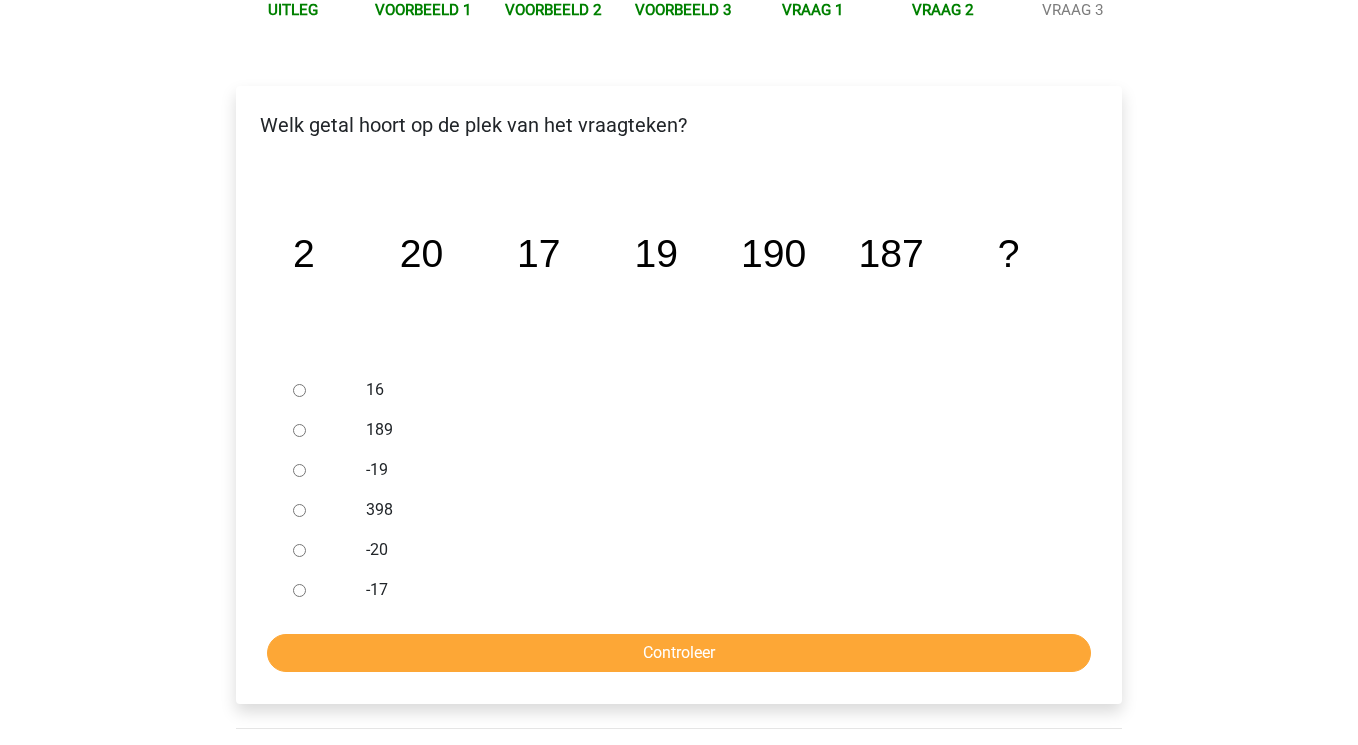 scroll, scrollTop: 267, scrollLeft: 0, axis: vertical 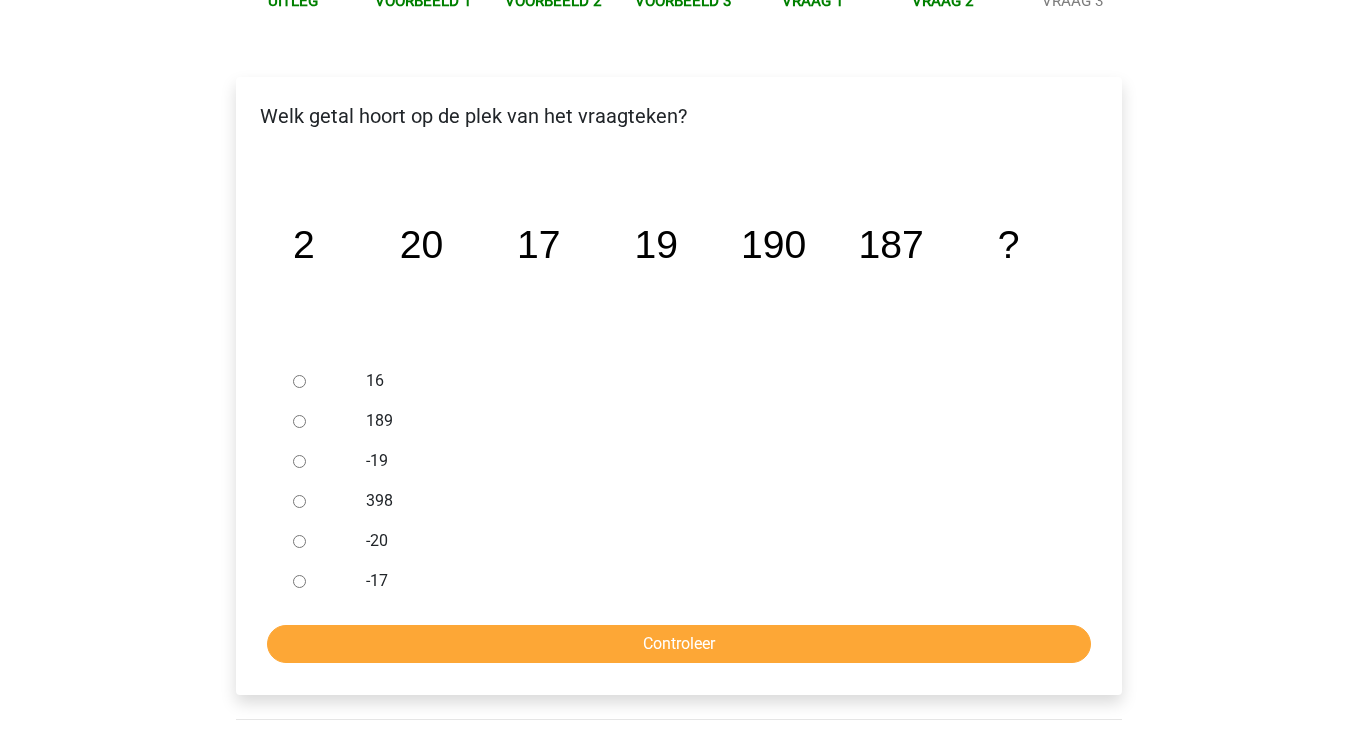 click on "398" at bounding box center (299, 501) 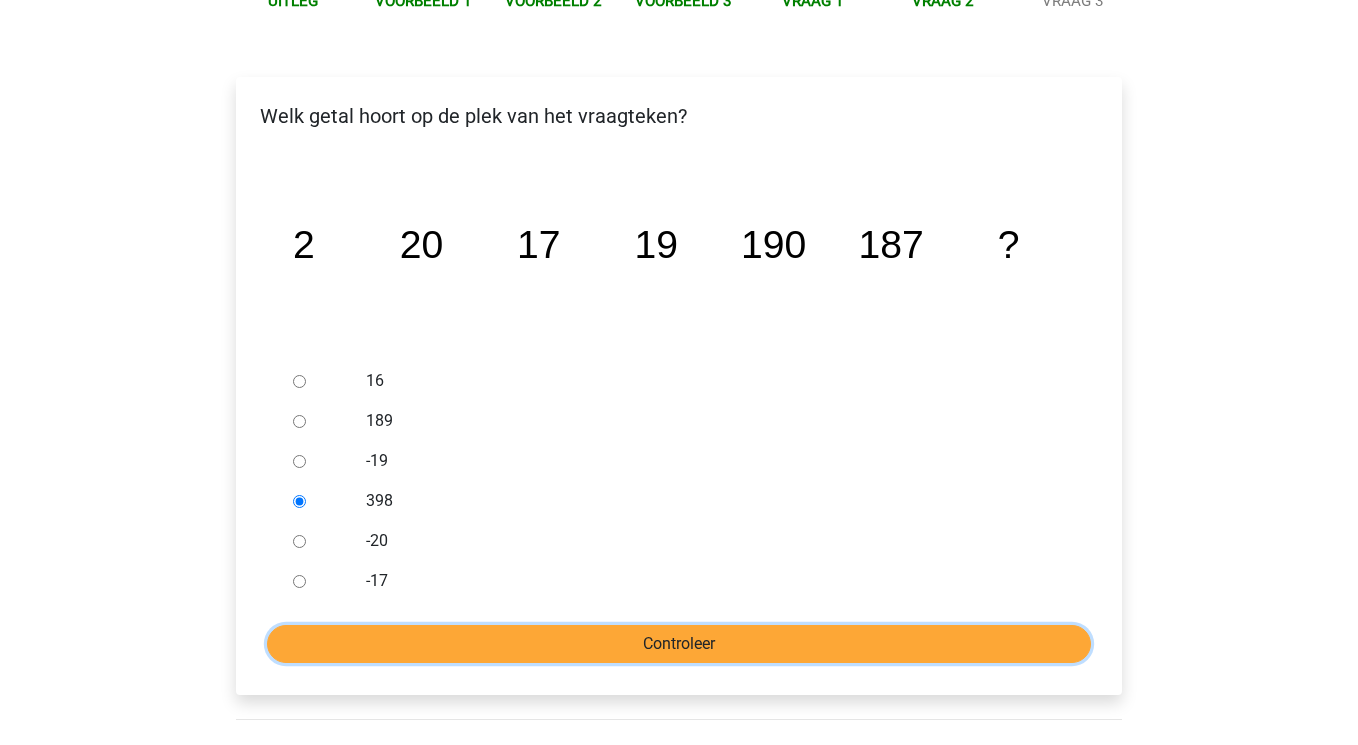 click on "Controleer" at bounding box center (679, 644) 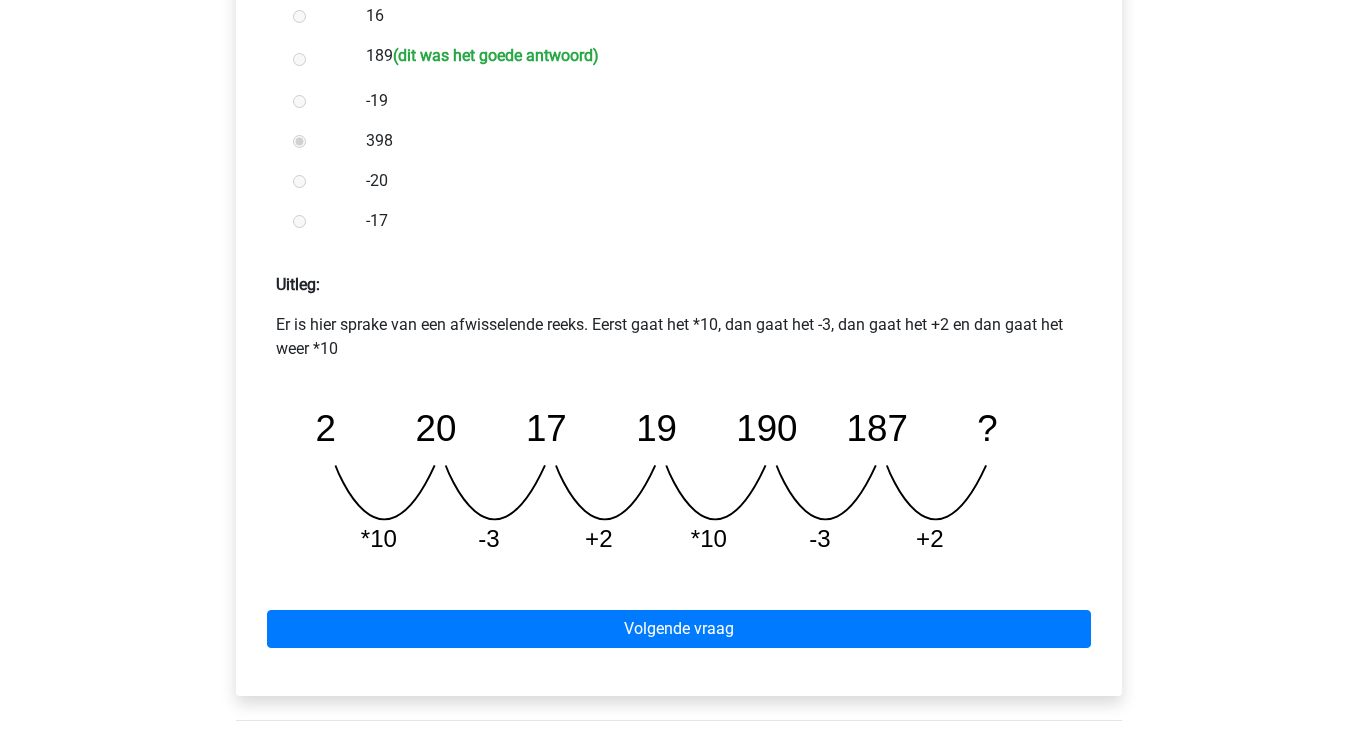 scroll, scrollTop: 621, scrollLeft: 0, axis: vertical 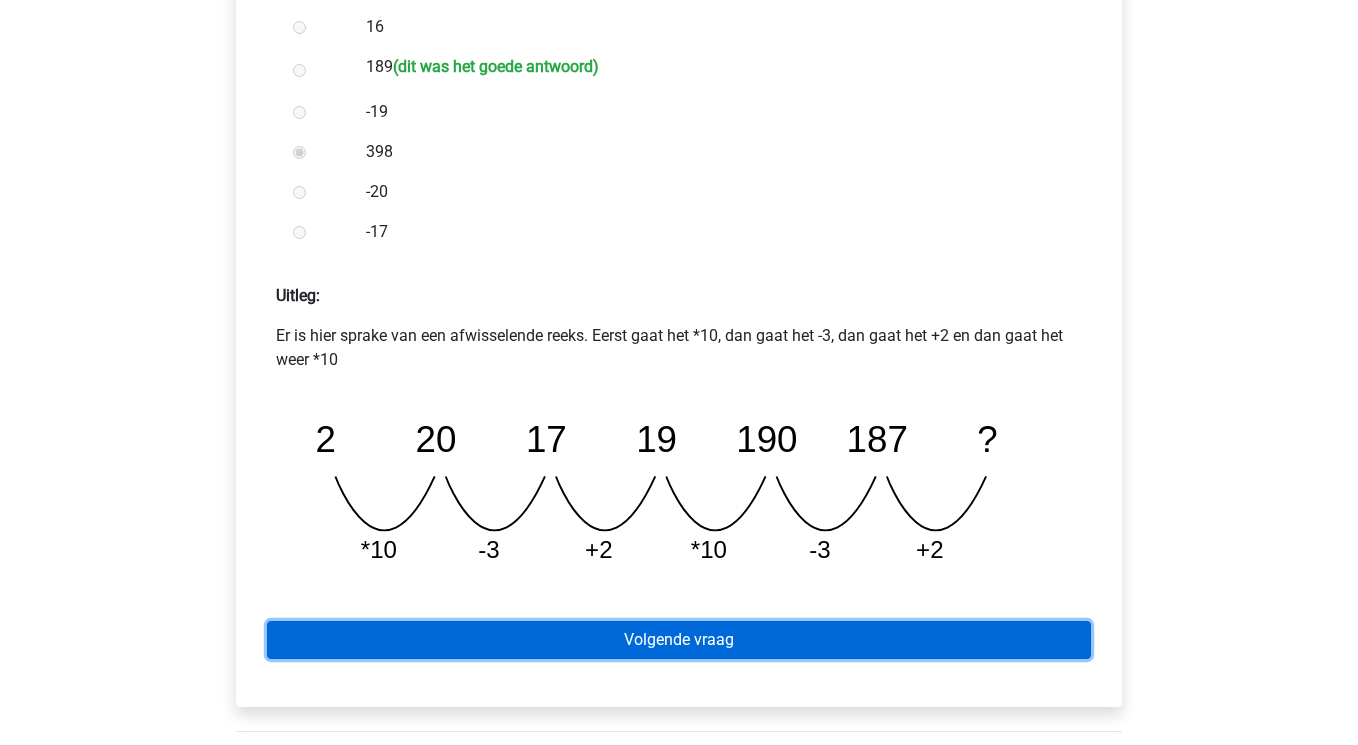 click on "Volgende vraag" at bounding box center [679, 640] 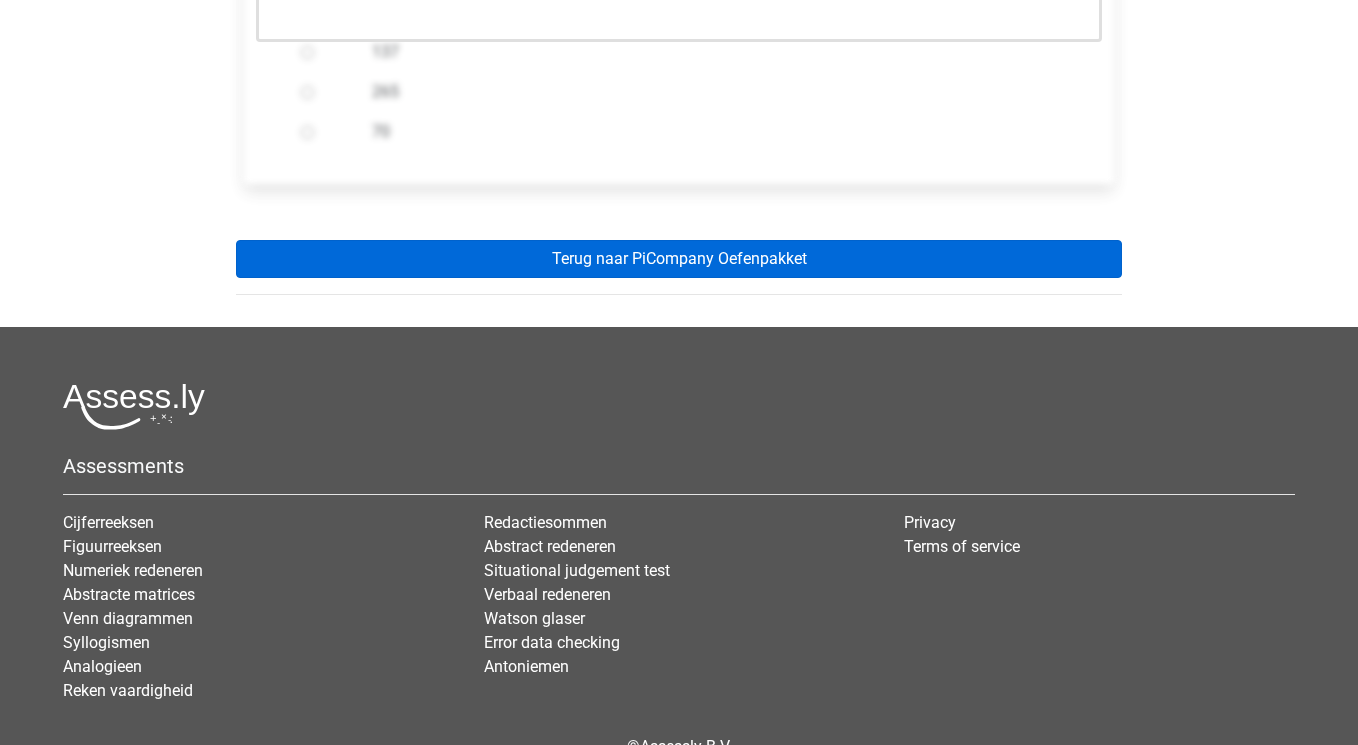 scroll, scrollTop: 774, scrollLeft: 0, axis: vertical 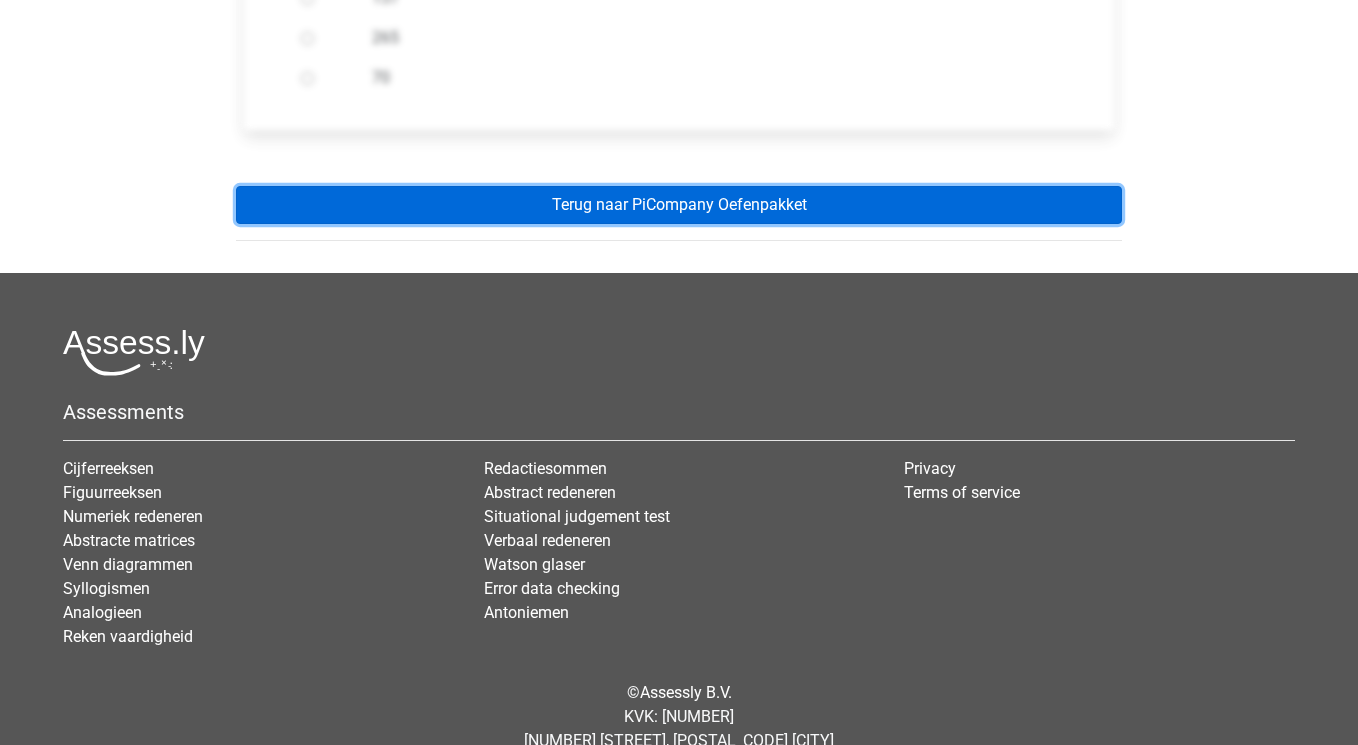 click on "Terug naar PiCompany  Oefenpakket" at bounding box center [679, 205] 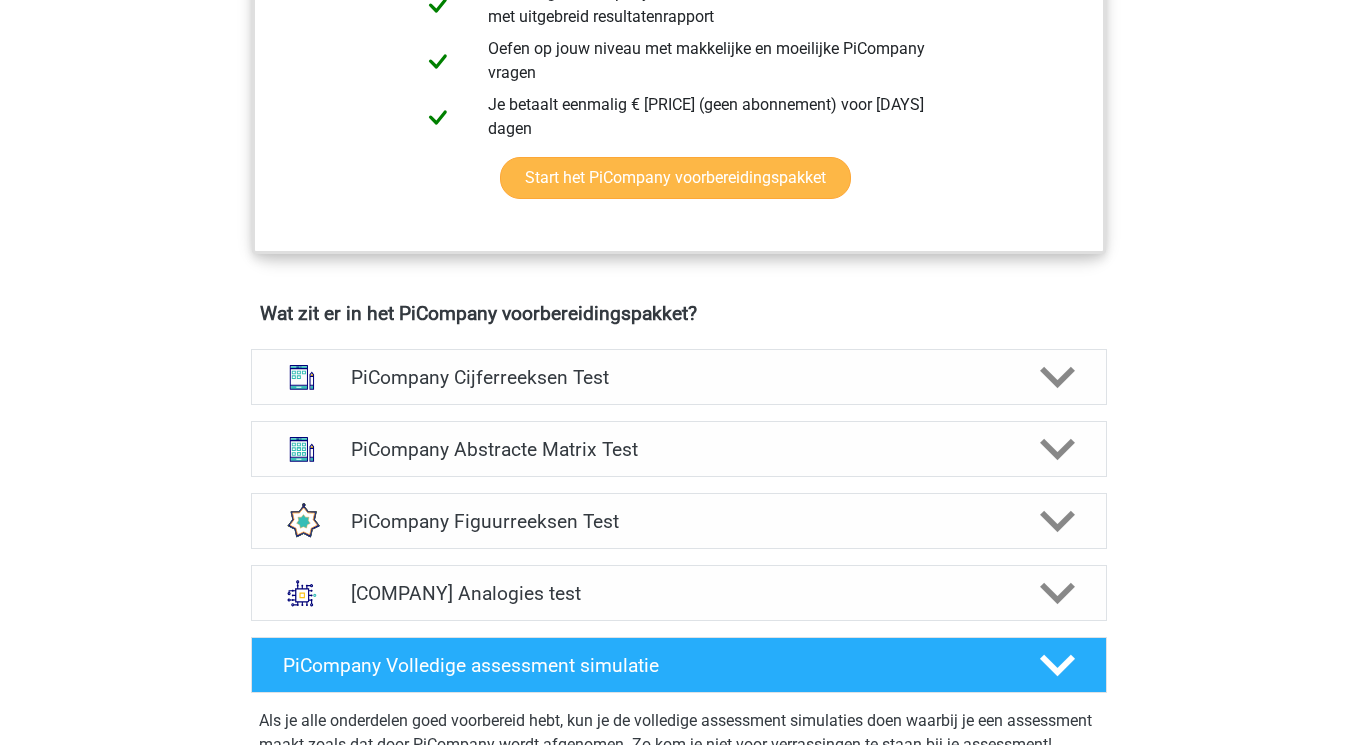 scroll, scrollTop: 1092, scrollLeft: 0, axis: vertical 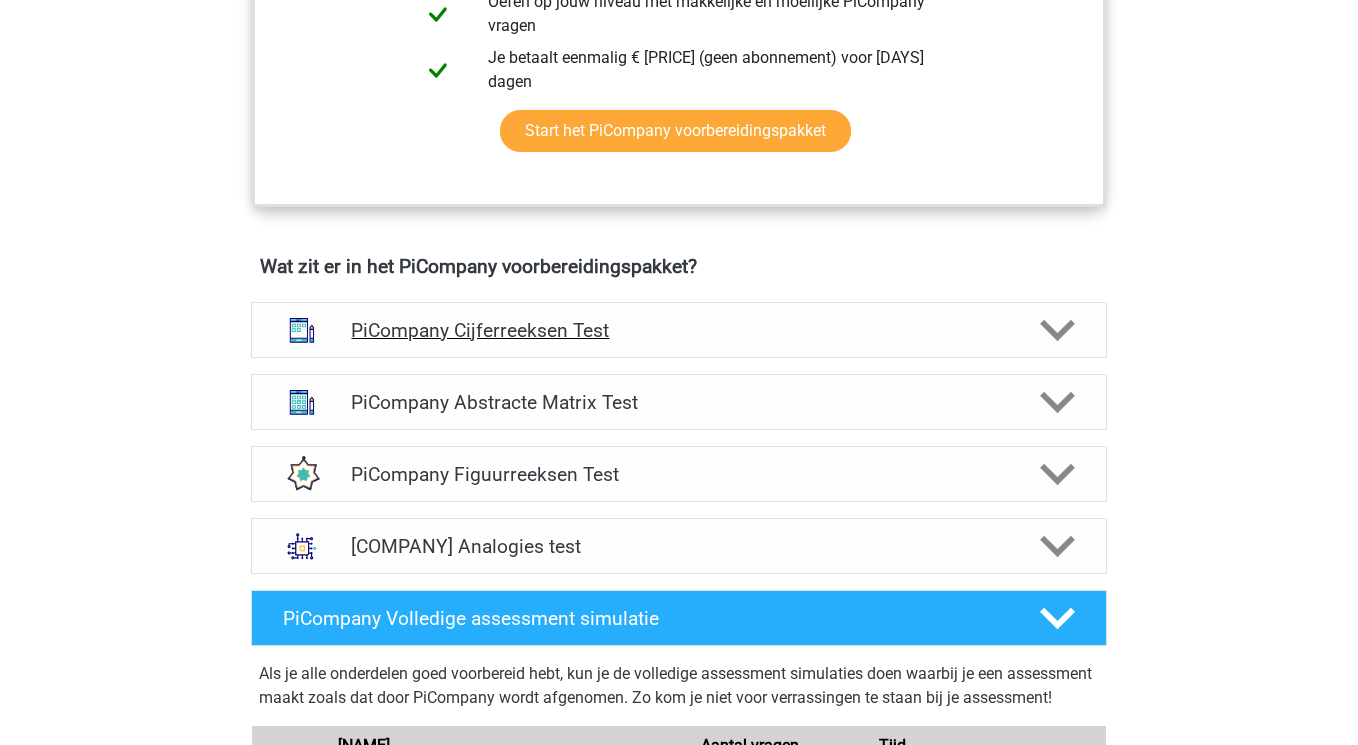 click on "PiCompany Cijferreeksen Test" at bounding box center [678, 330] 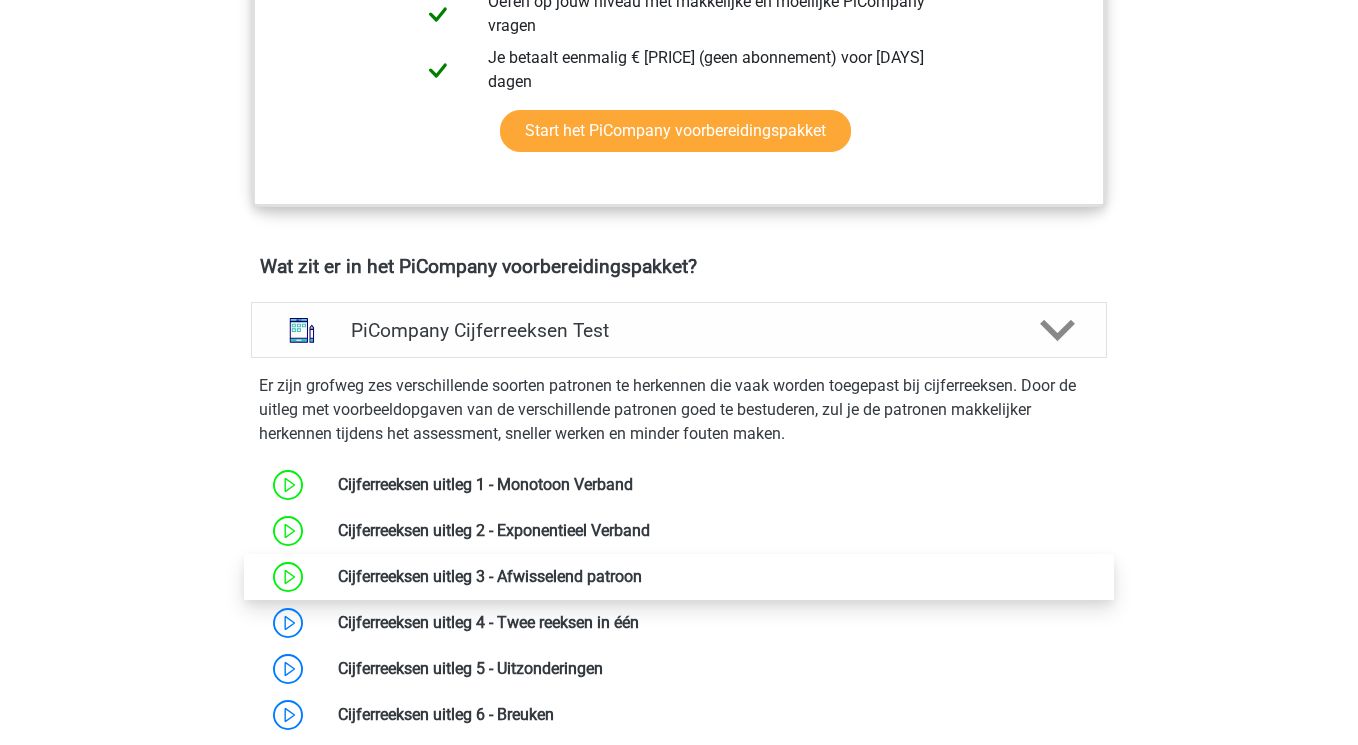 click at bounding box center (642, 576) 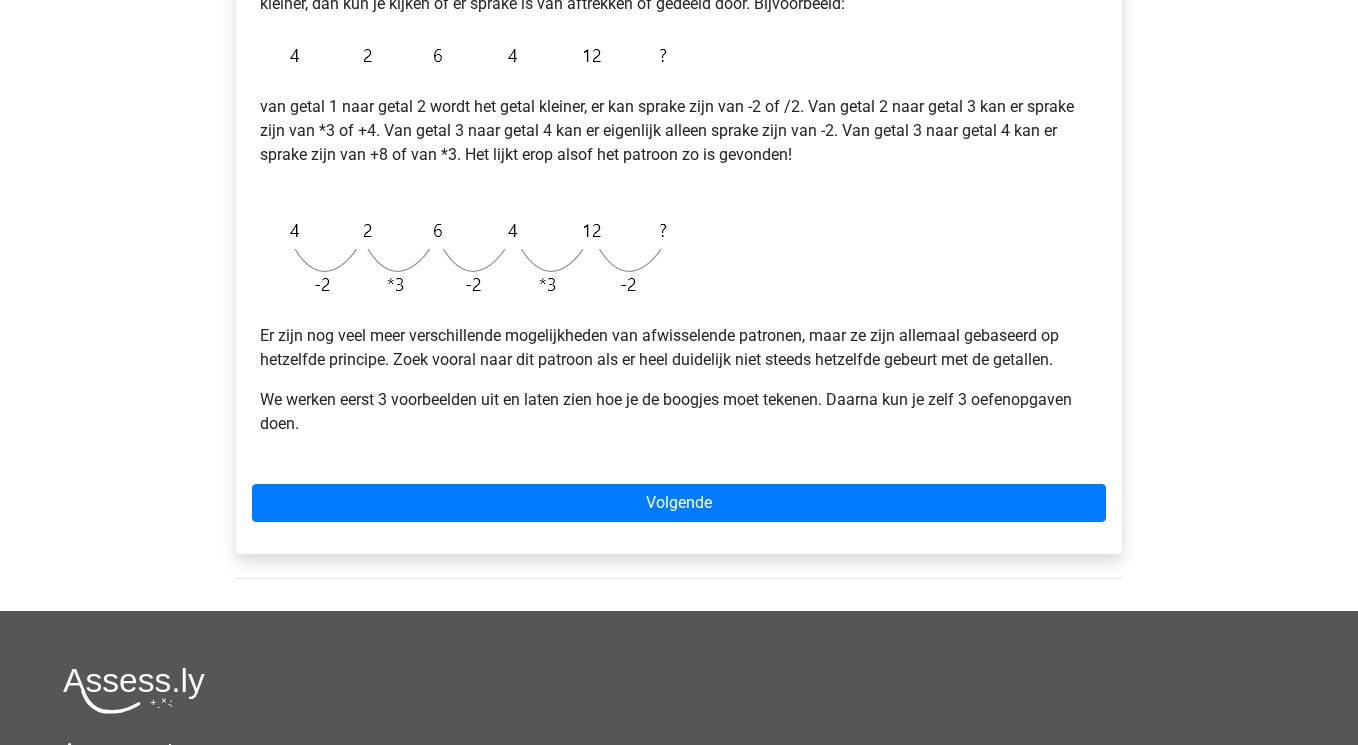 scroll, scrollTop: 407, scrollLeft: 0, axis: vertical 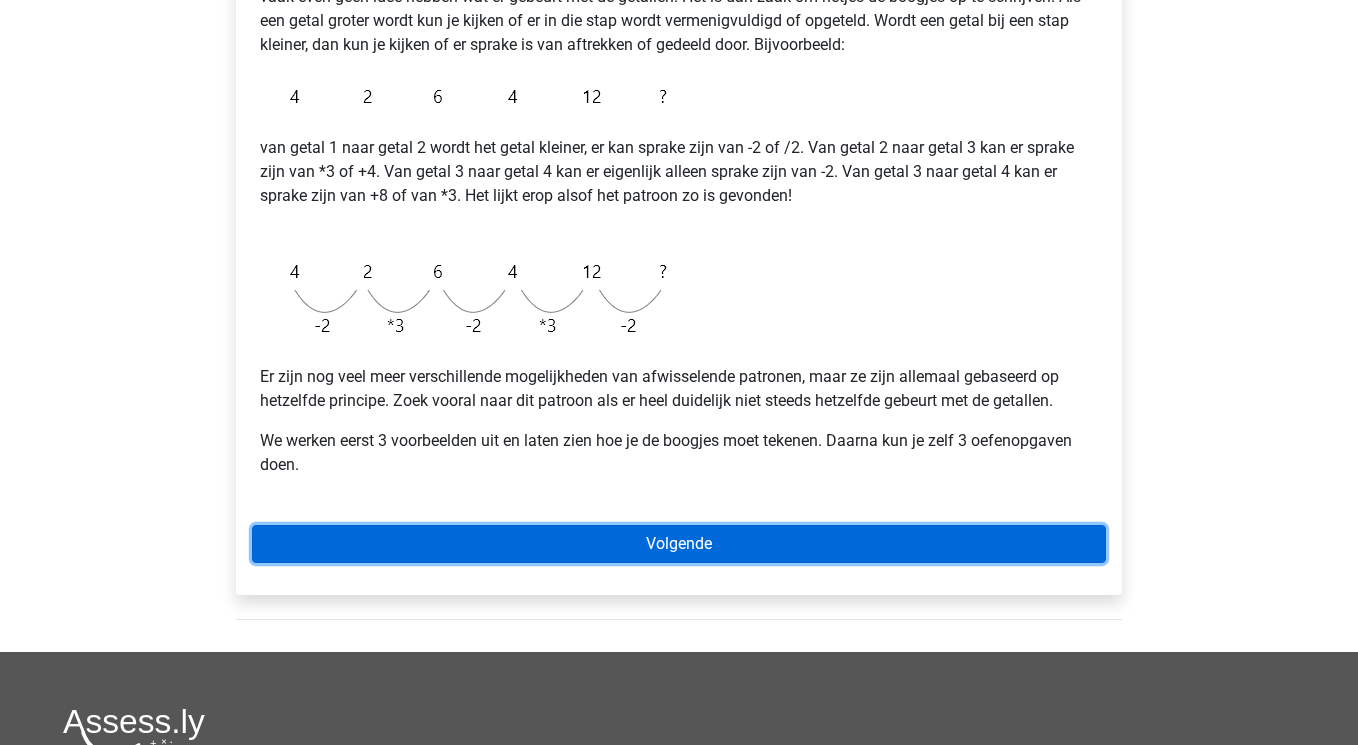 click on "Volgende" at bounding box center [679, 544] 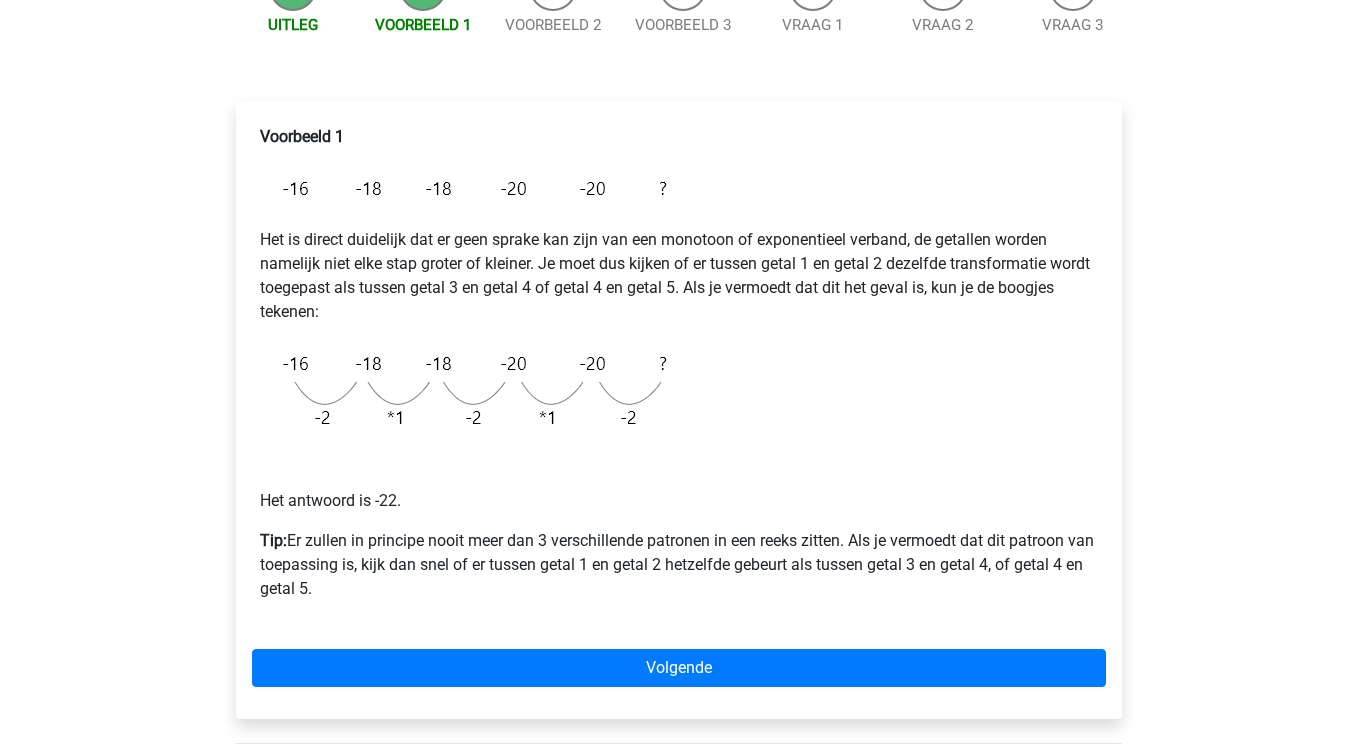 scroll, scrollTop: 274, scrollLeft: 0, axis: vertical 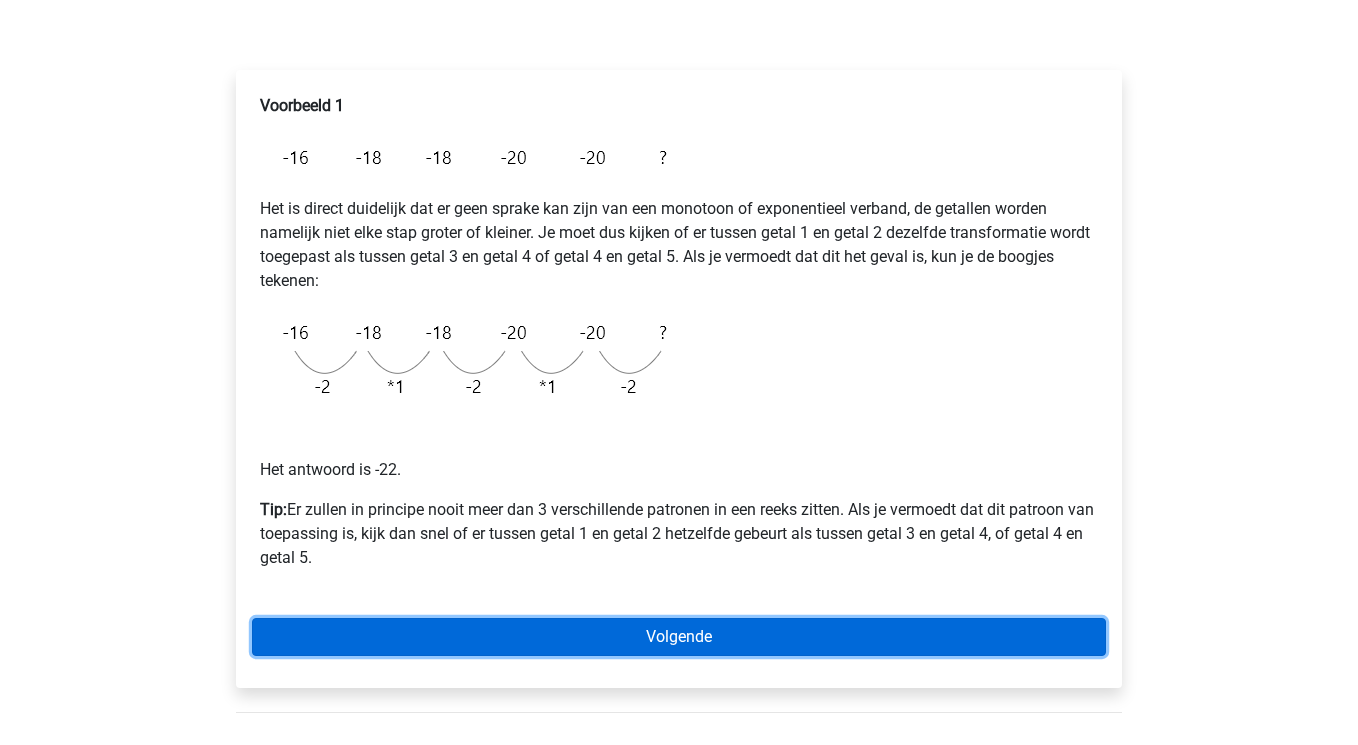 click on "Volgende" at bounding box center (679, 637) 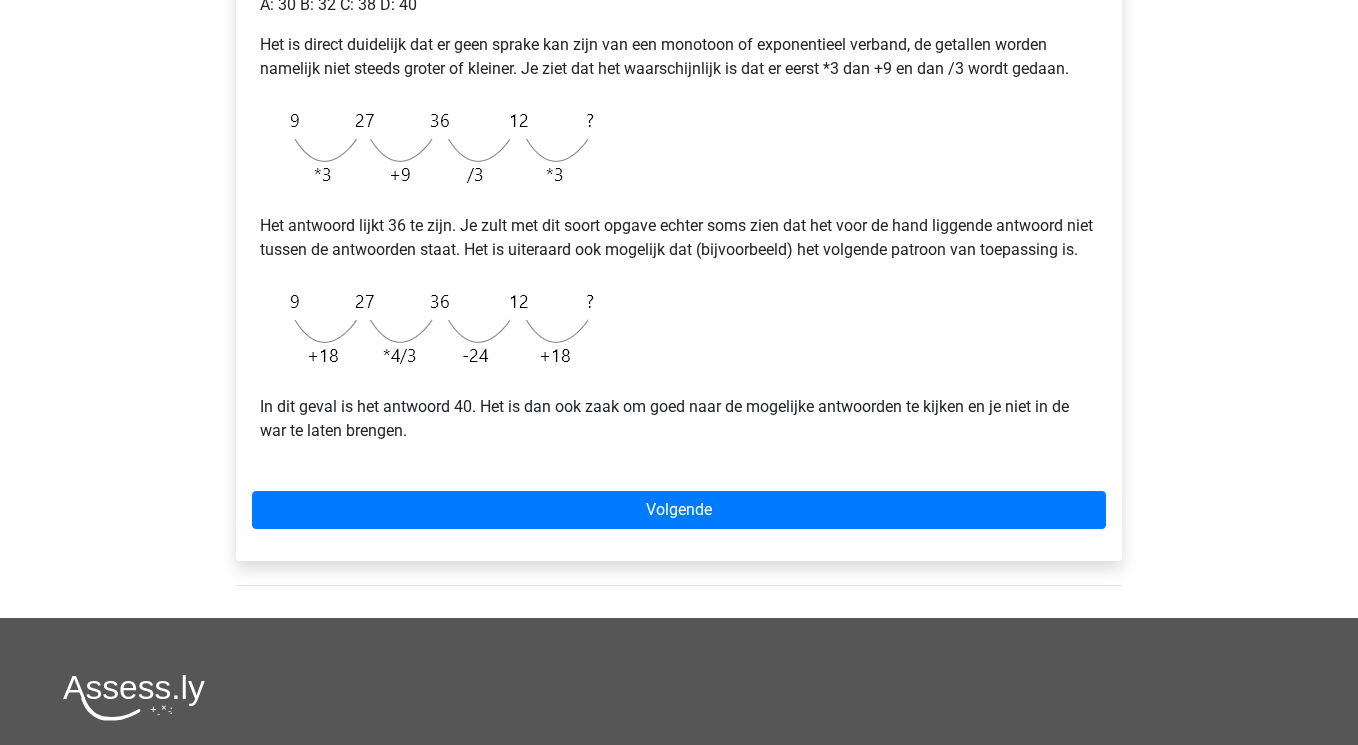scroll, scrollTop: 479, scrollLeft: 0, axis: vertical 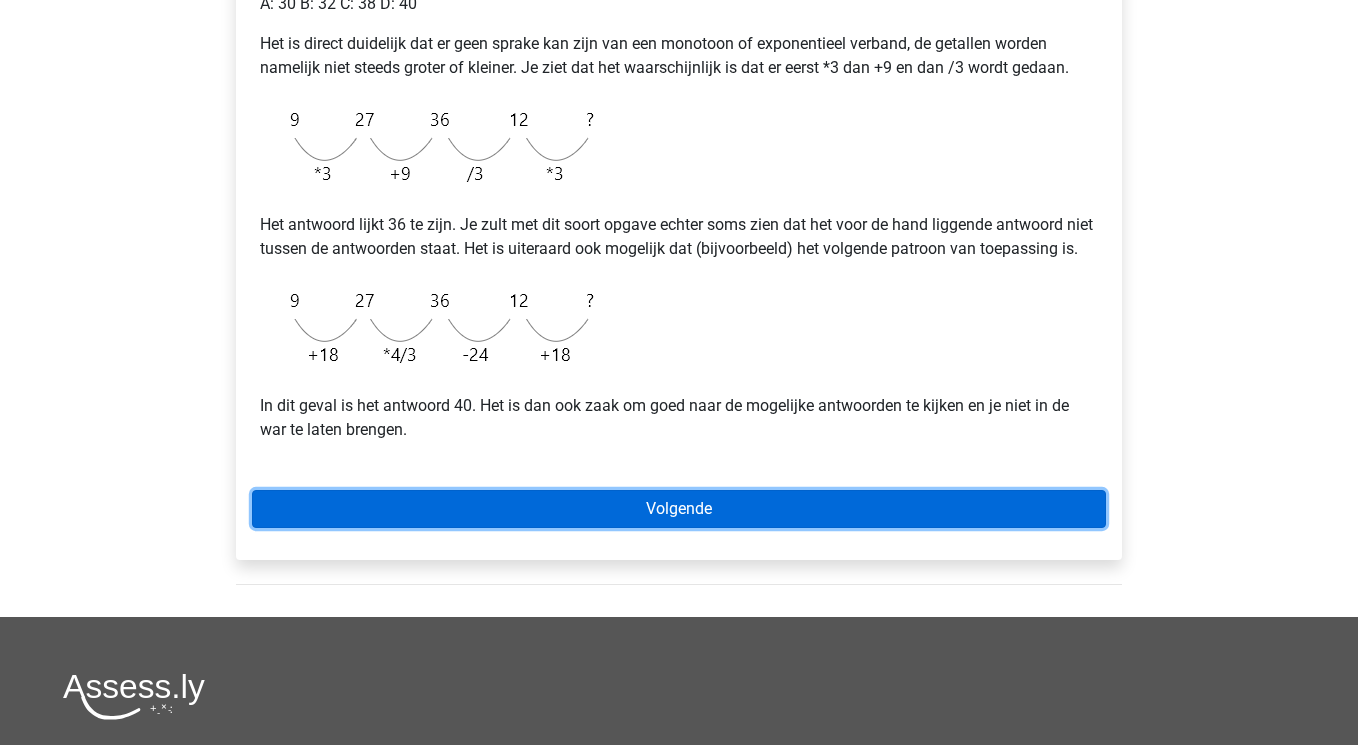 click on "Volgende" at bounding box center (679, 509) 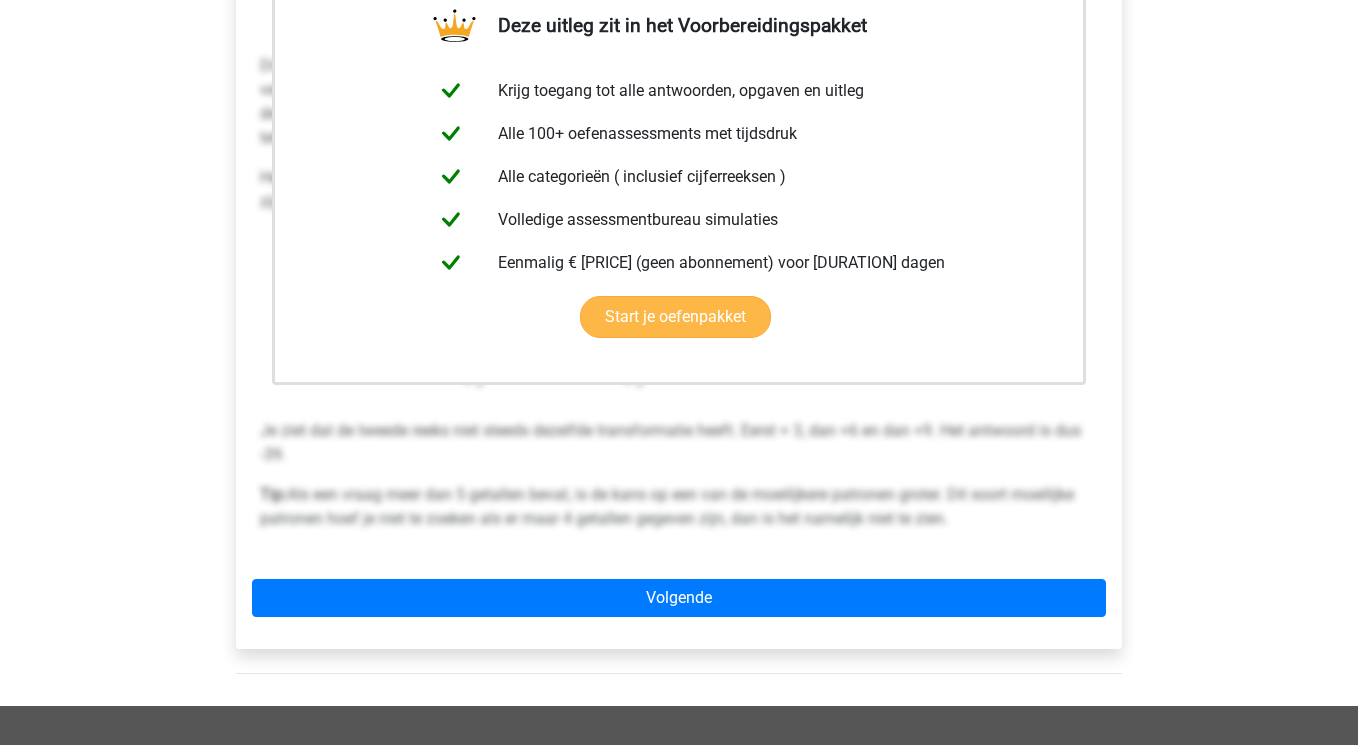 scroll, scrollTop: 560, scrollLeft: 0, axis: vertical 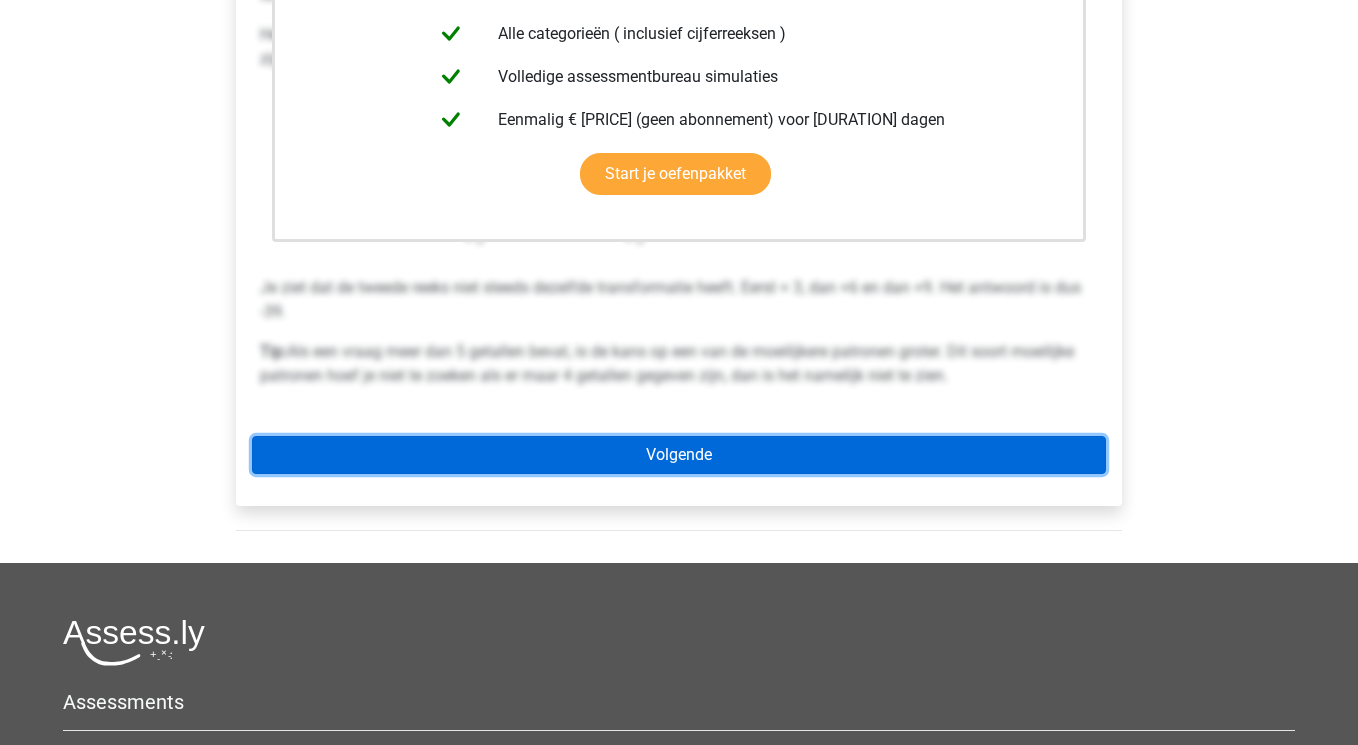 click on "Volgende" at bounding box center (679, 455) 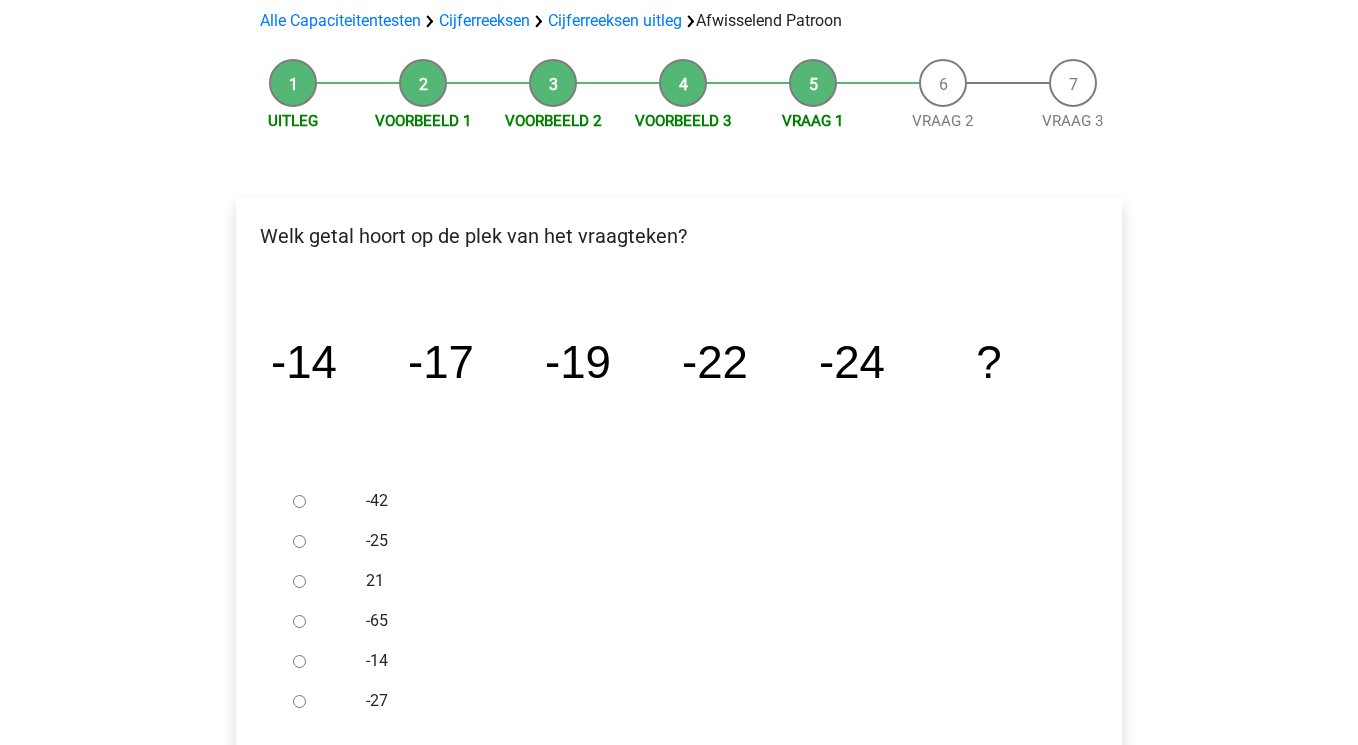 scroll, scrollTop: 180, scrollLeft: 0, axis: vertical 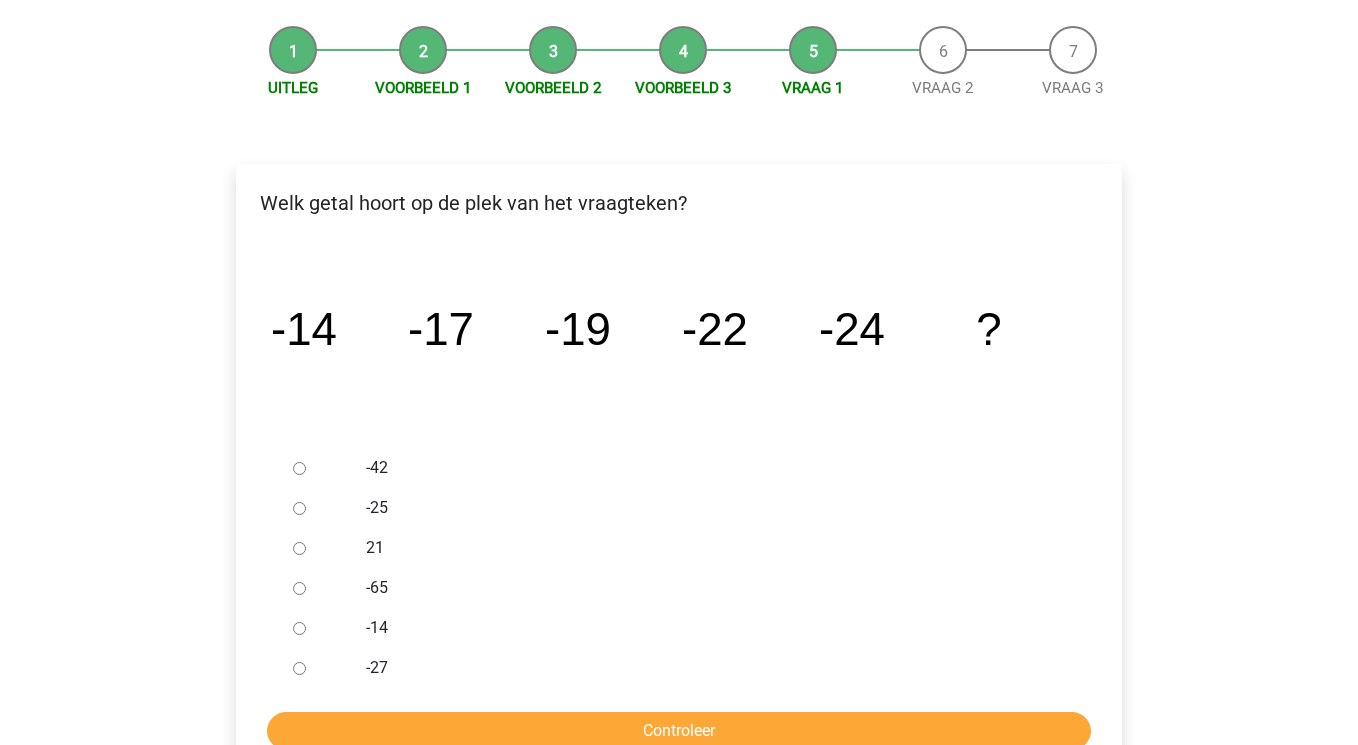 click on "-27" at bounding box center (299, 668) 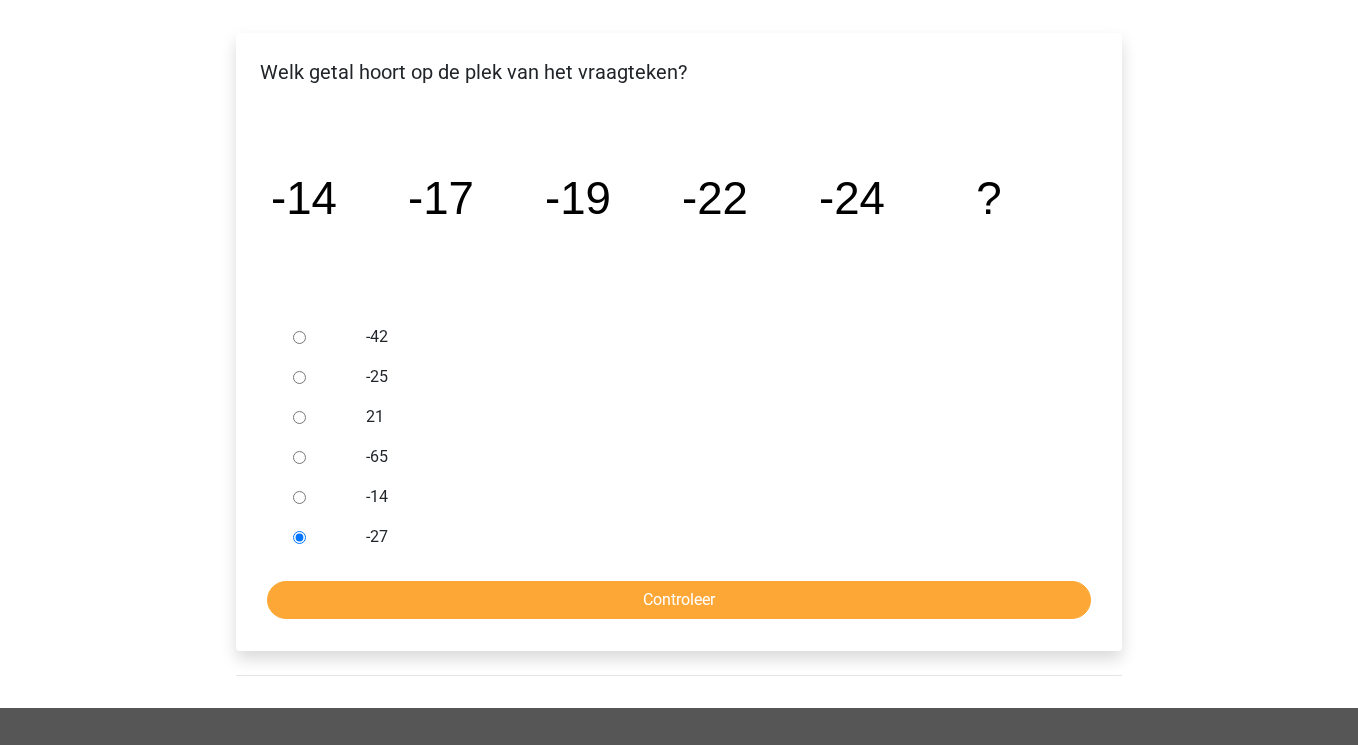 scroll, scrollTop: 325, scrollLeft: 0, axis: vertical 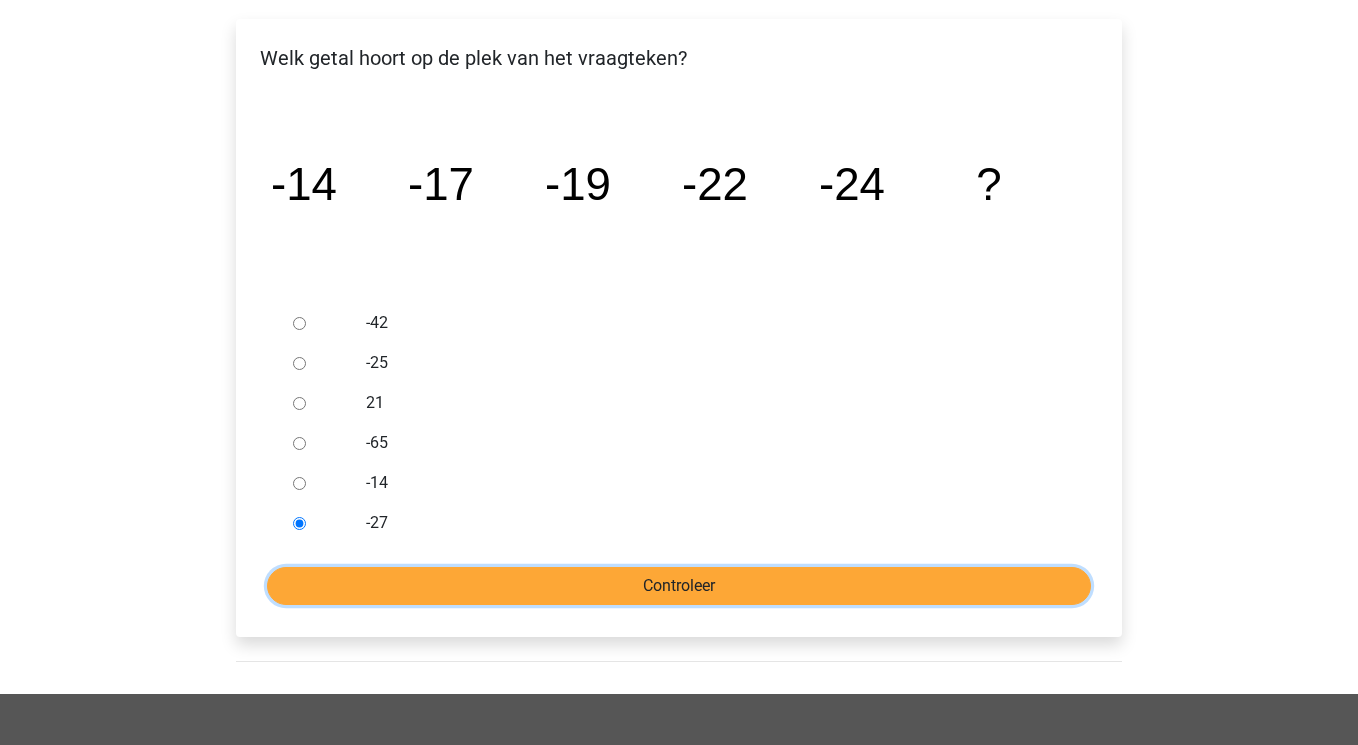 click on "Controleer" at bounding box center (679, 586) 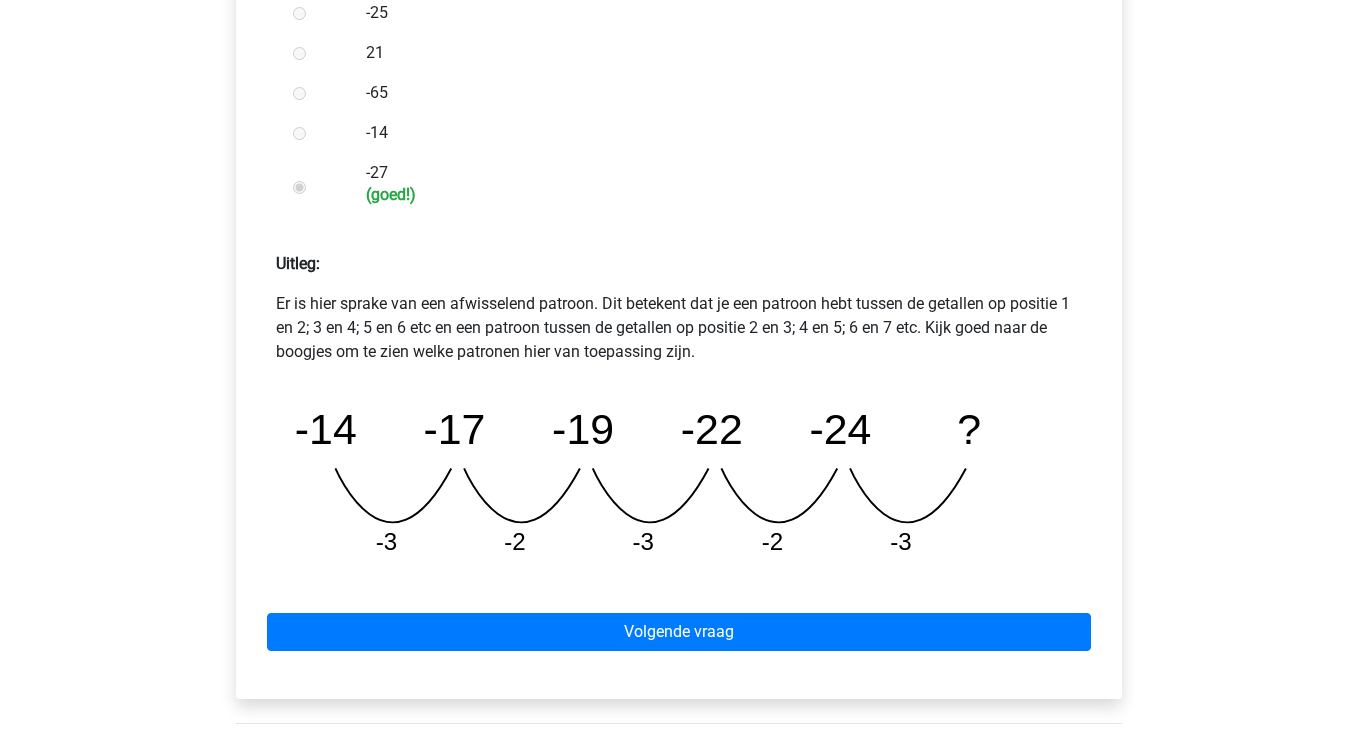 scroll, scrollTop: 694, scrollLeft: 0, axis: vertical 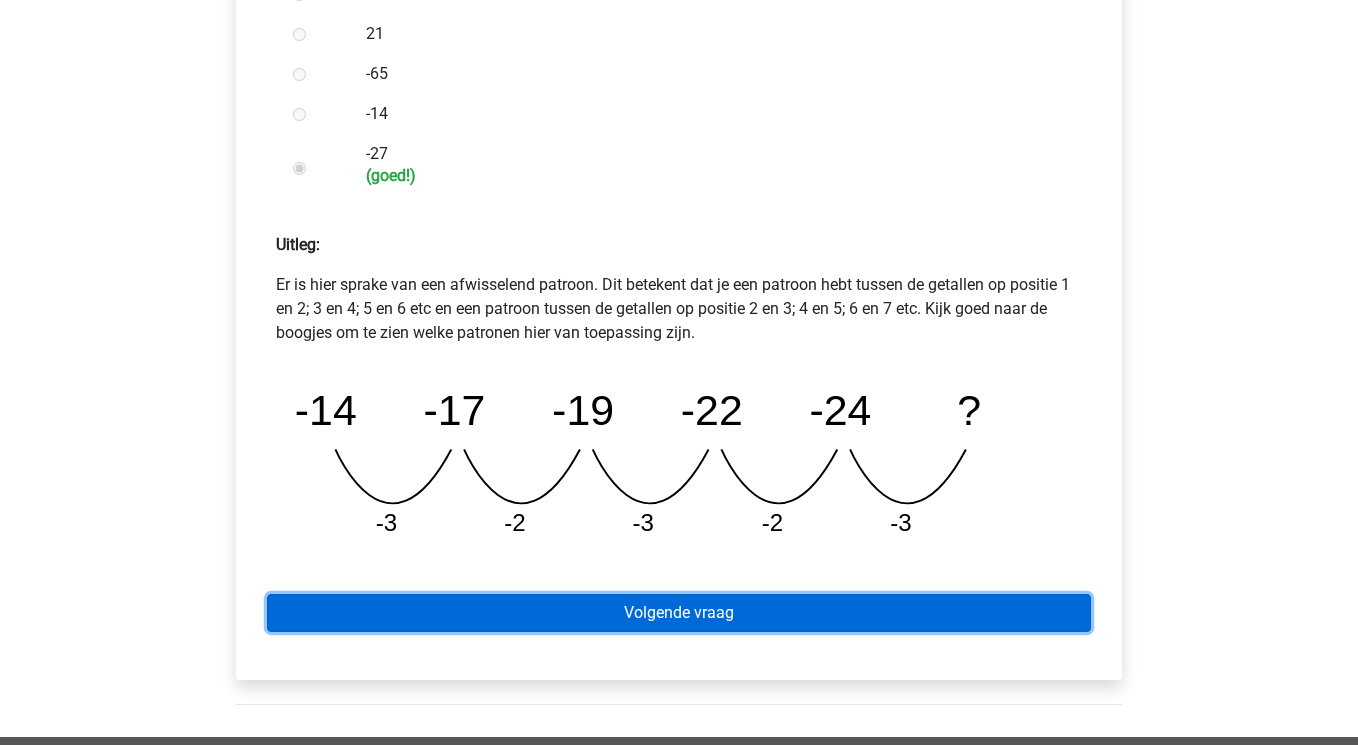 click on "Volgende vraag" at bounding box center (679, 613) 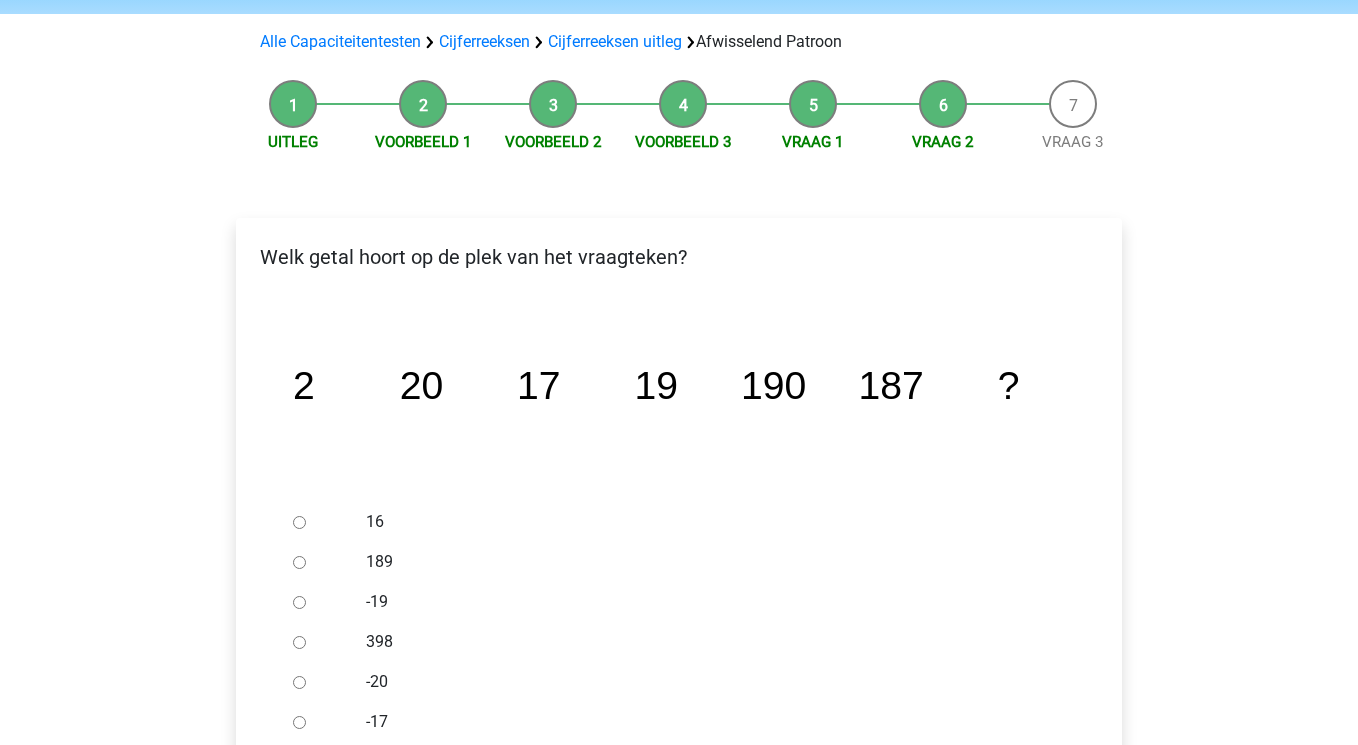 scroll, scrollTop: 132, scrollLeft: 0, axis: vertical 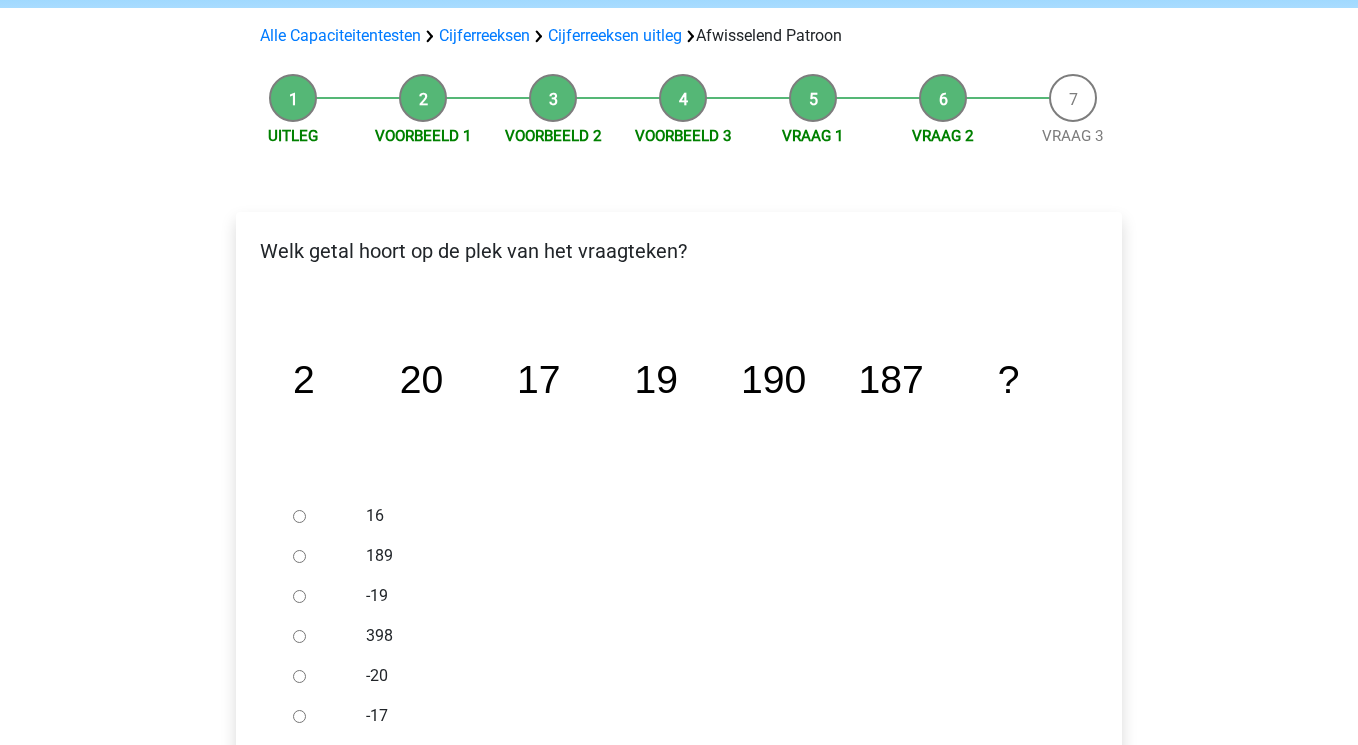 click at bounding box center (318, 556) 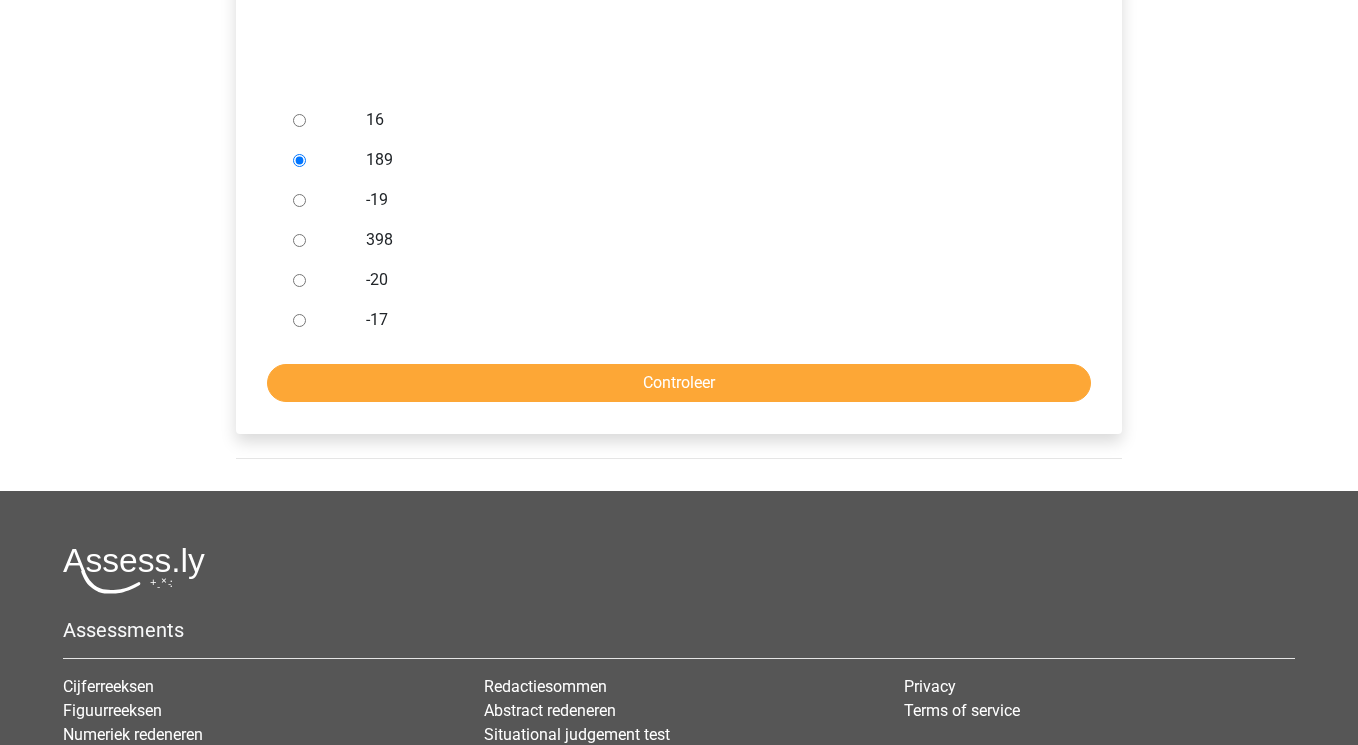 scroll, scrollTop: 535, scrollLeft: 0, axis: vertical 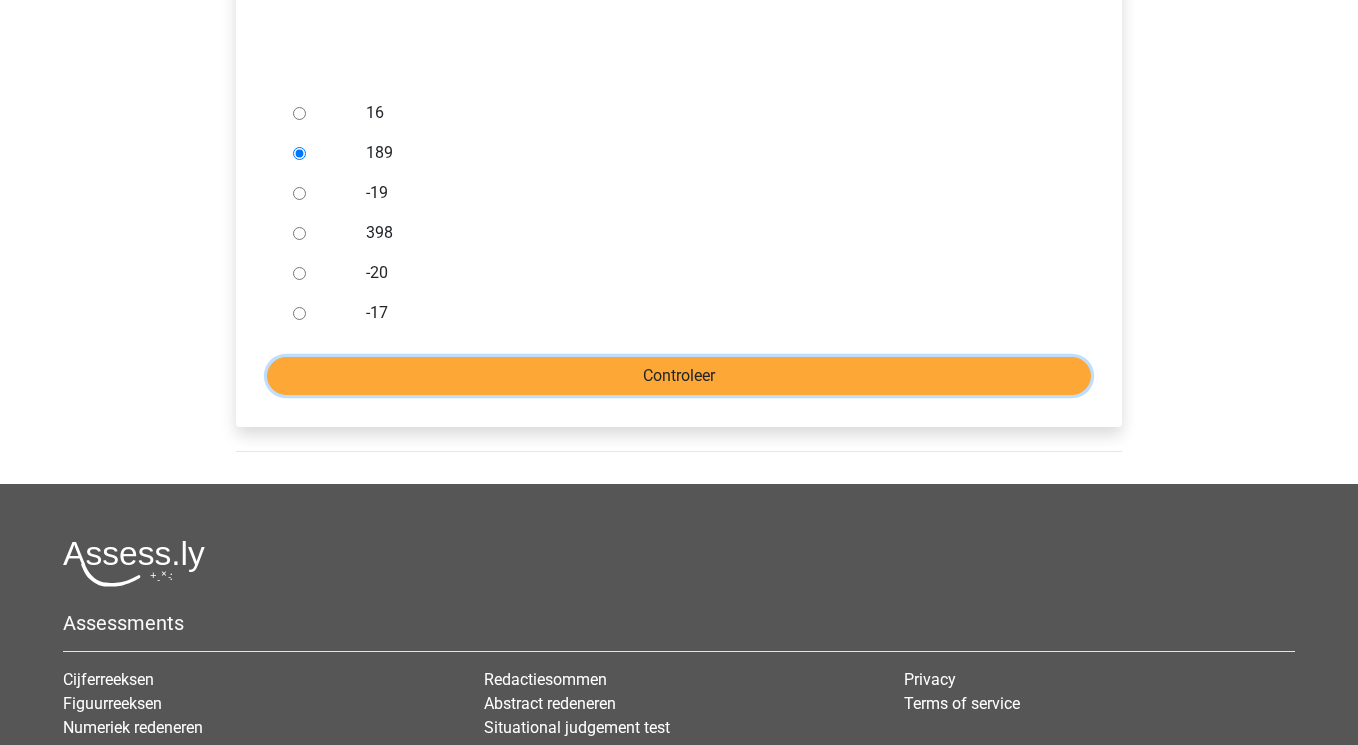 click on "Controleer" at bounding box center (679, 376) 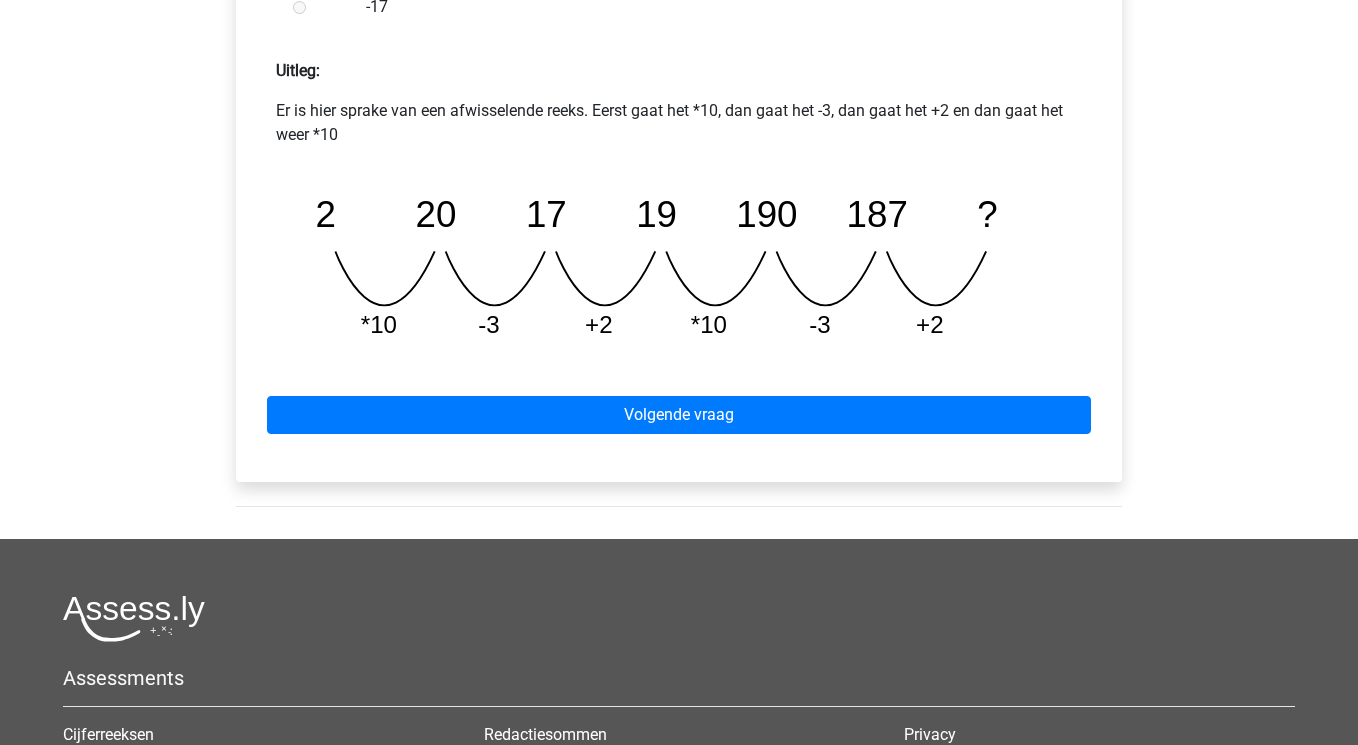 scroll, scrollTop: 888, scrollLeft: 0, axis: vertical 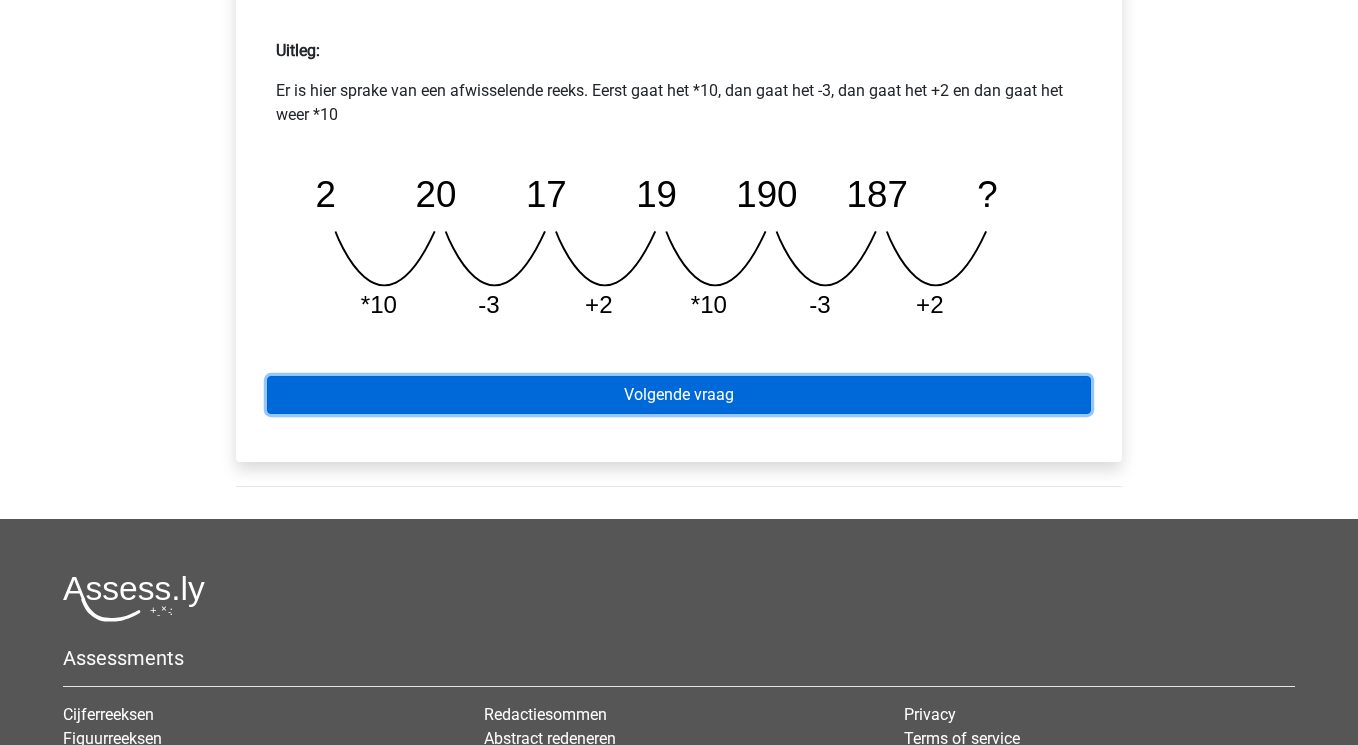 click on "Volgende vraag" at bounding box center [679, 395] 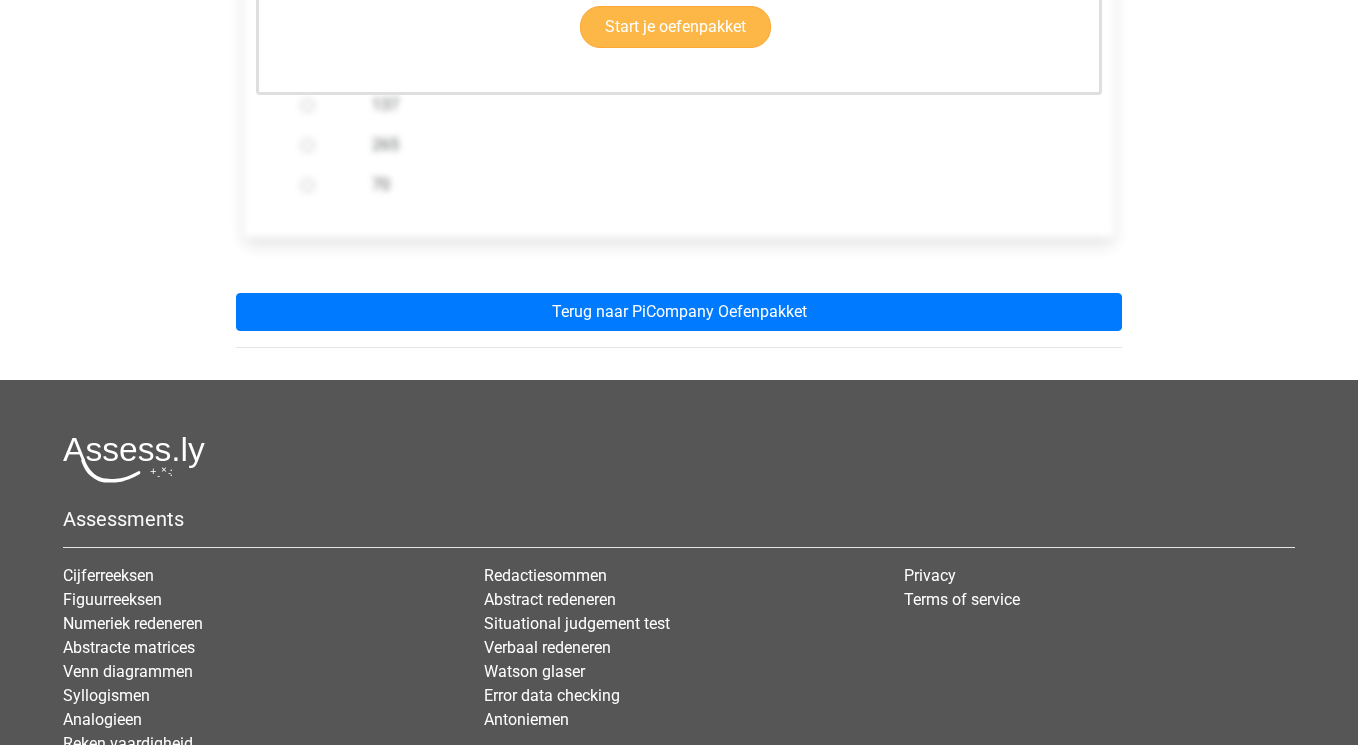scroll, scrollTop: 547, scrollLeft: 0, axis: vertical 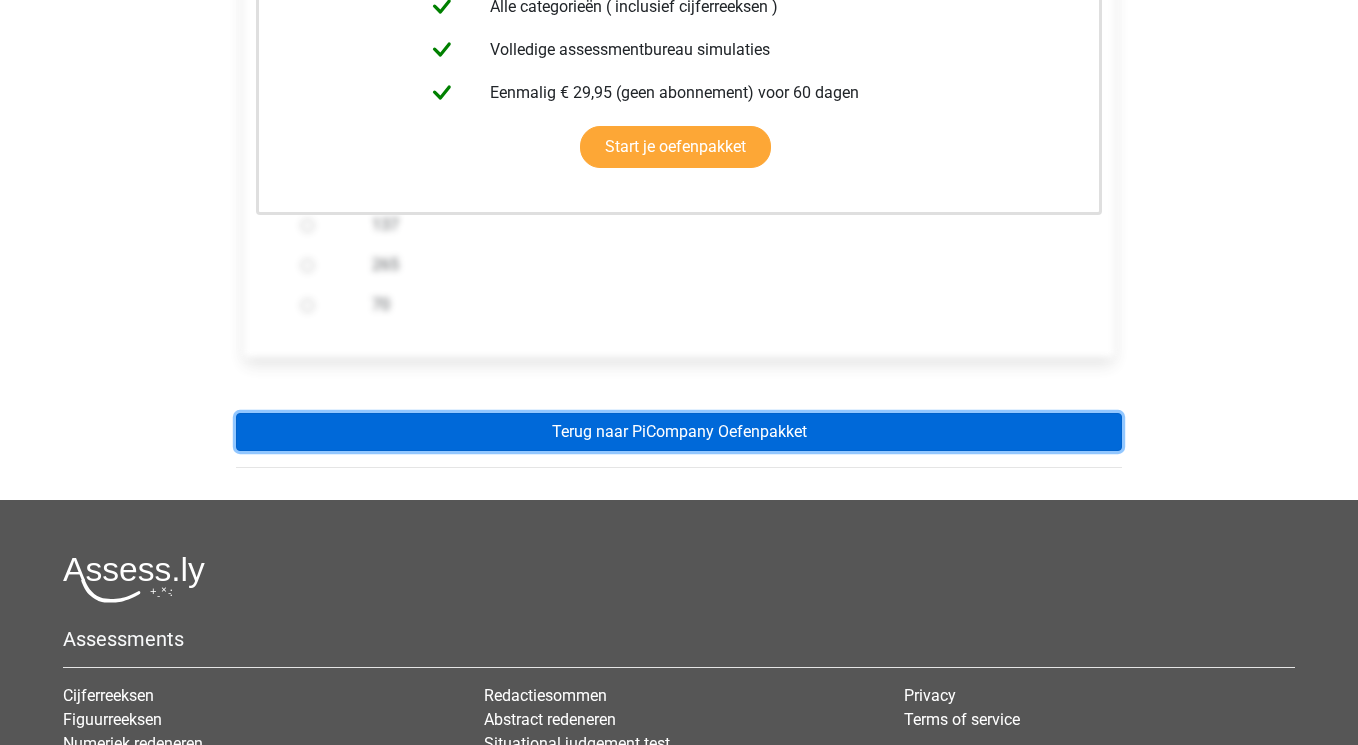 click on "Terug naar PiCompany  Oefenpakket" at bounding box center (679, 432) 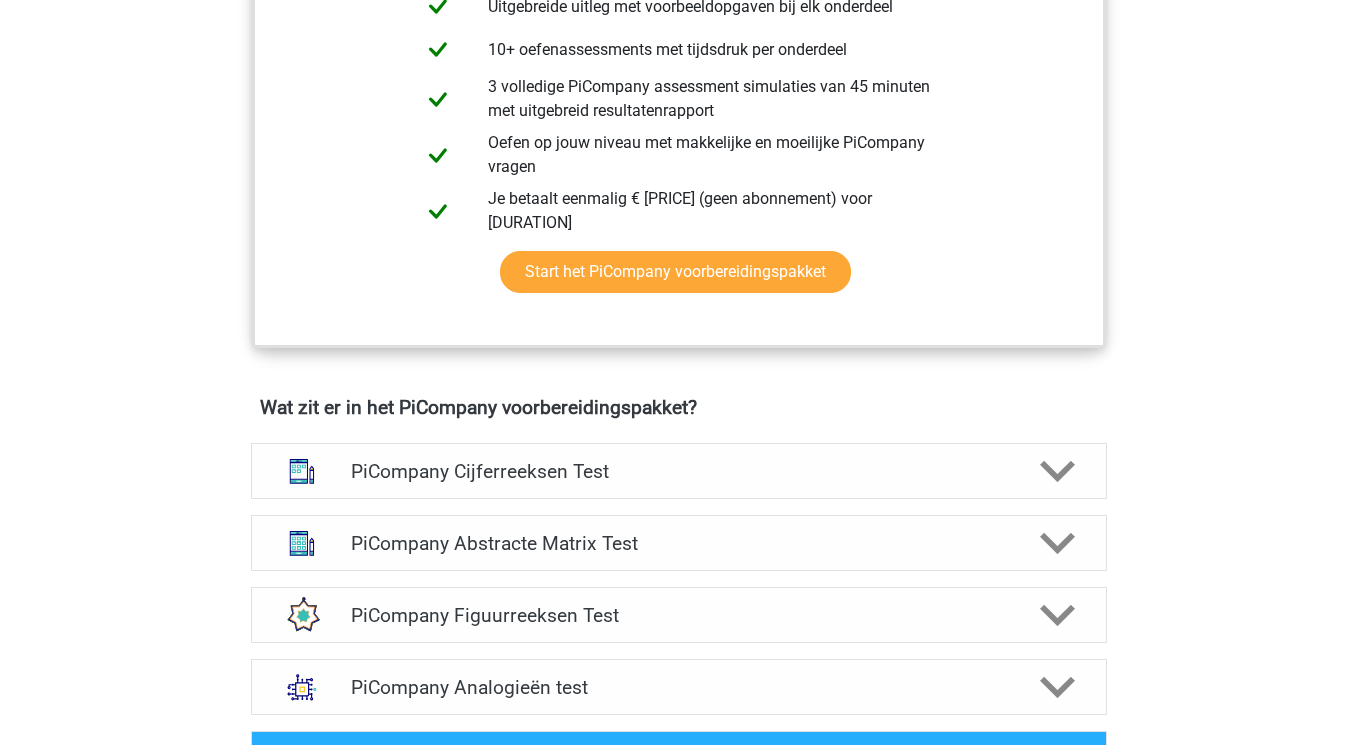 scroll, scrollTop: 958, scrollLeft: 0, axis: vertical 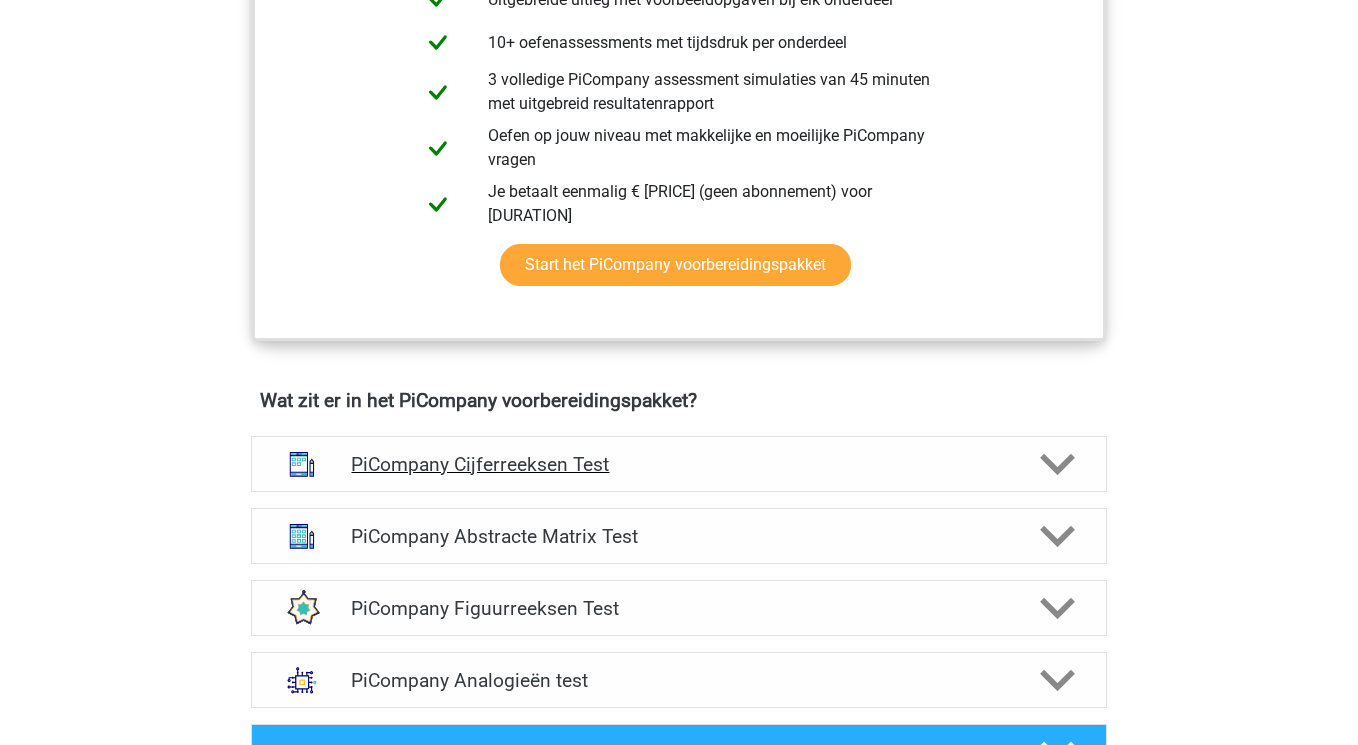 click on "PiCompany Cijferreeksen Test" at bounding box center [678, 464] 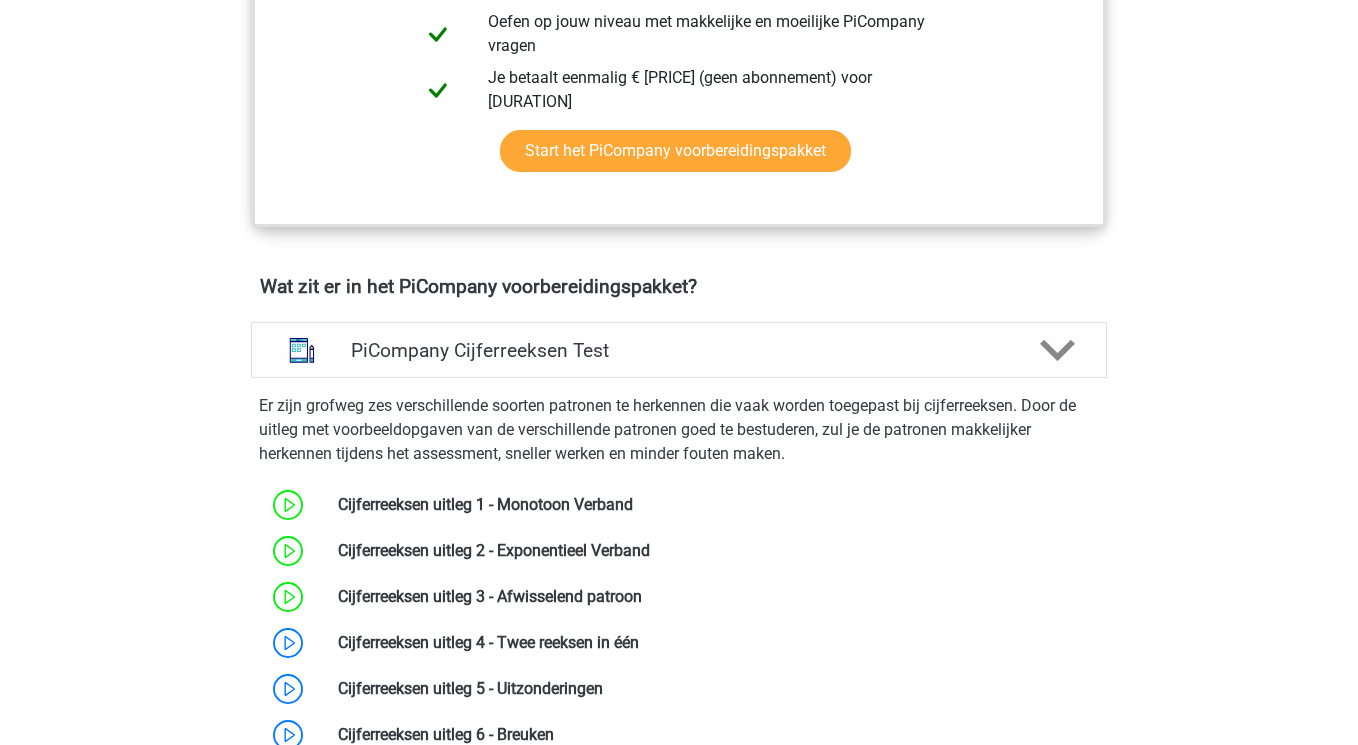 scroll, scrollTop: 1156, scrollLeft: 0, axis: vertical 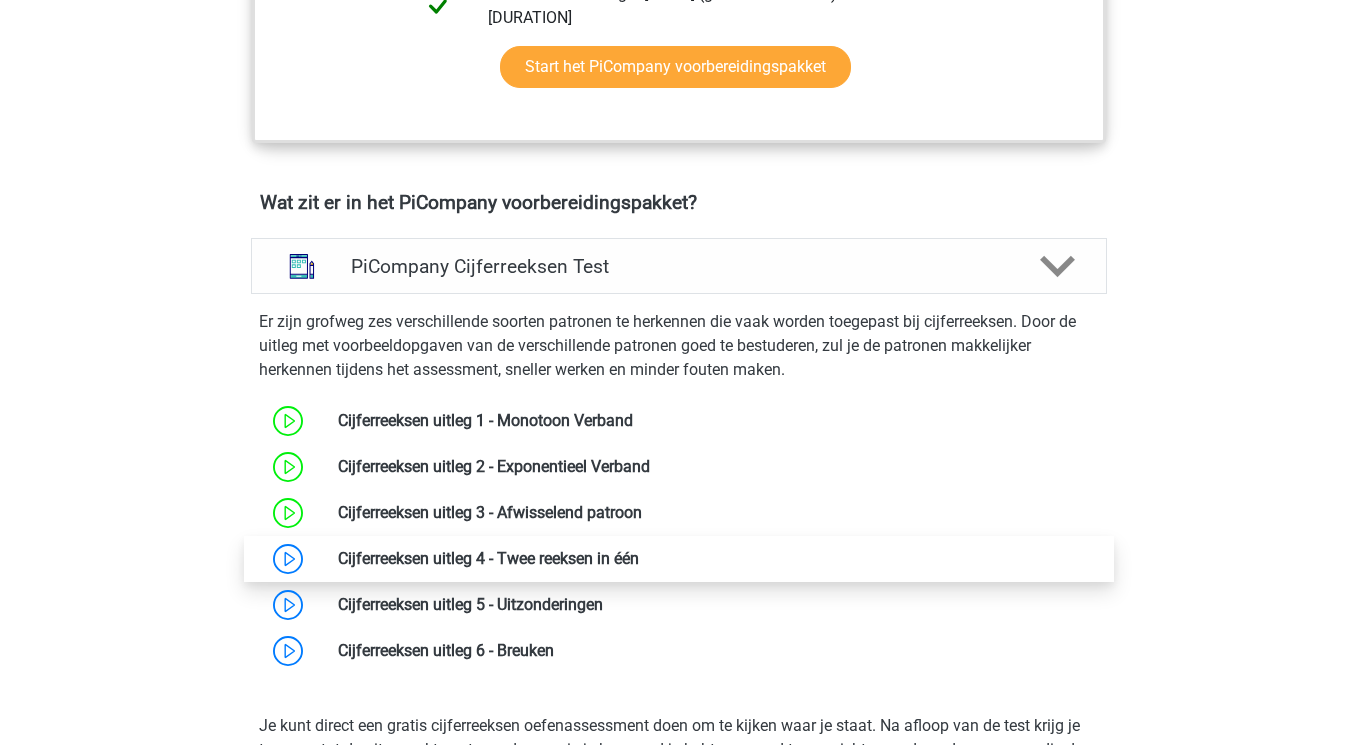 click at bounding box center [639, 558] 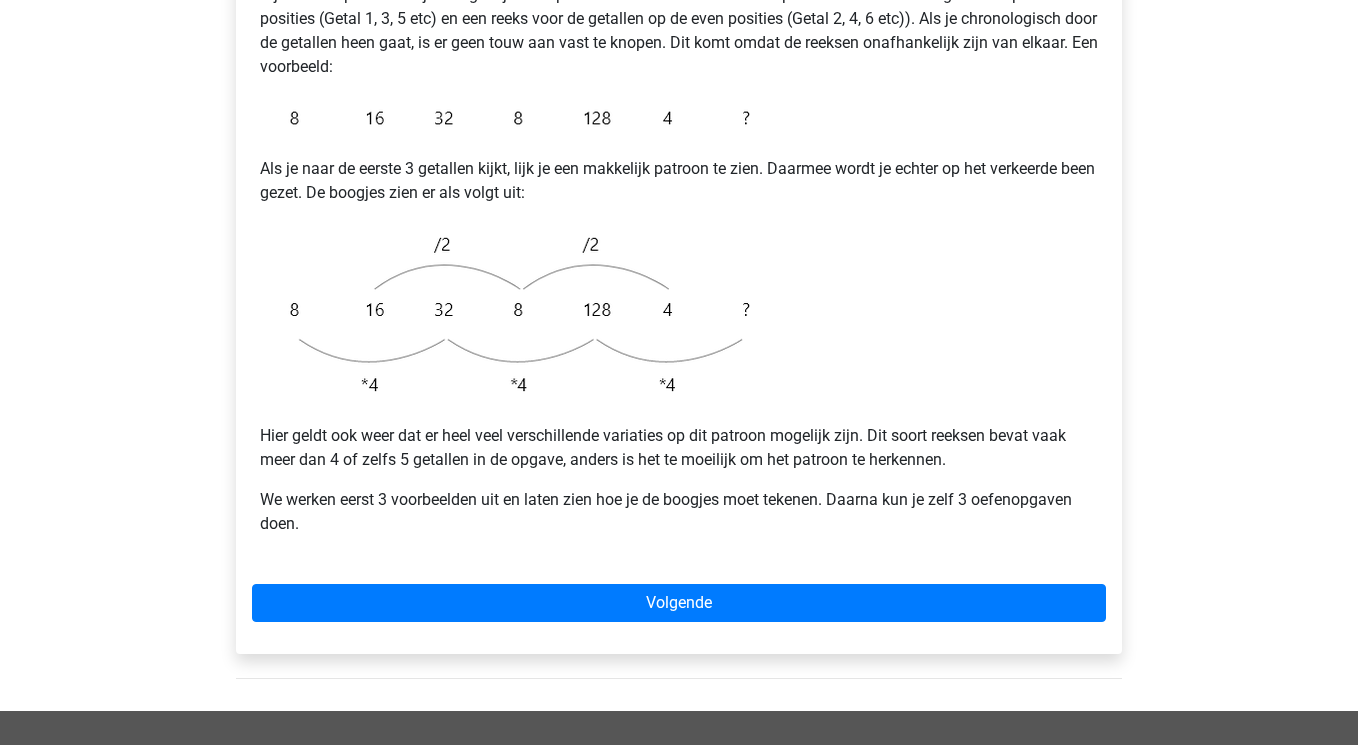 scroll, scrollTop: 406, scrollLeft: 0, axis: vertical 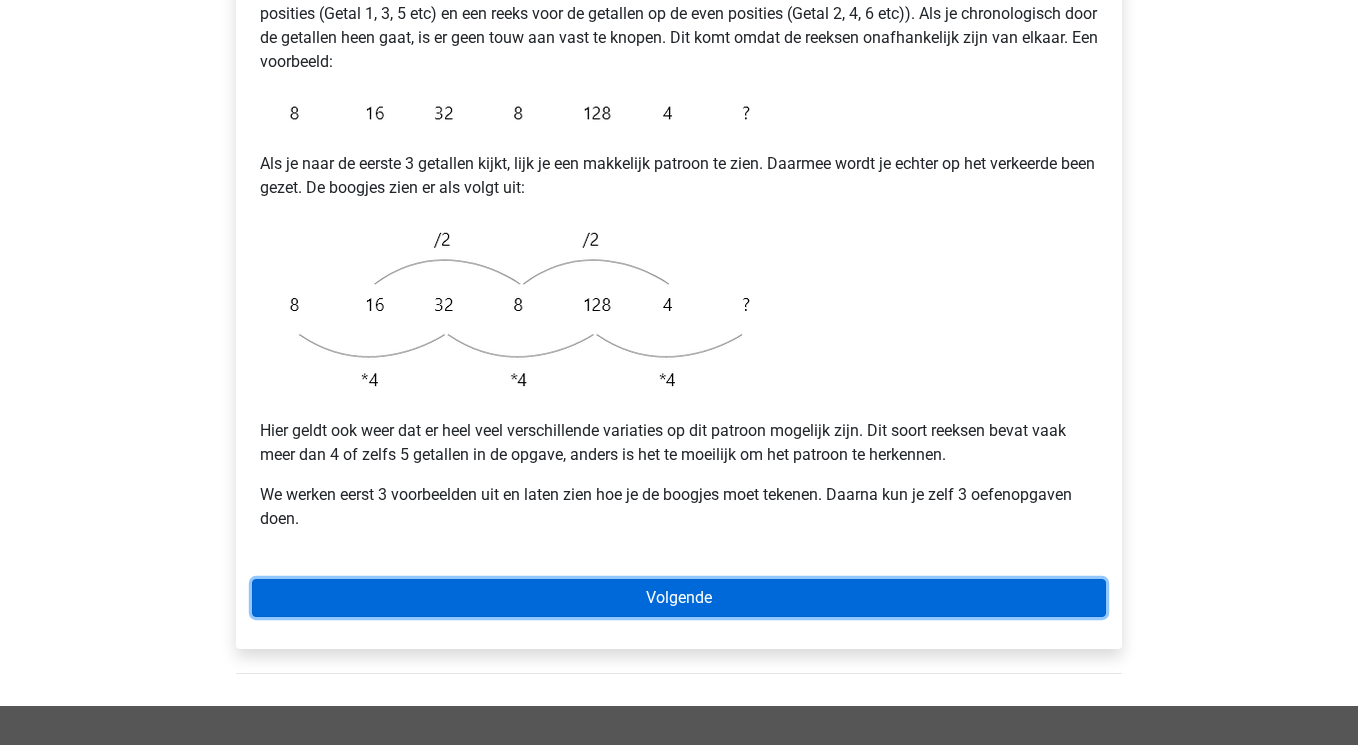click on "Volgende" at bounding box center (679, 598) 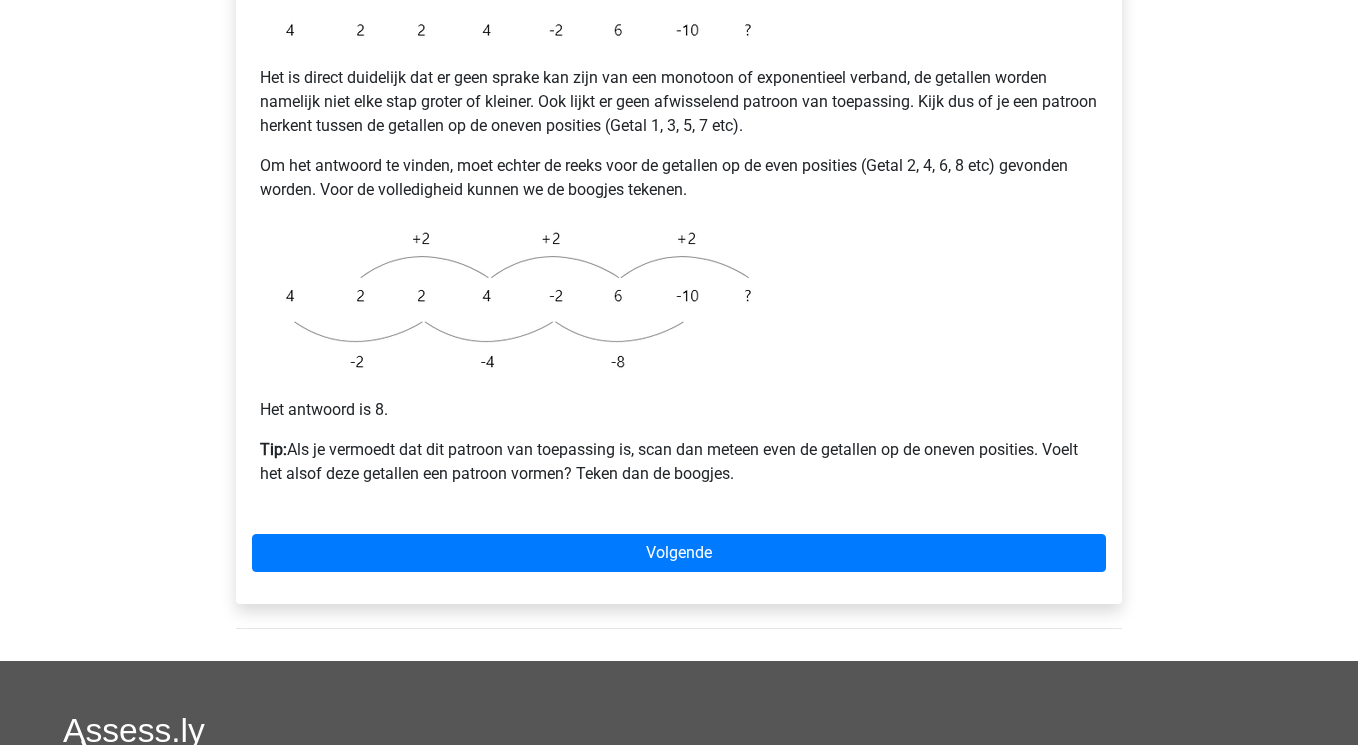 scroll, scrollTop: 384, scrollLeft: 0, axis: vertical 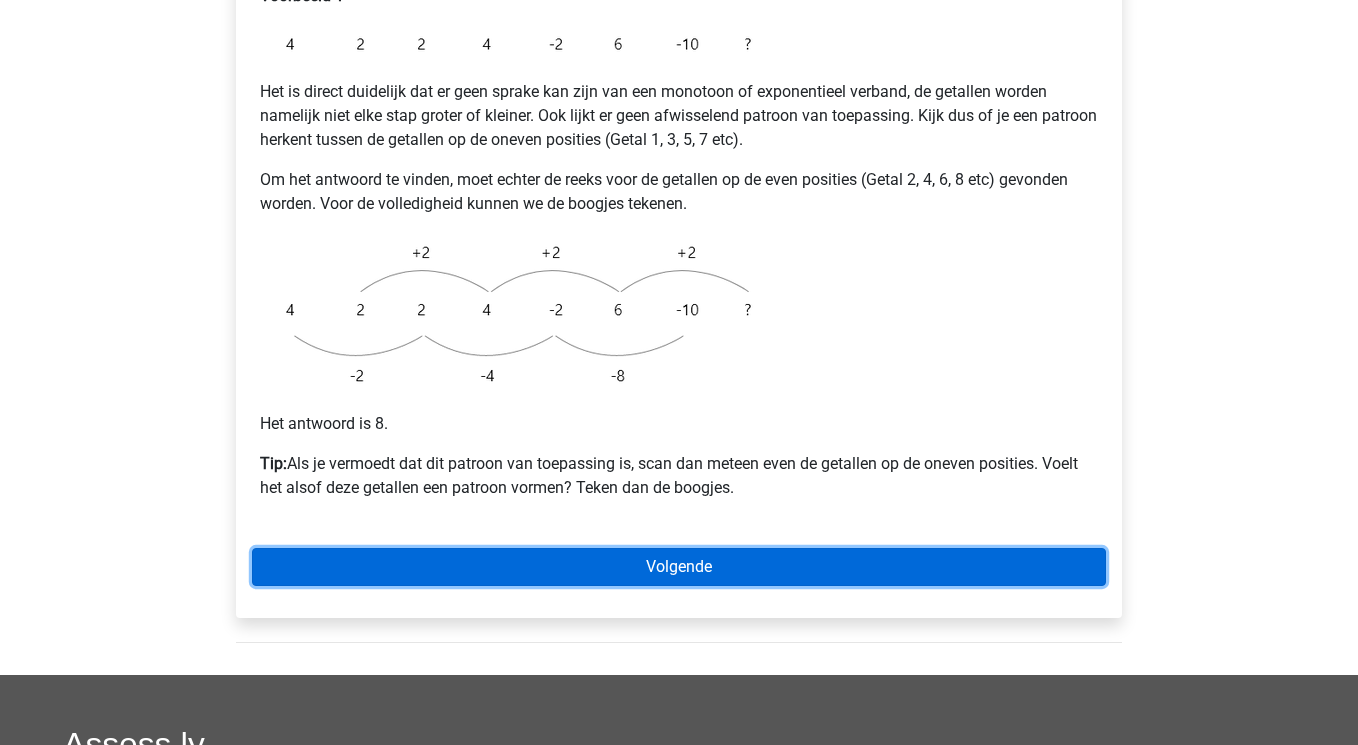 click on "Volgende" at bounding box center [679, 567] 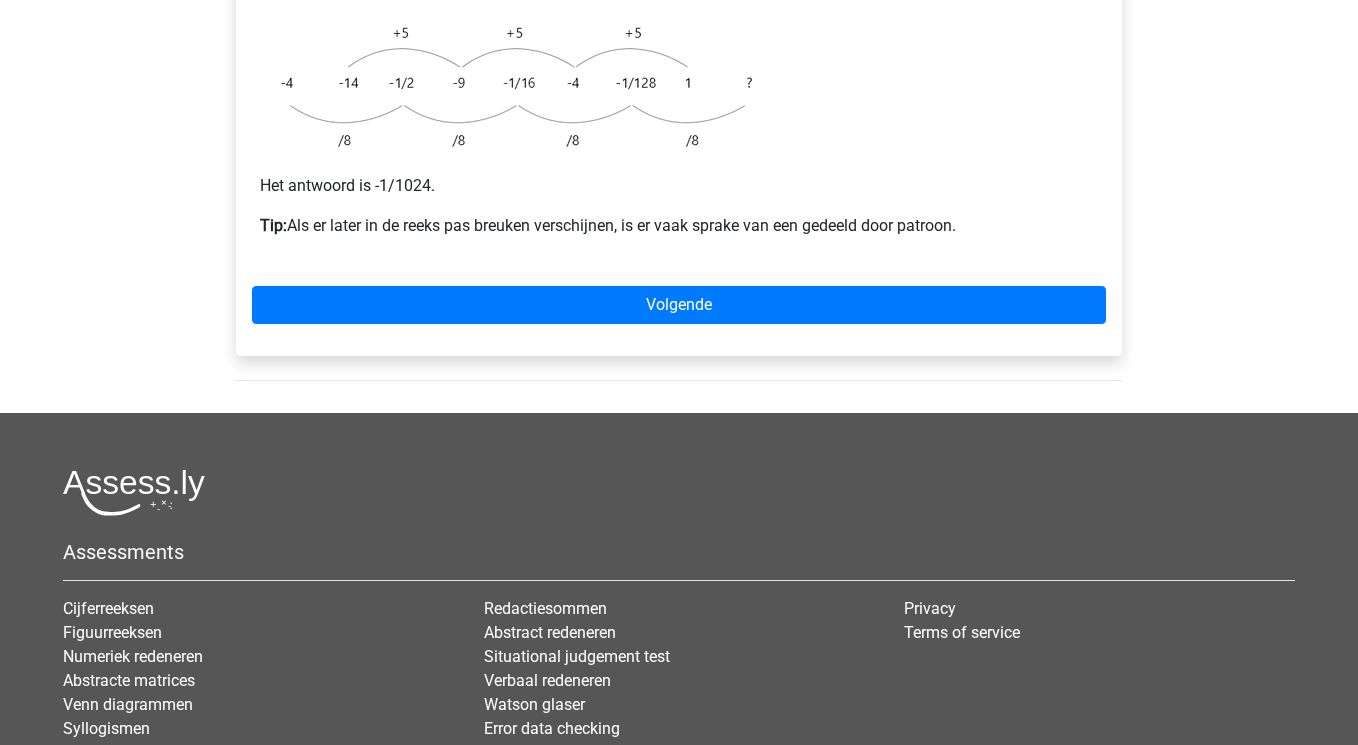 scroll, scrollTop: 572, scrollLeft: 0, axis: vertical 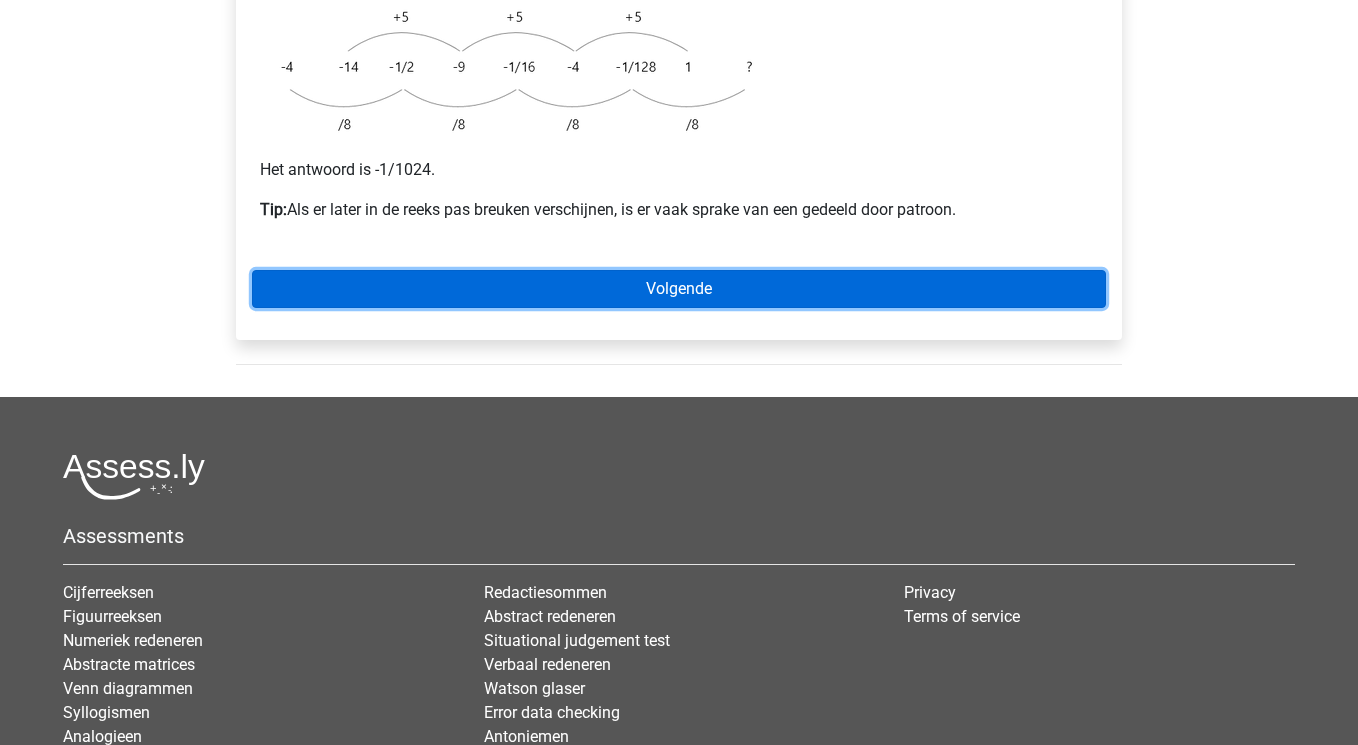 click on "Volgende" at bounding box center (679, 289) 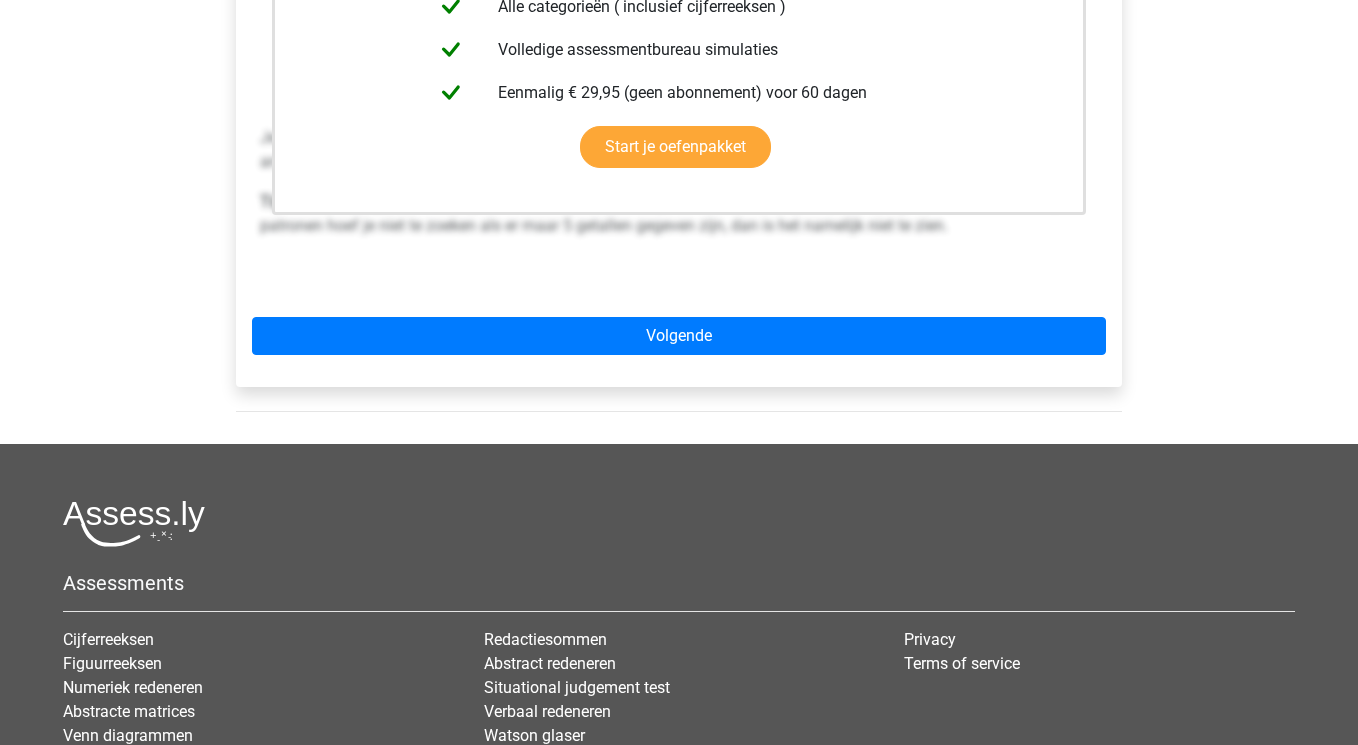 scroll, scrollTop: 574, scrollLeft: 0, axis: vertical 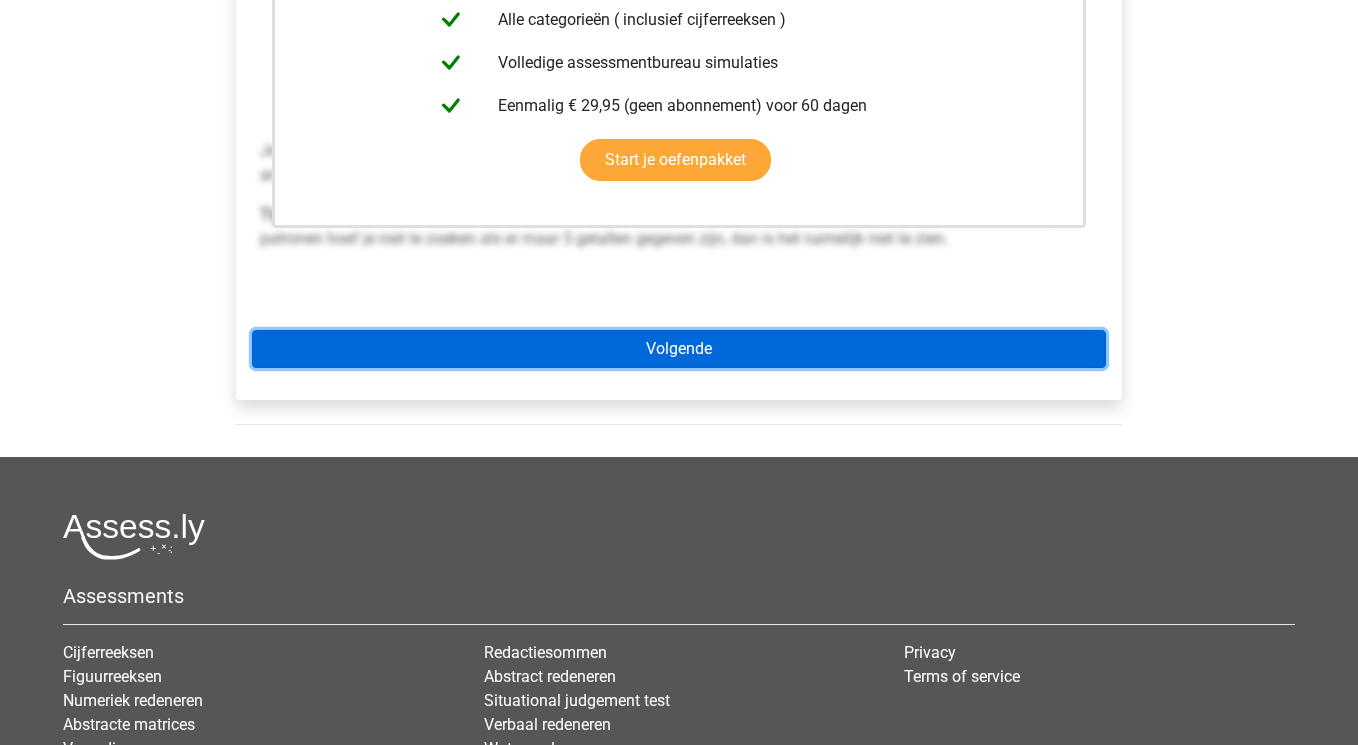 click on "Volgende" at bounding box center (679, 349) 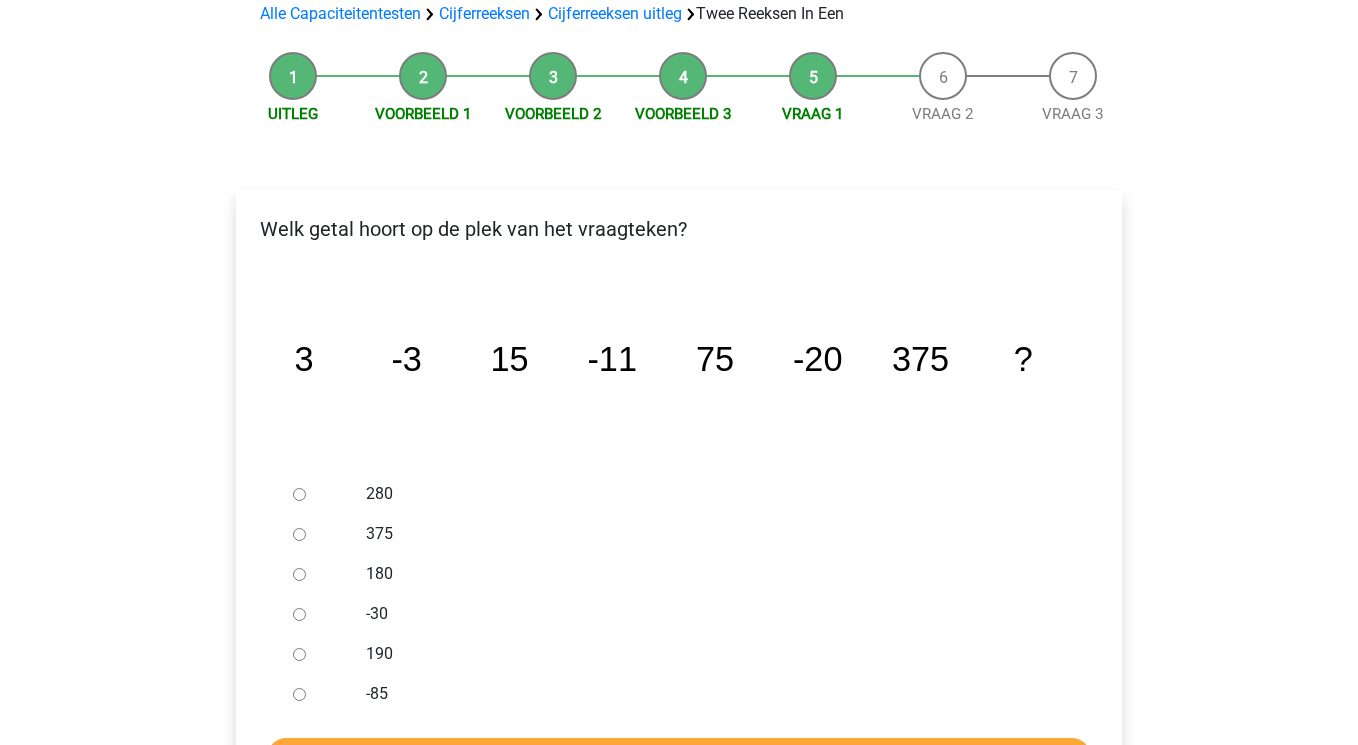 scroll, scrollTop: 176, scrollLeft: 0, axis: vertical 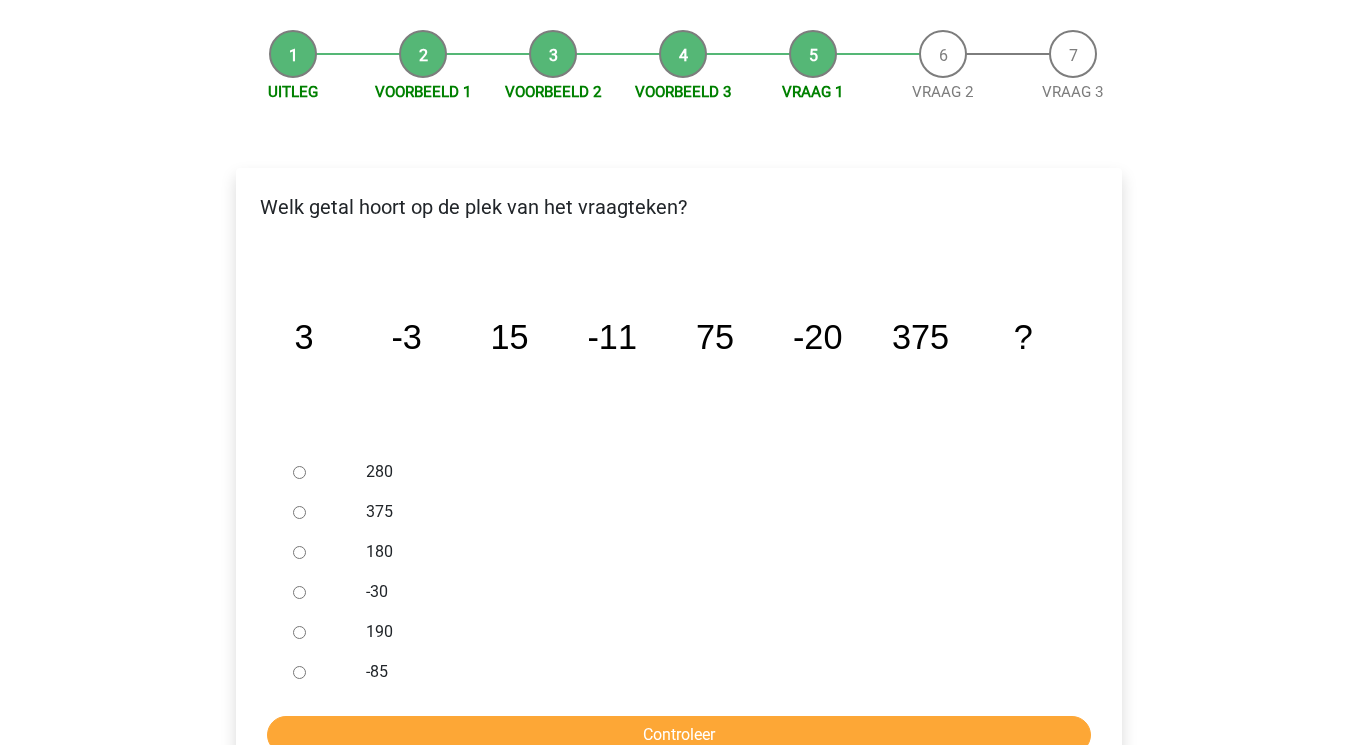 click on "-30" at bounding box center (299, 592) 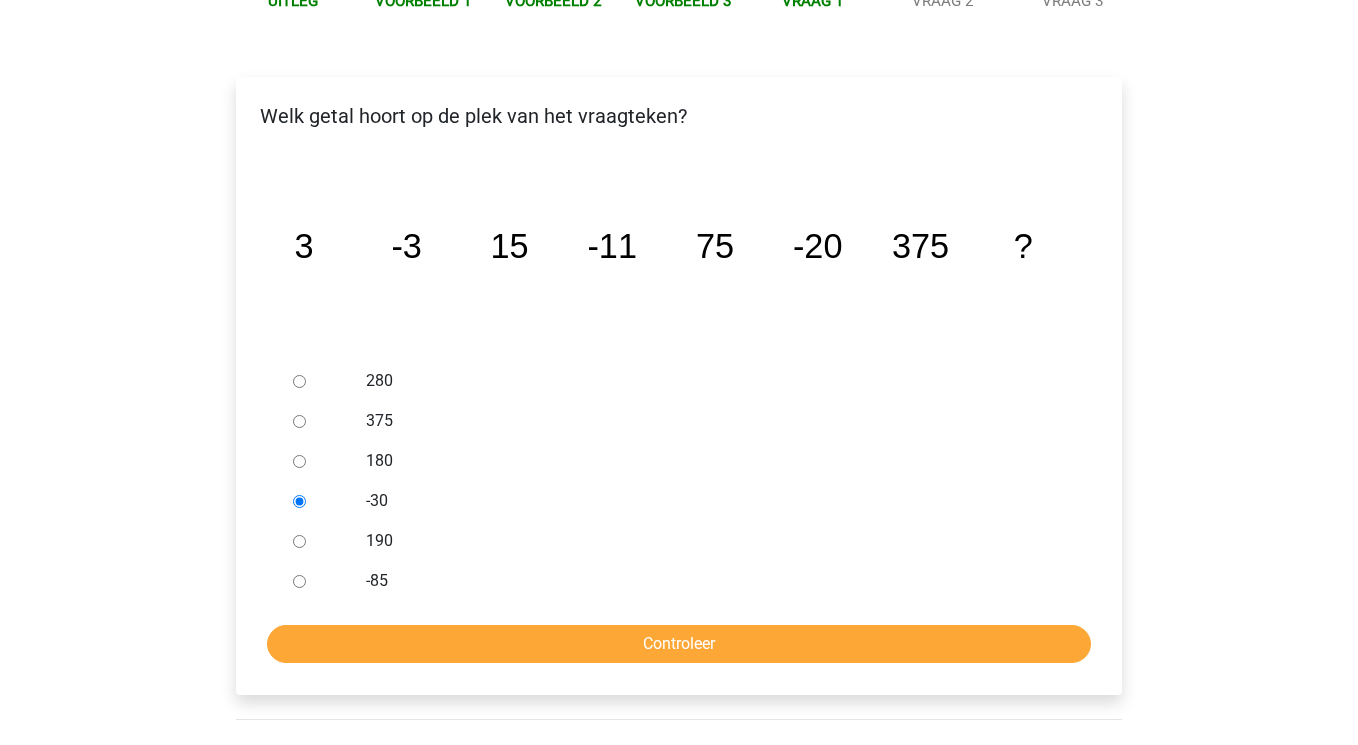scroll, scrollTop: 395, scrollLeft: 0, axis: vertical 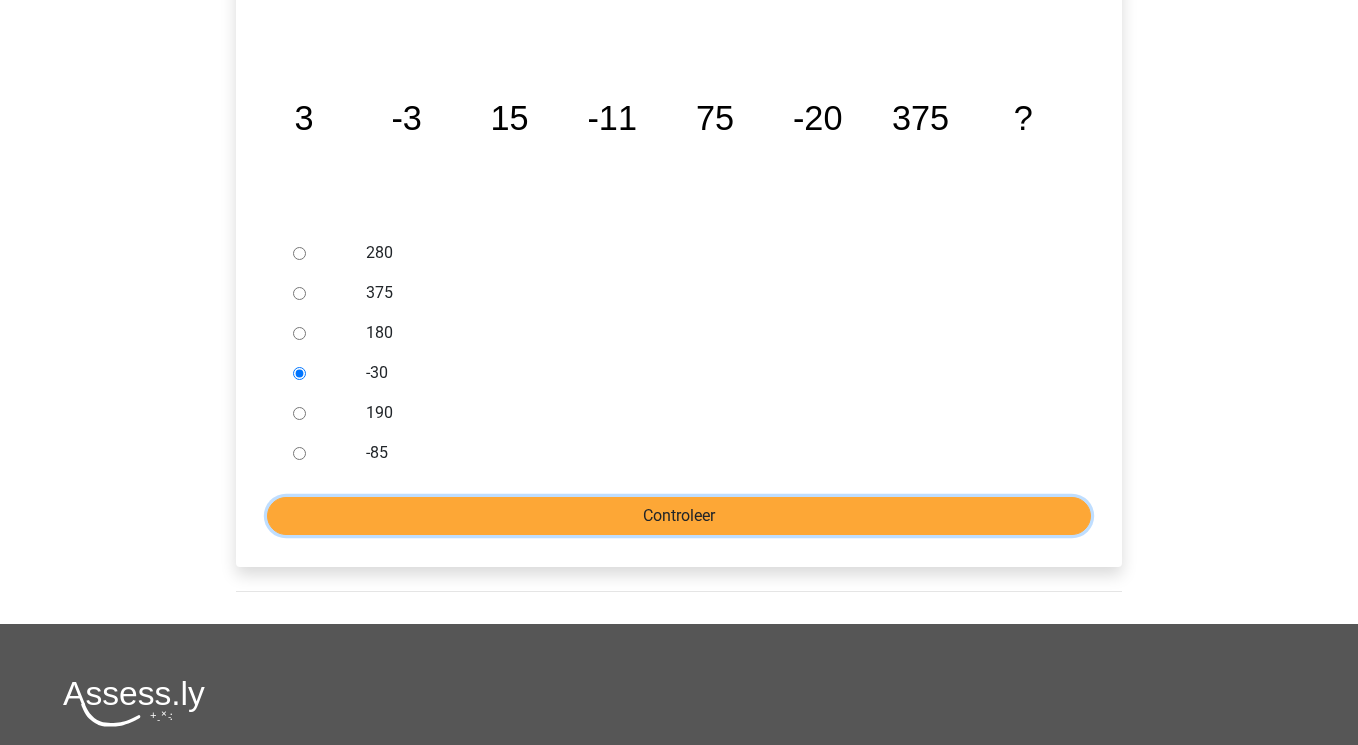 click on "Controleer" at bounding box center (679, 516) 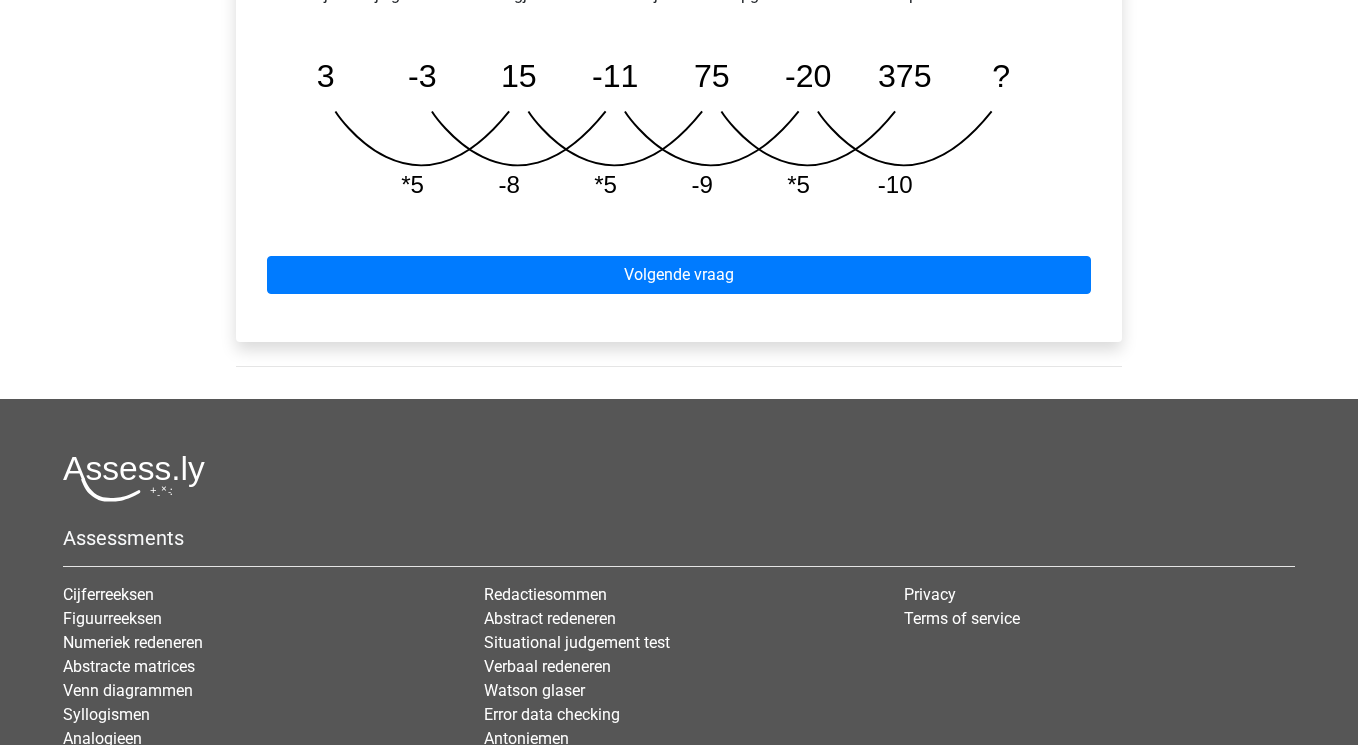scroll, scrollTop: 1093, scrollLeft: 0, axis: vertical 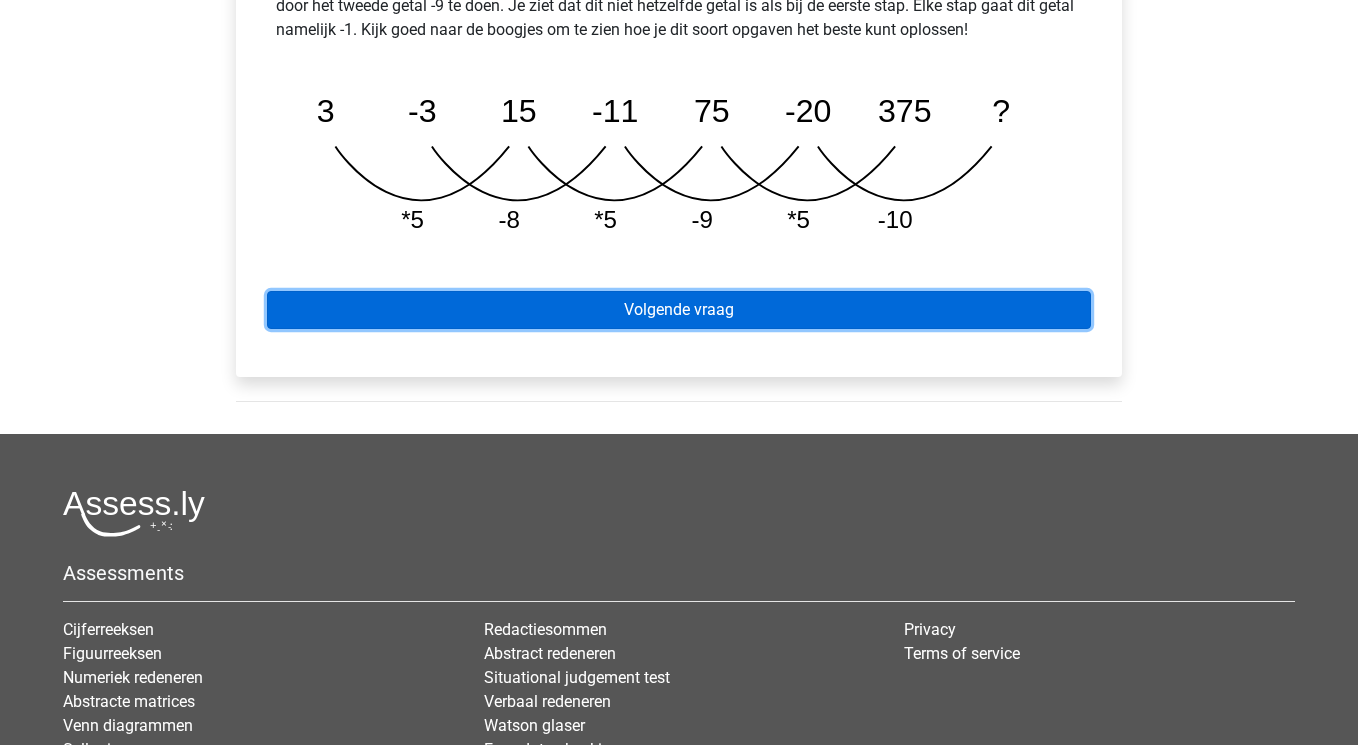 click on "Volgende vraag" at bounding box center (679, 310) 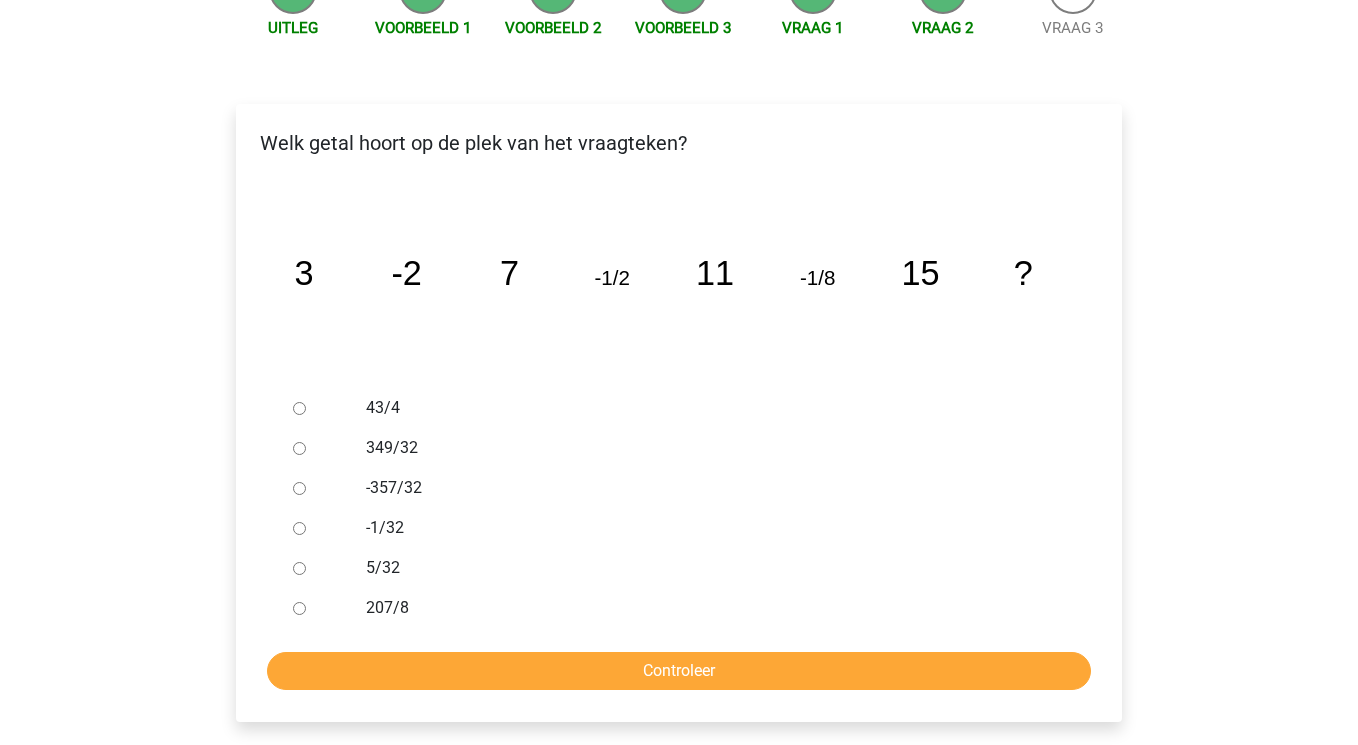 scroll, scrollTop: 239, scrollLeft: 0, axis: vertical 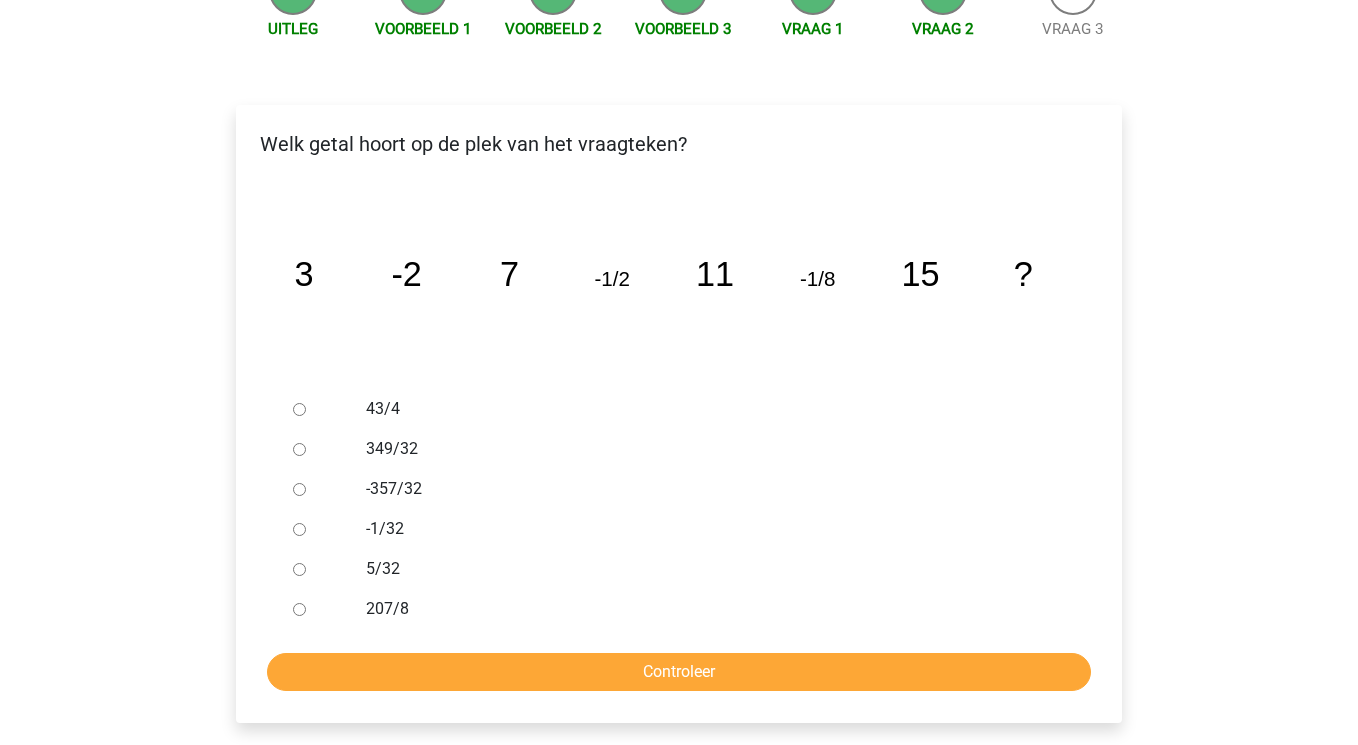 click on "-1/32" at bounding box center [299, 529] 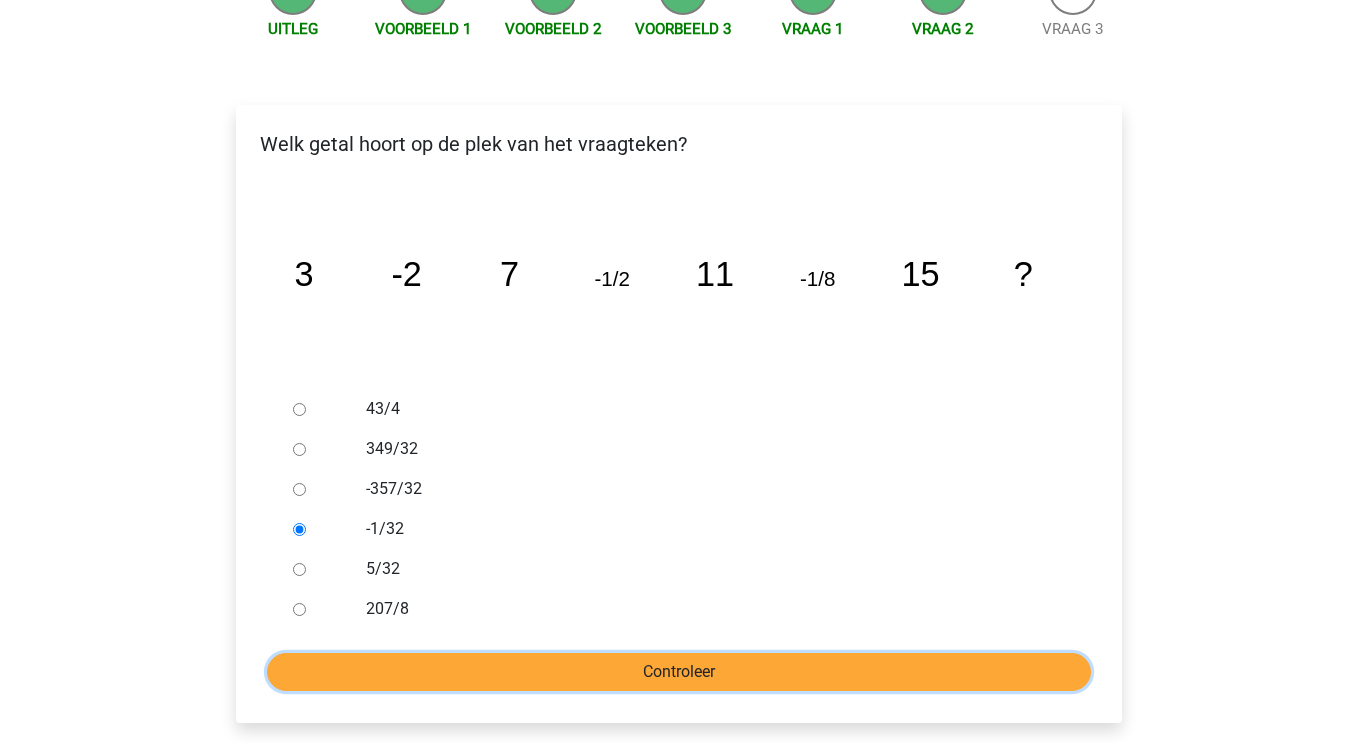 click on "Controleer" at bounding box center [679, 672] 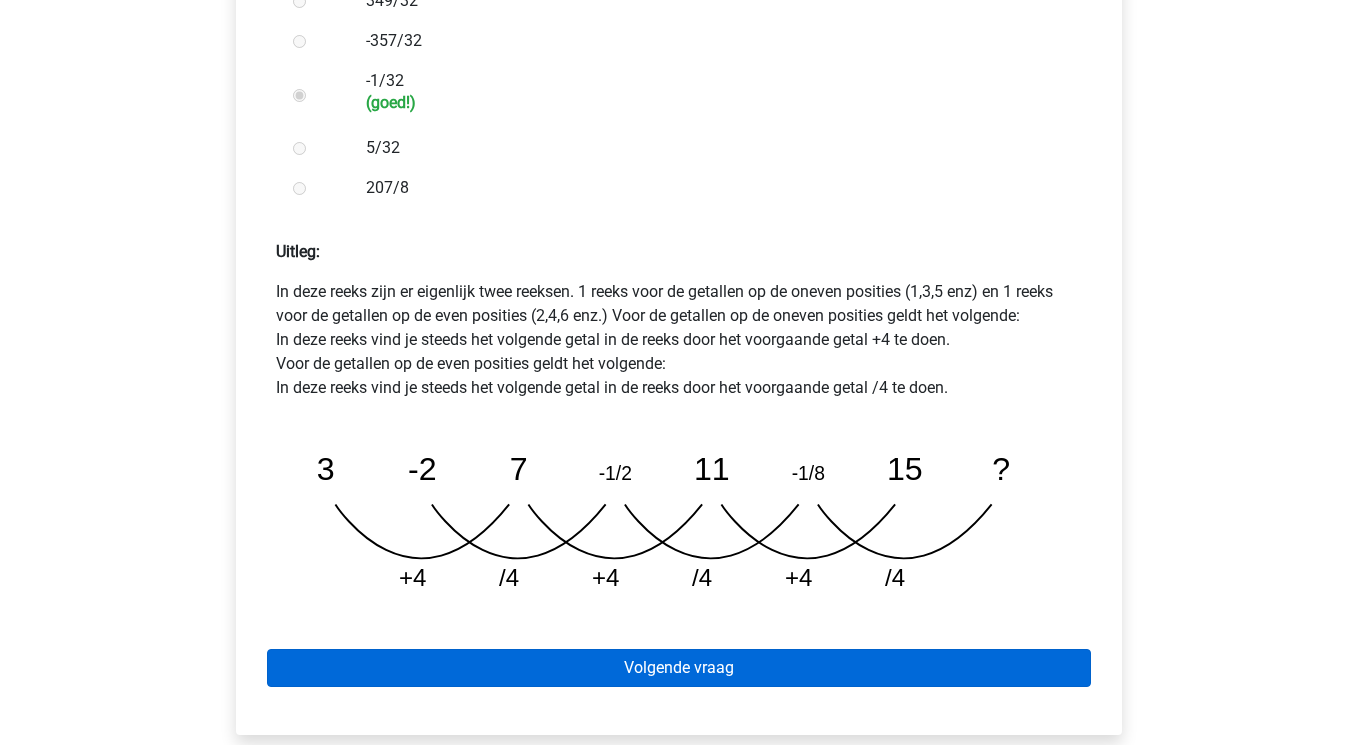 scroll, scrollTop: 688, scrollLeft: 0, axis: vertical 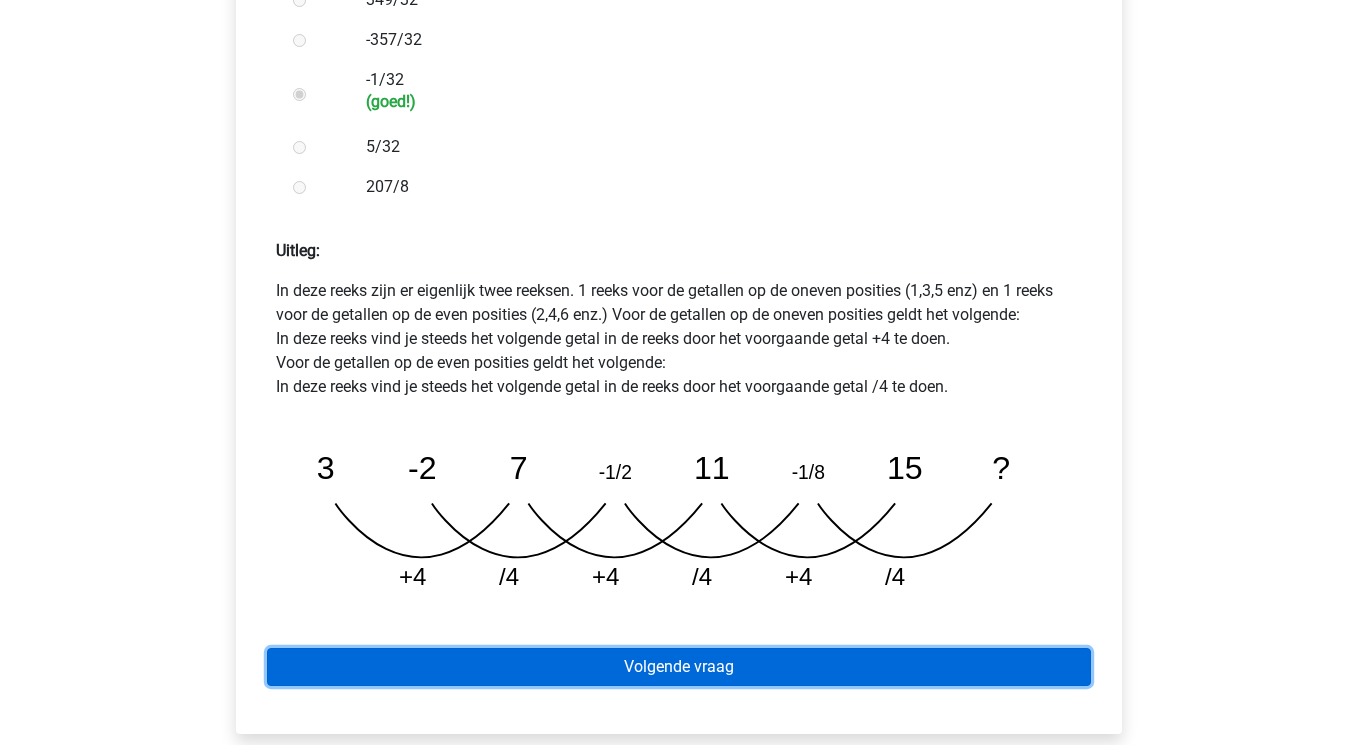 click on "Volgende vraag" at bounding box center (679, 667) 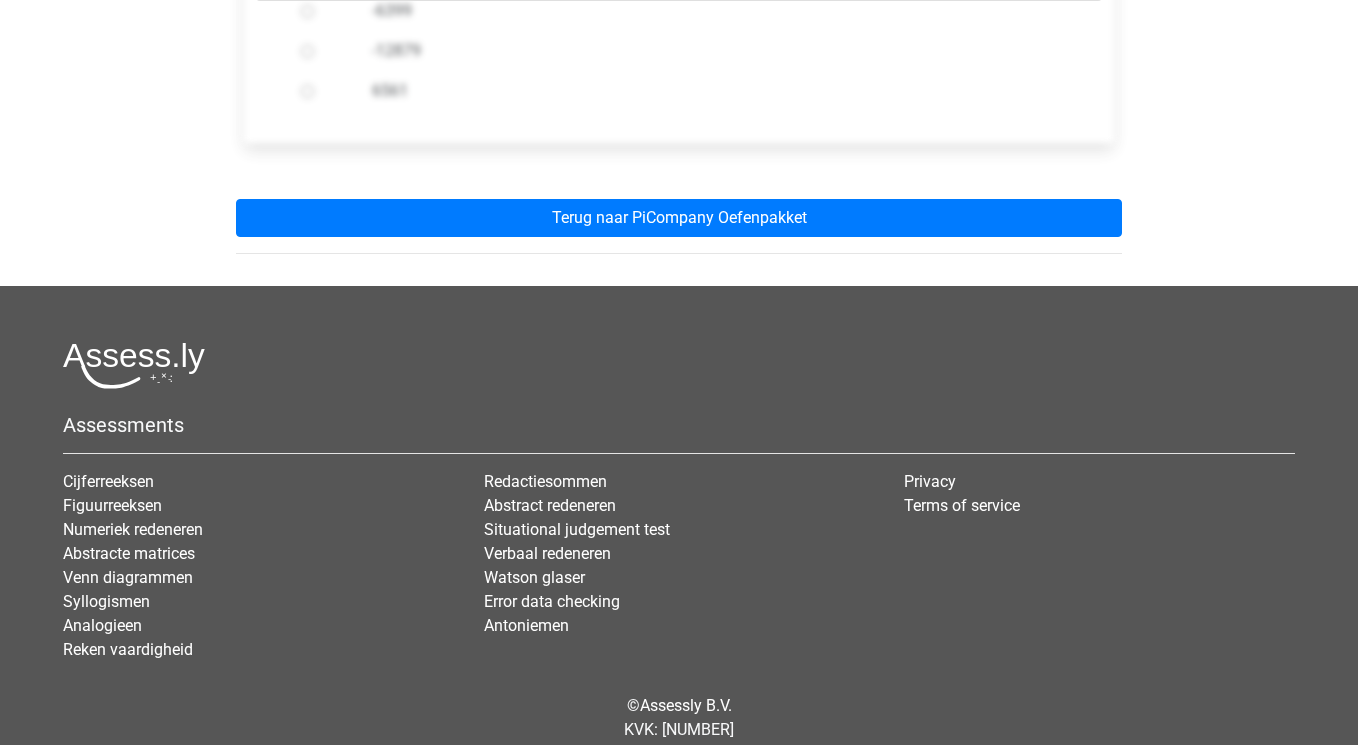 scroll, scrollTop: 769, scrollLeft: 0, axis: vertical 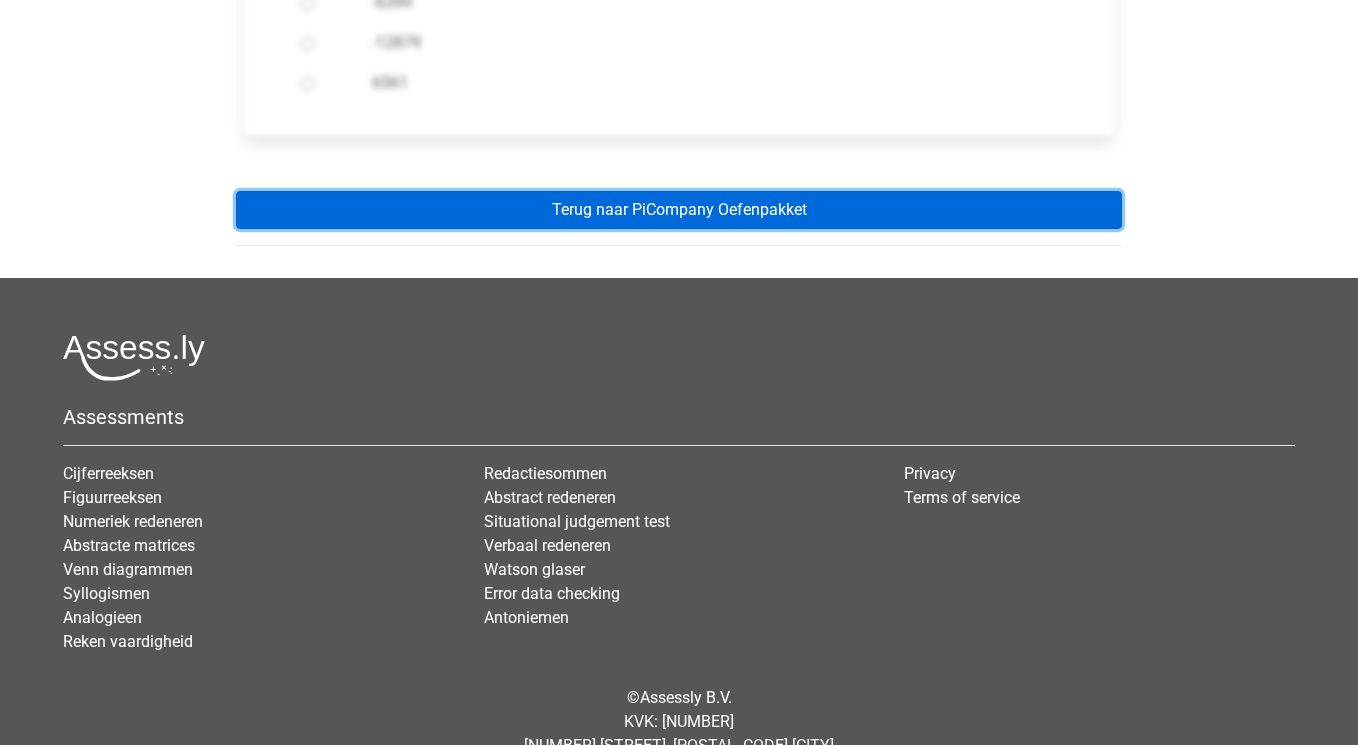 click on "Terug naar PiCompany  Oefenpakket" at bounding box center [679, 210] 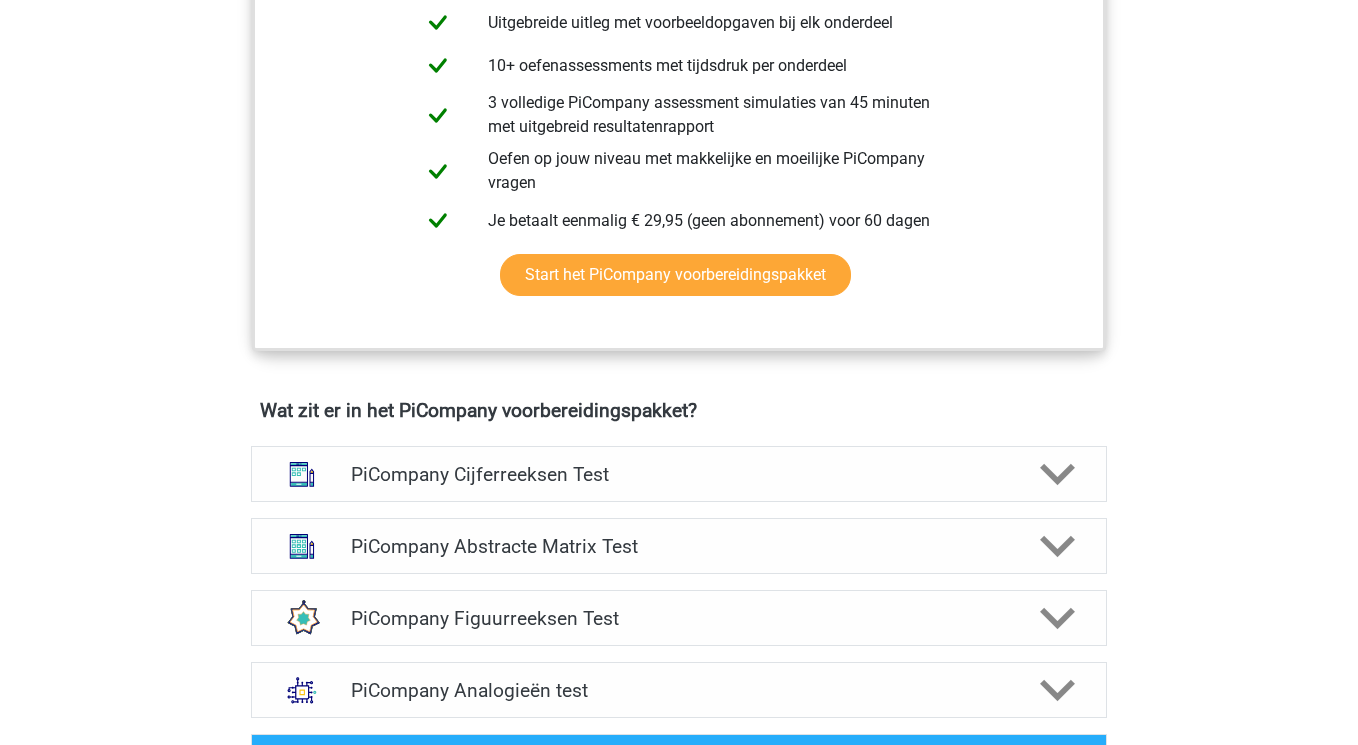 scroll, scrollTop: 1088, scrollLeft: 0, axis: vertical 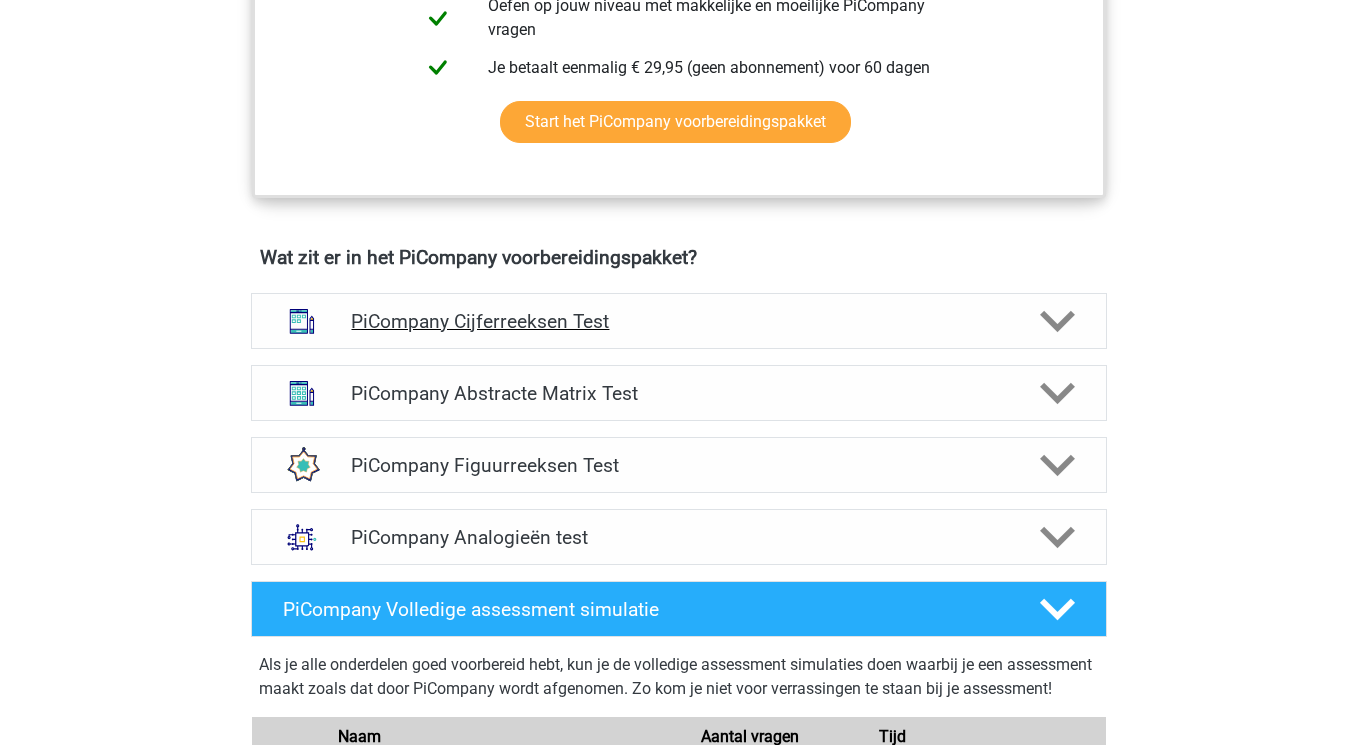 click on "PiCompany Cijferreeksen Test" at bounding box center (678, 321) 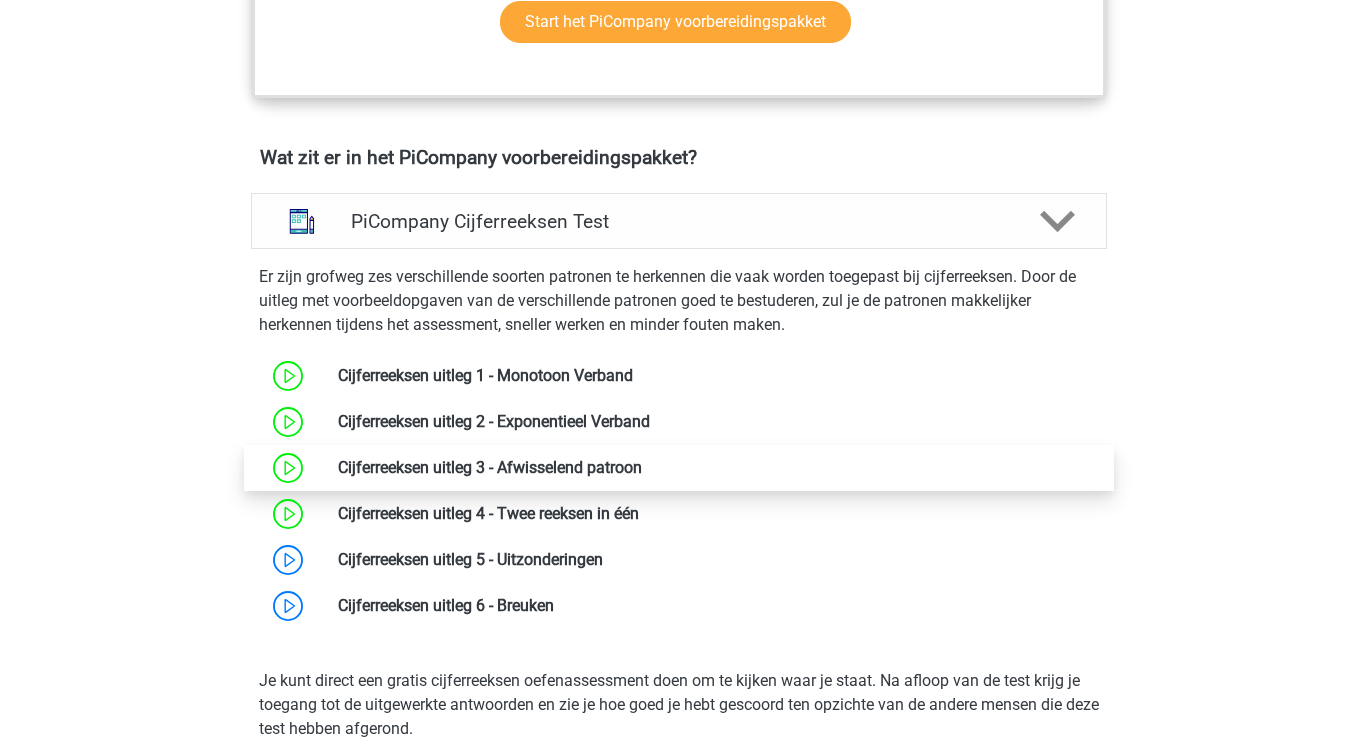 scroll, scrollTop: 1193, scrollLeft: 0, axis: vertical 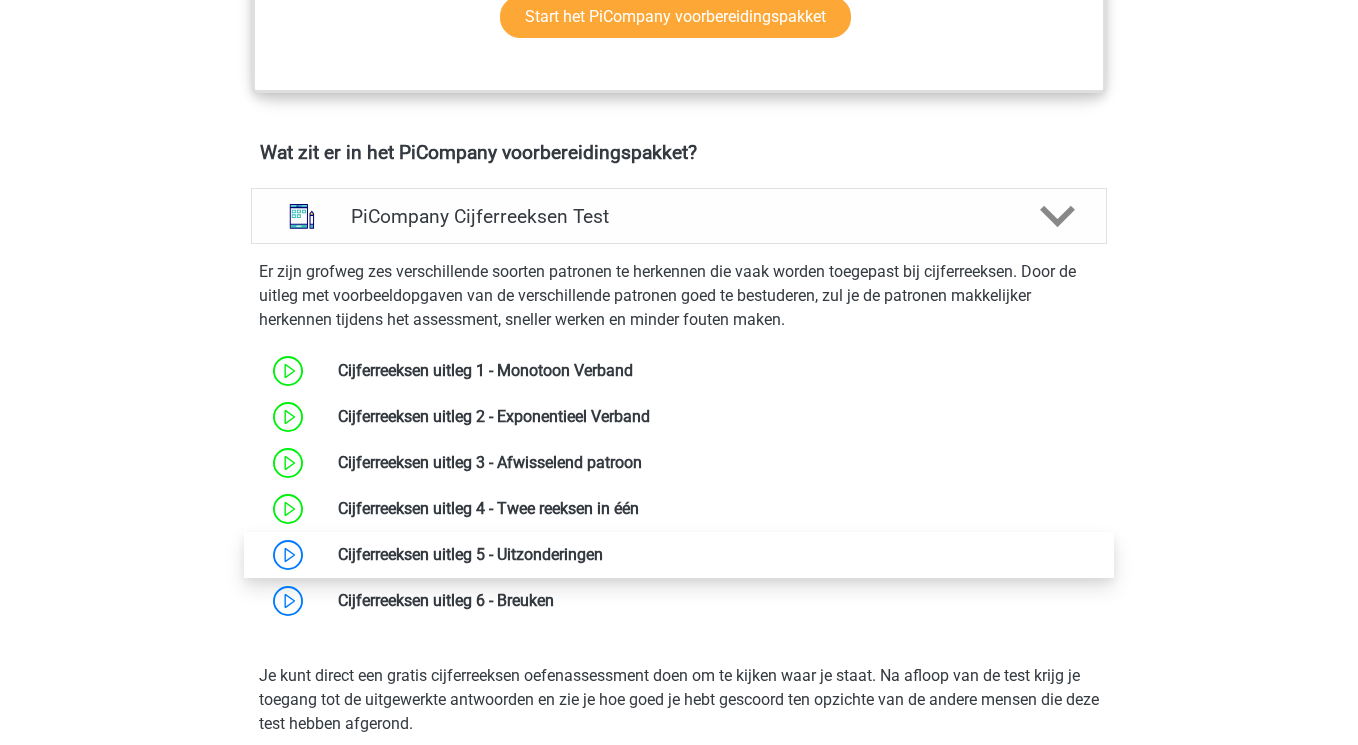 click at bounding box center (603, 554) 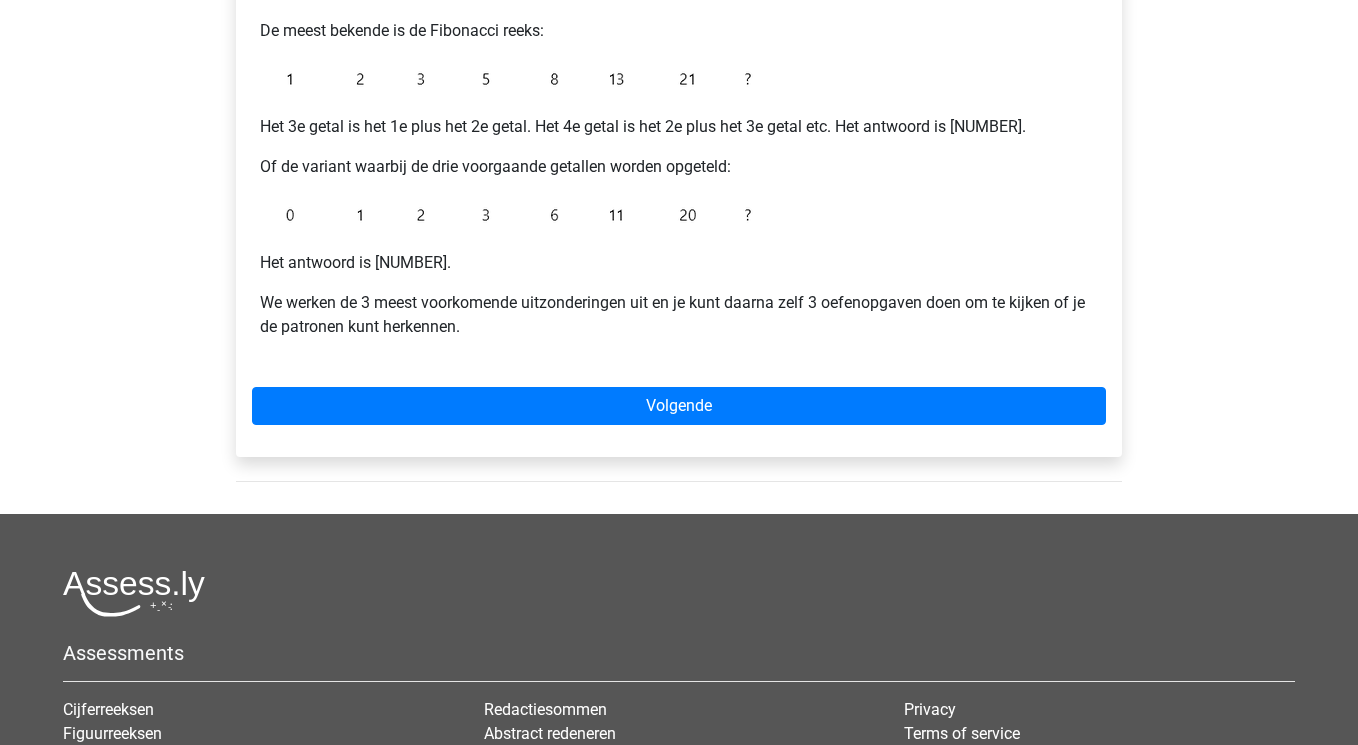 scroll, scrollTop: 429, scrollLeft: 0, axis: vertical 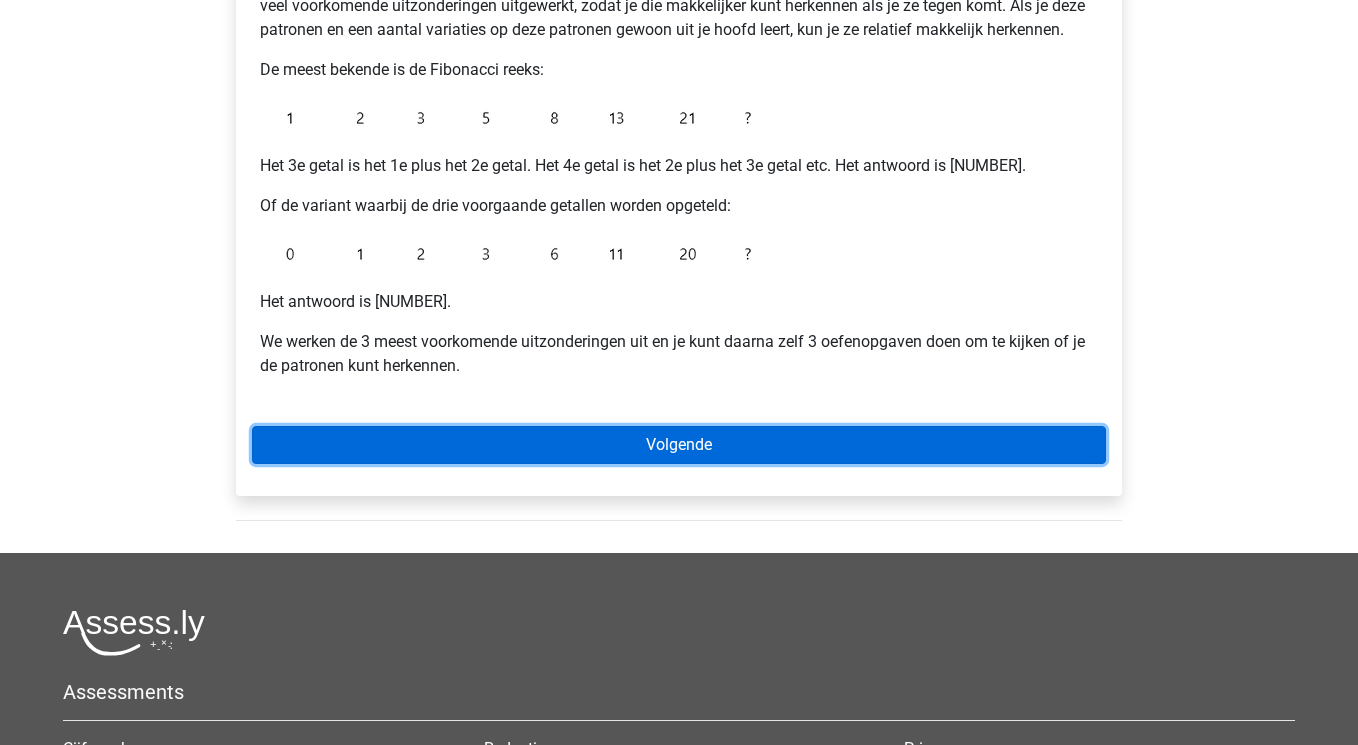 click on "Volgende" at bounding box center [679, 445] 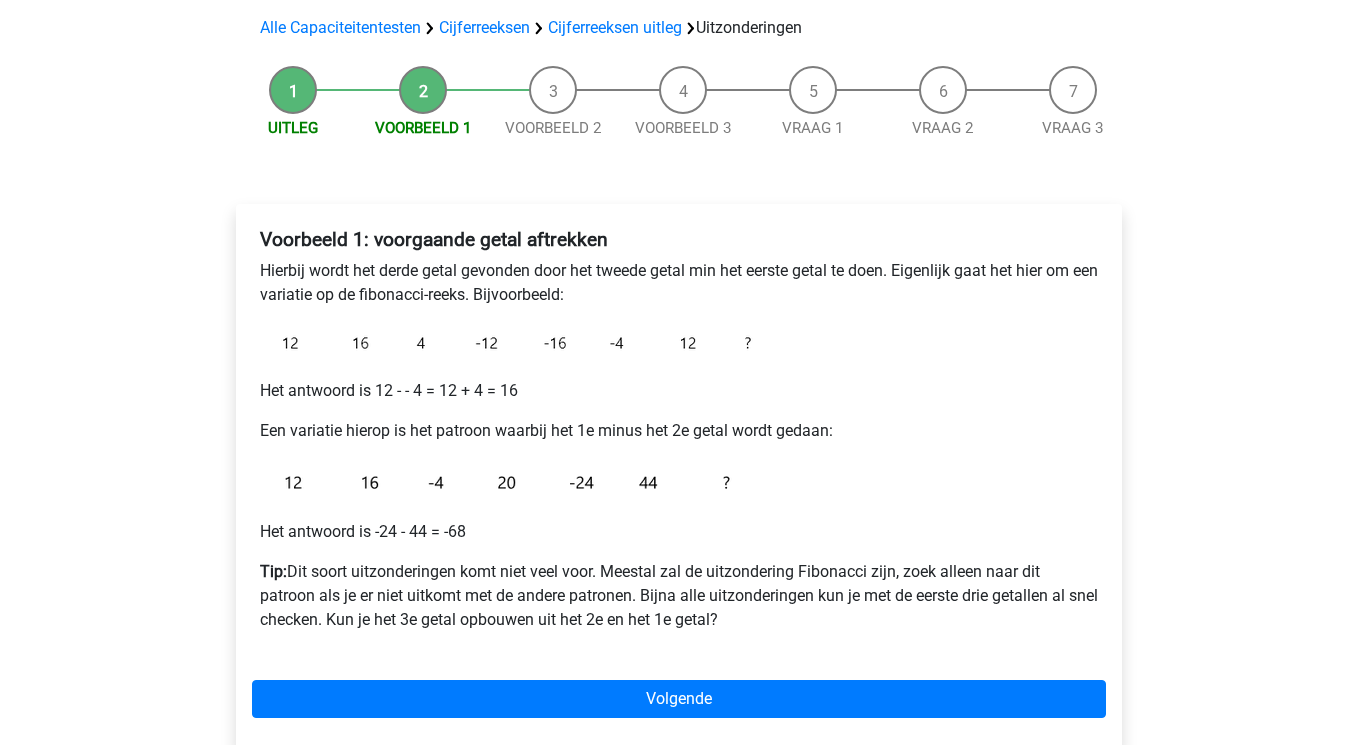 scroll, scrollTop: 216, scrollLeft: 0, axis: vertical 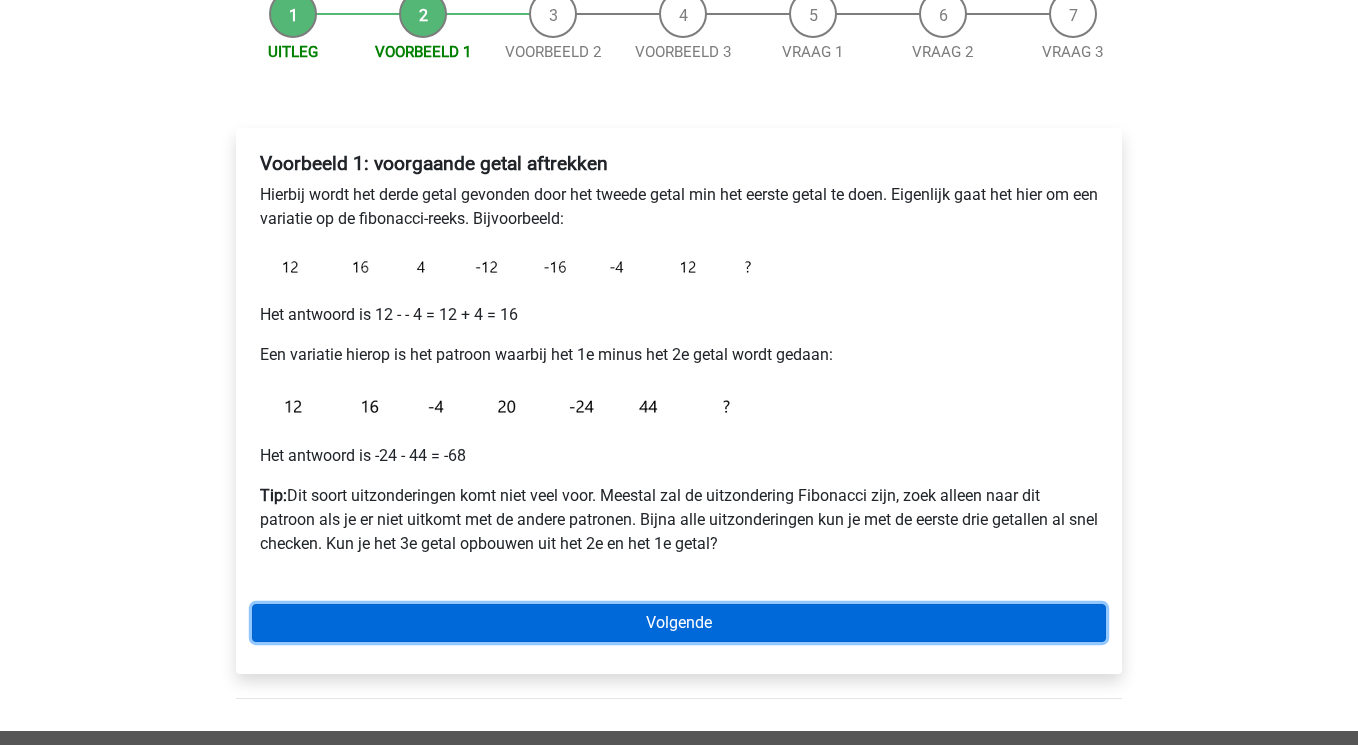 click on "Volgende" at bounding box center (679, 623) 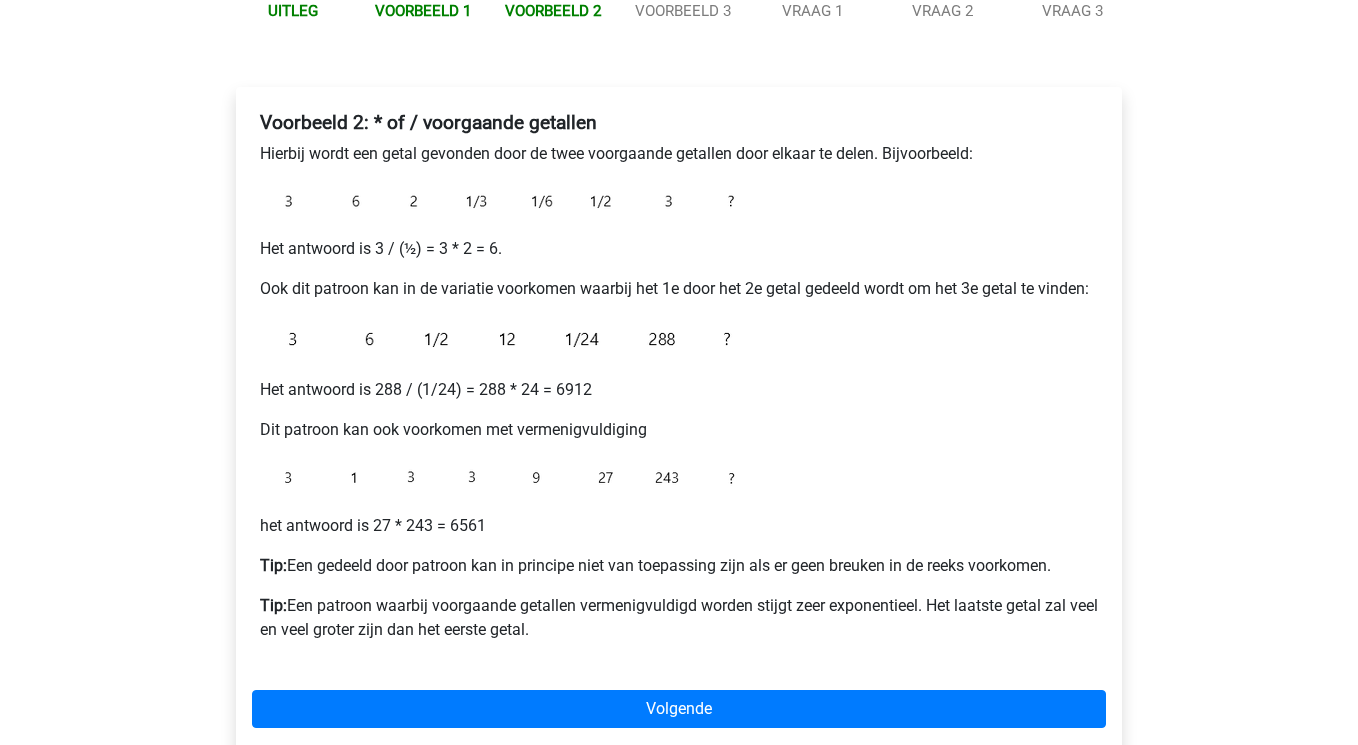 scroll, scrollTop: 315, scrollLeft: 0, axis: vertical 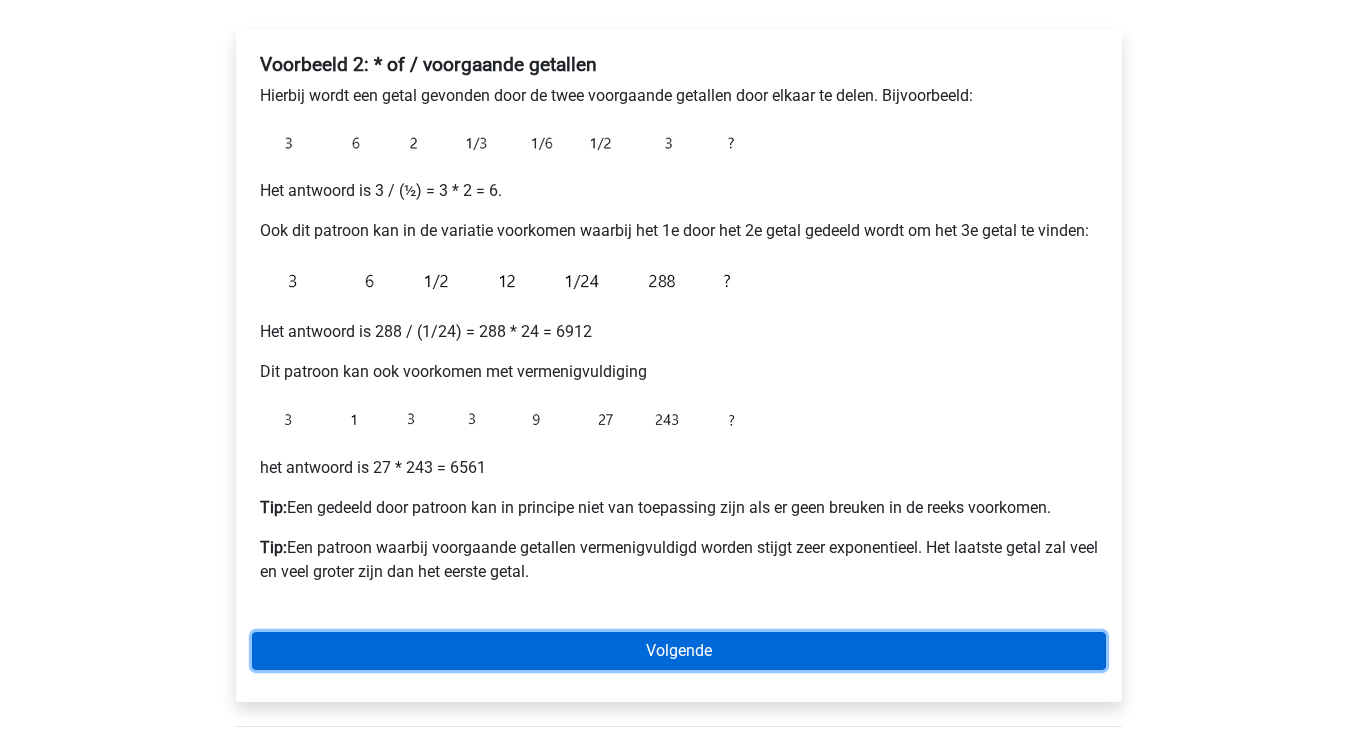 click on "Volgende" at bounding box center [679, 651] 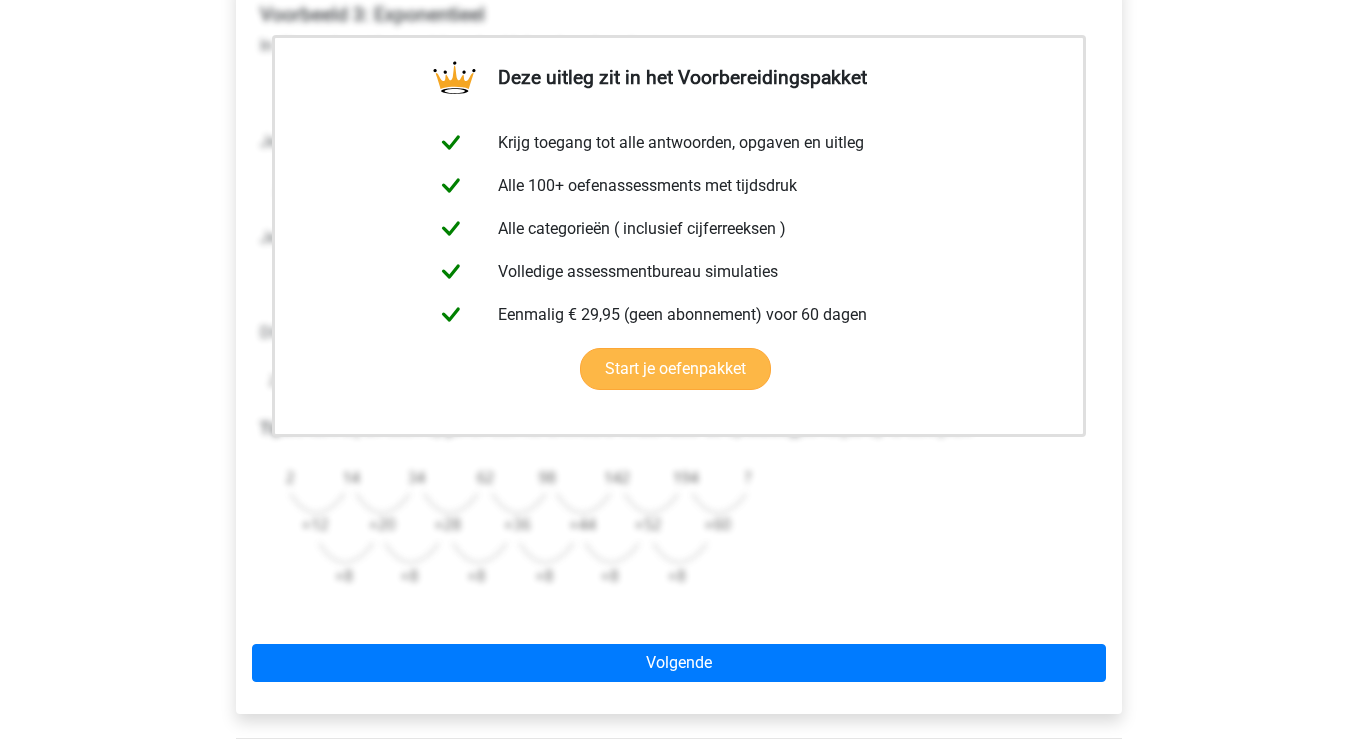 scroll, scrollTop: 477, scrollLeft: 0, axis: vertical 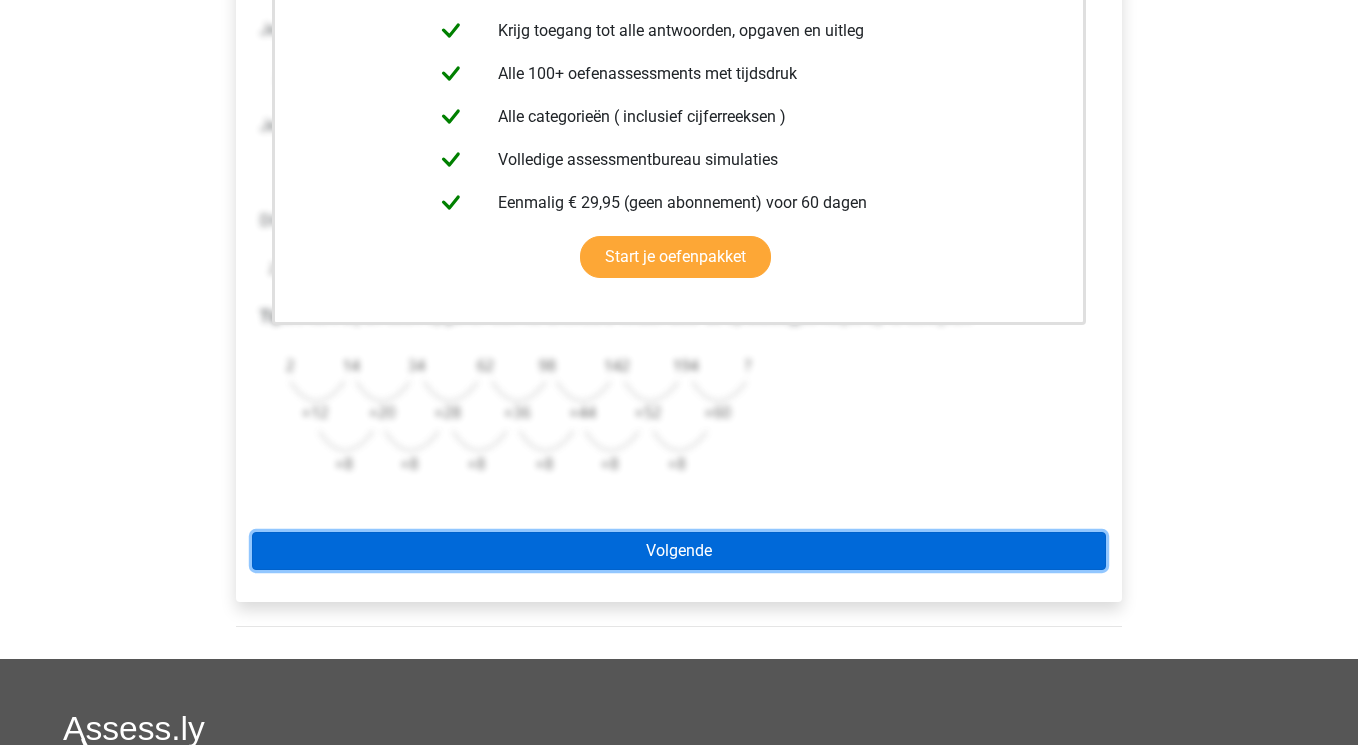 click on "Volgende" at bounding box center [679, 551] 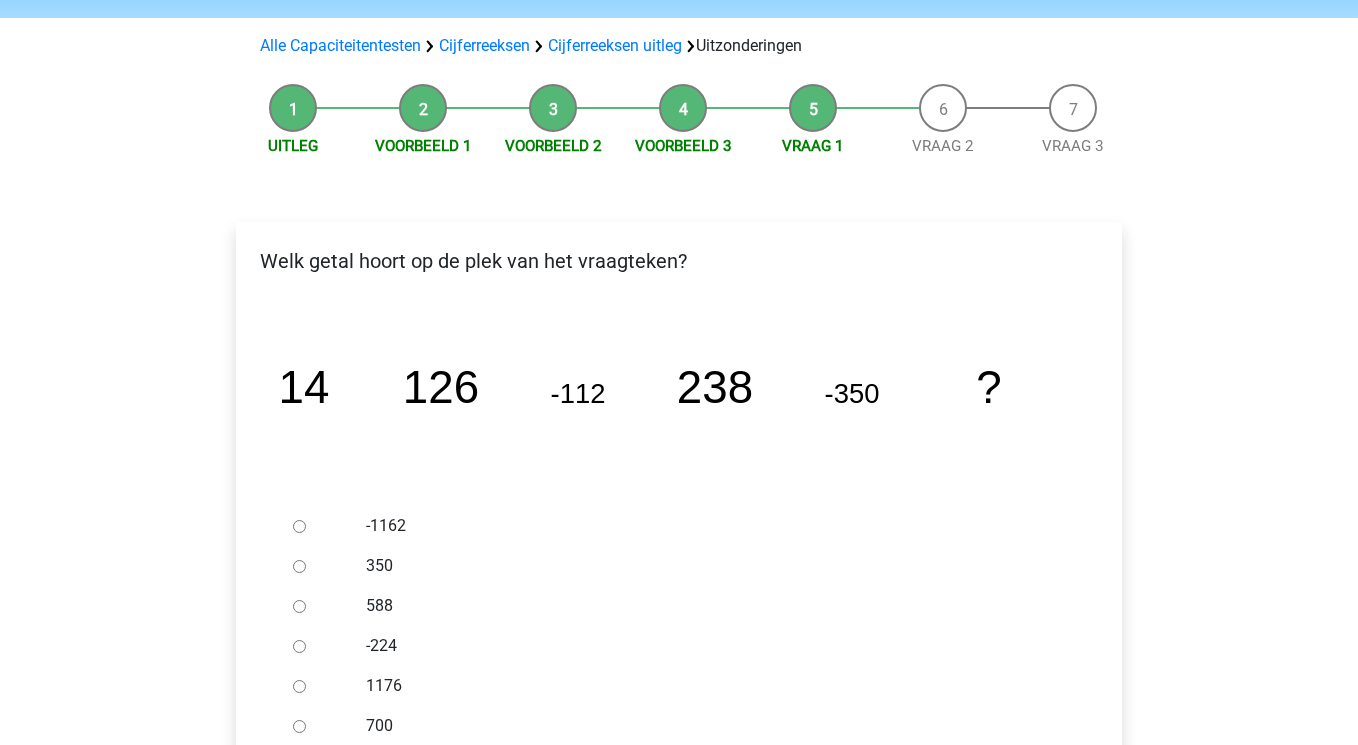 scroll, scrollTop: 130, scrollLeft: 0, axis: vertical 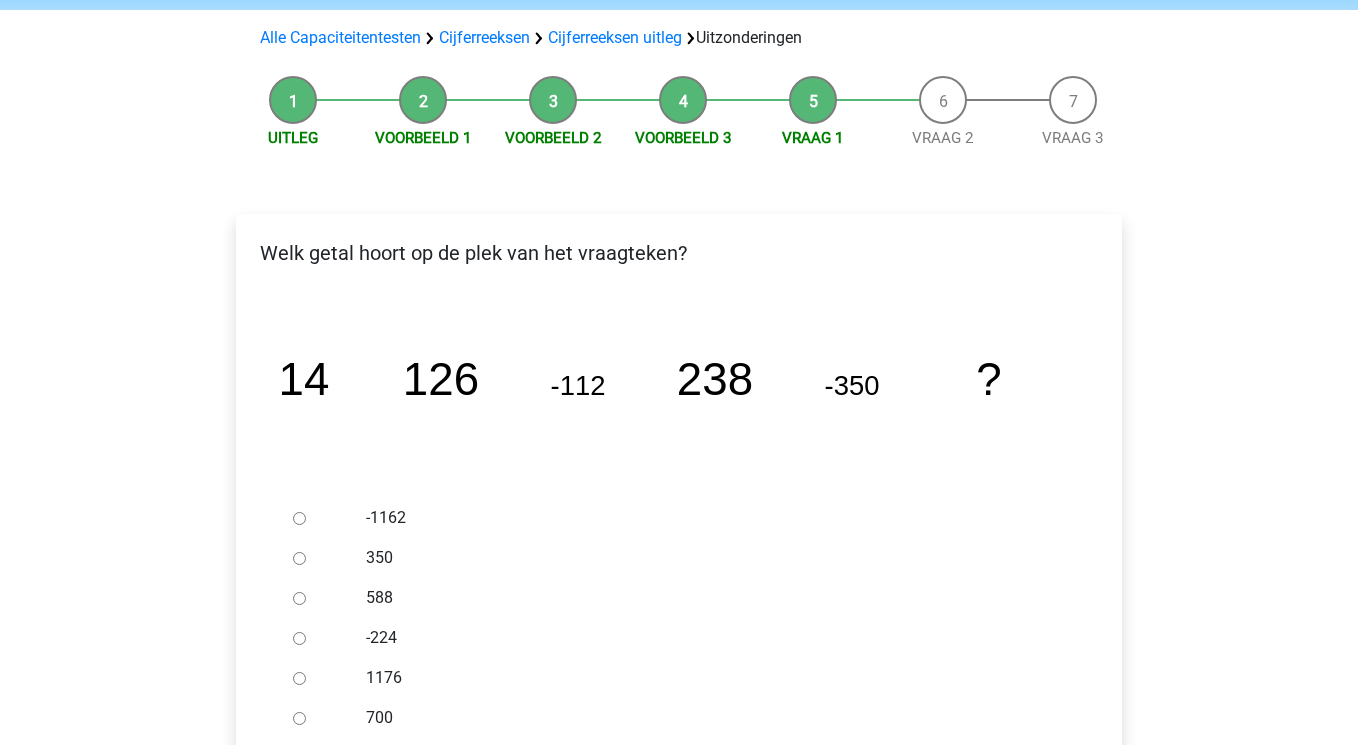 click on "588" at bounding box center (299, 598) 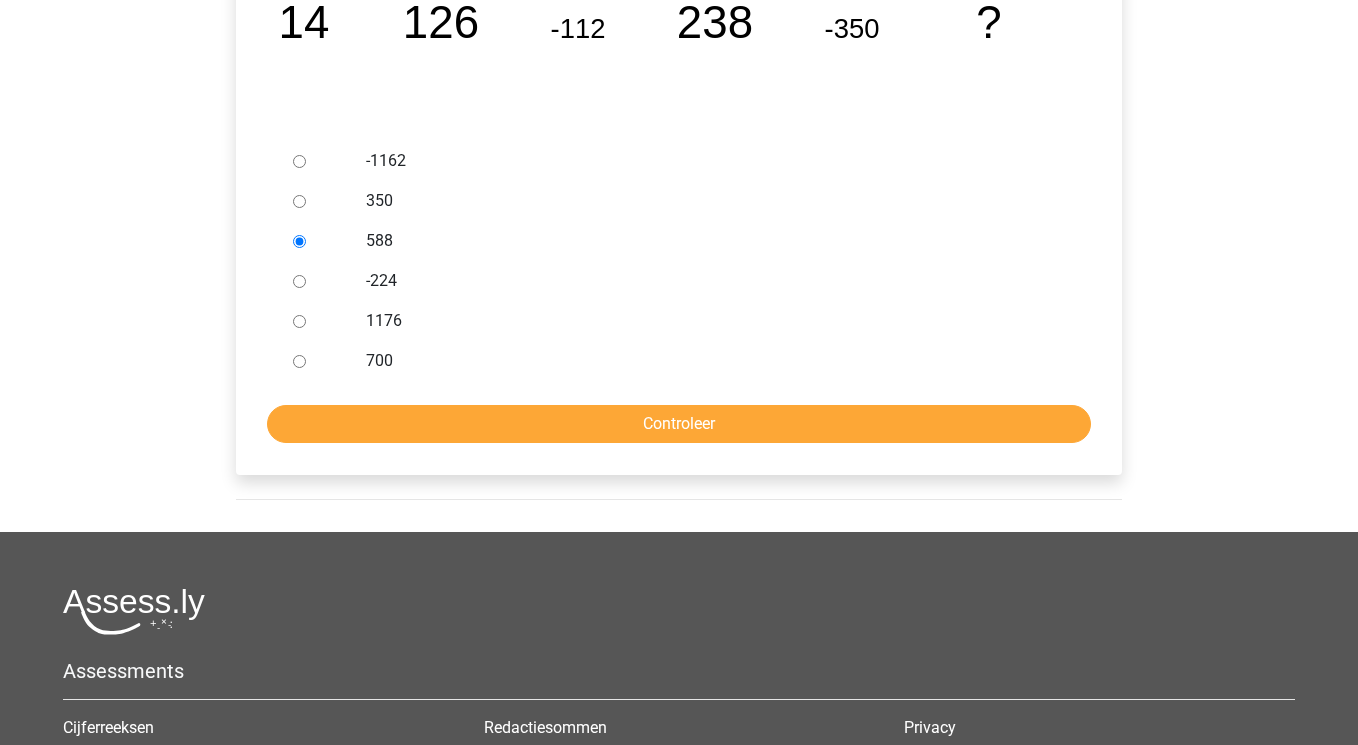 scroll, scrollTop: 563, scrollLeft: 0, axis: vertical 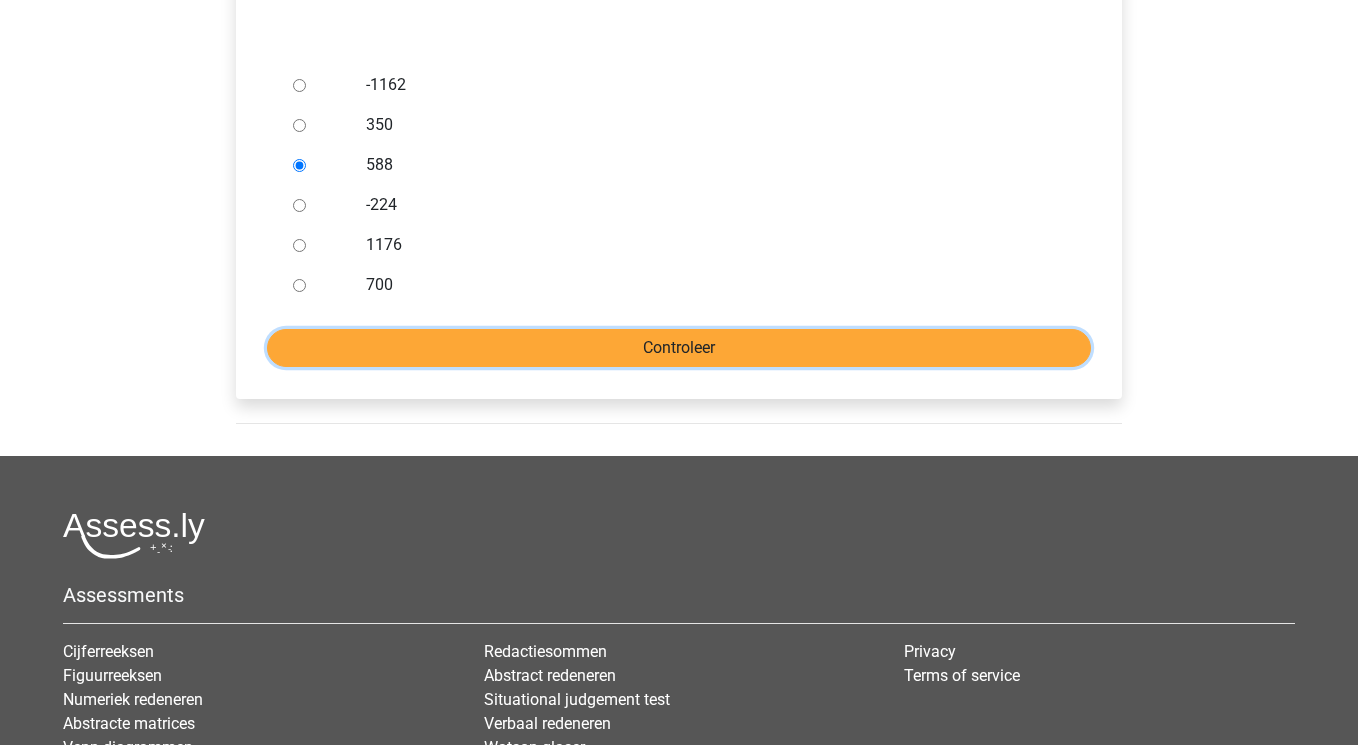 click on "Controleer" at bounding box center [679, 348] 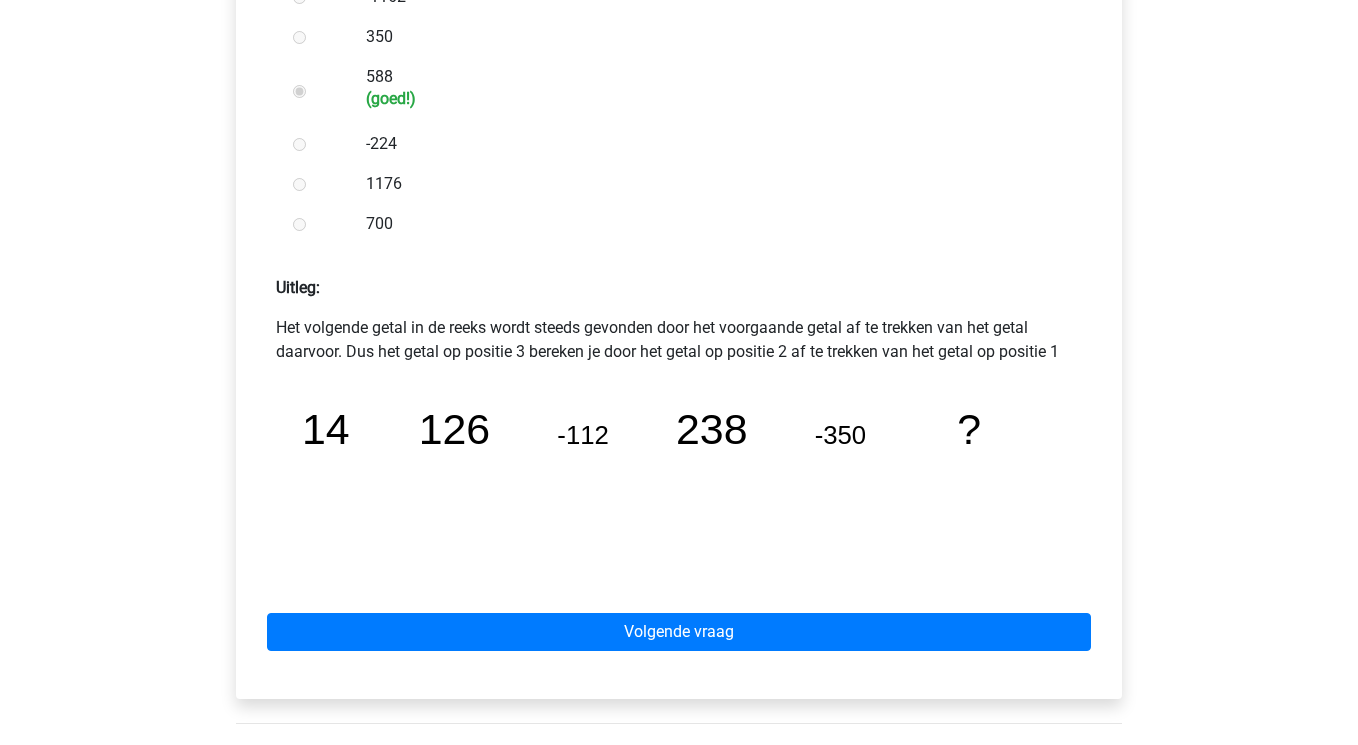 scroll, scrollTop: 665, scrollLeft: 0, axis: vertical 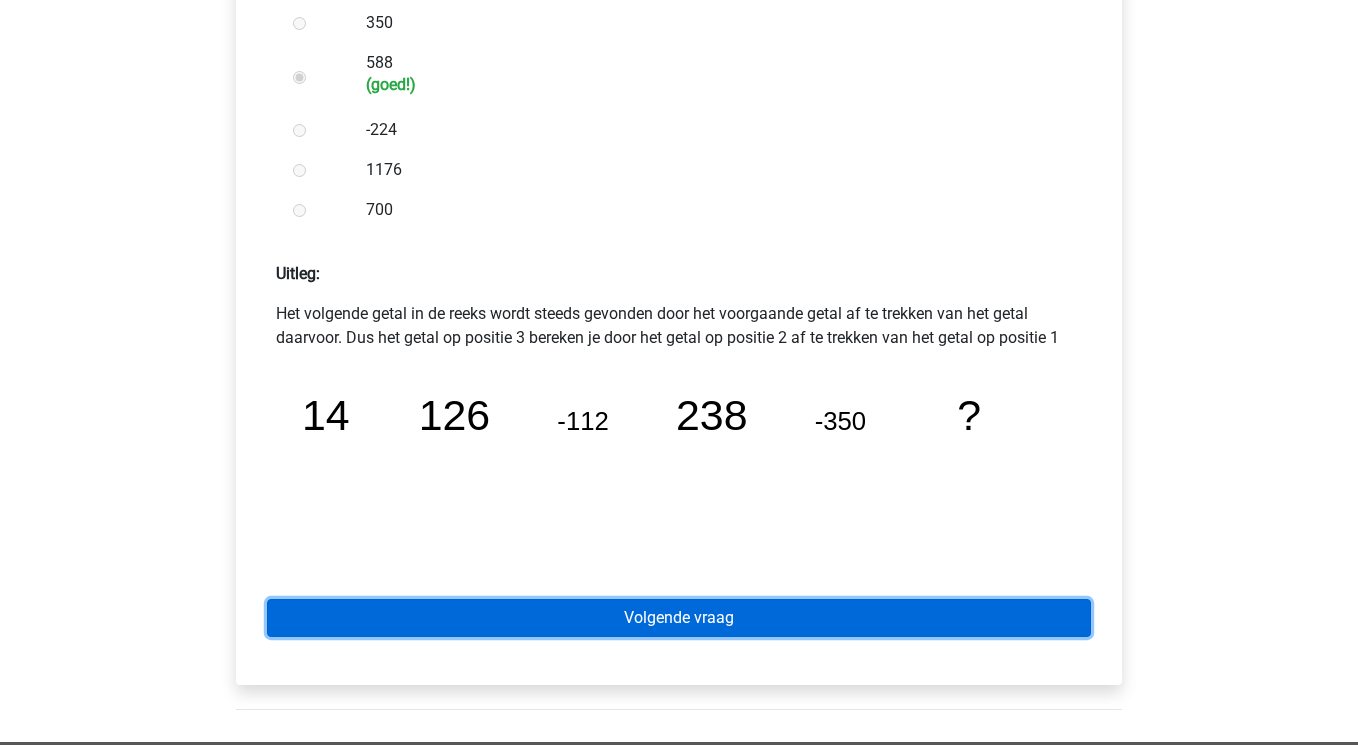 click on "Volgende vraag" at bounding box center [679, 618] 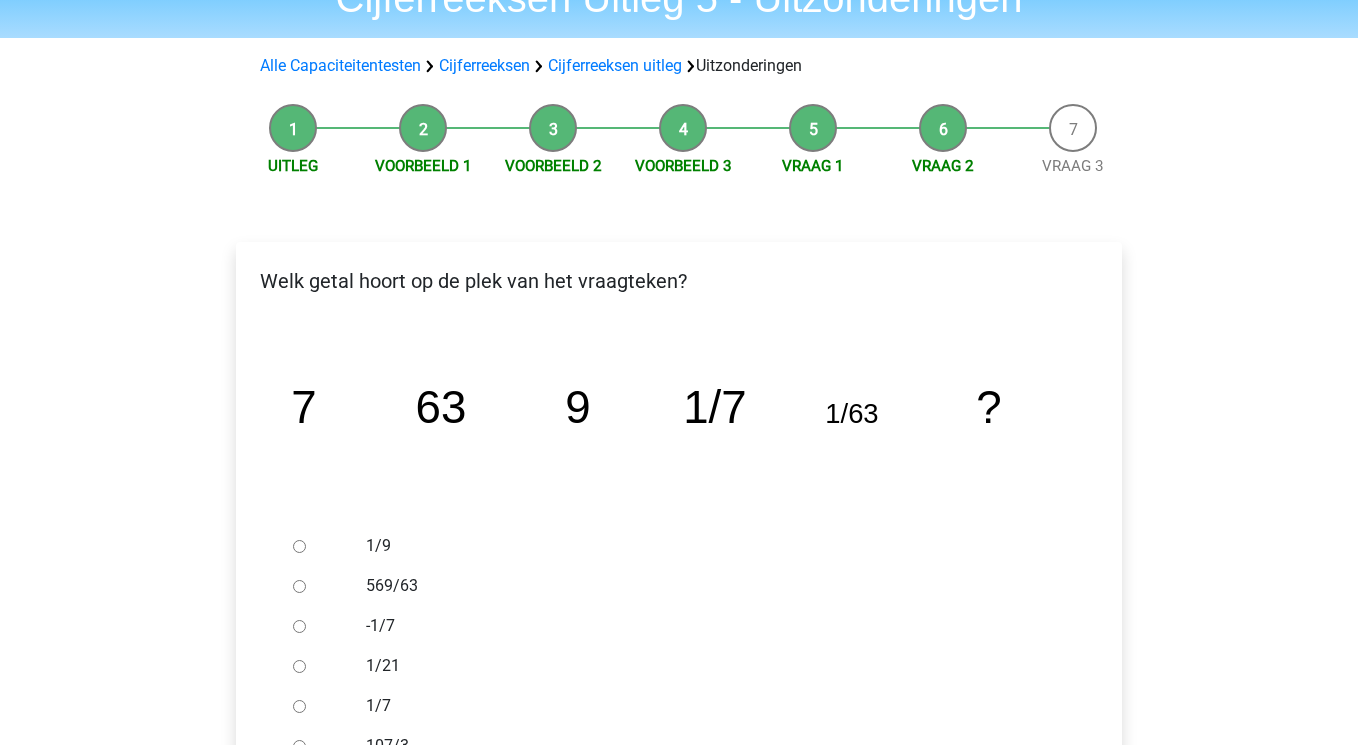 scroll, scrollTop: 106, scrollLeft: 0, axis: vertical 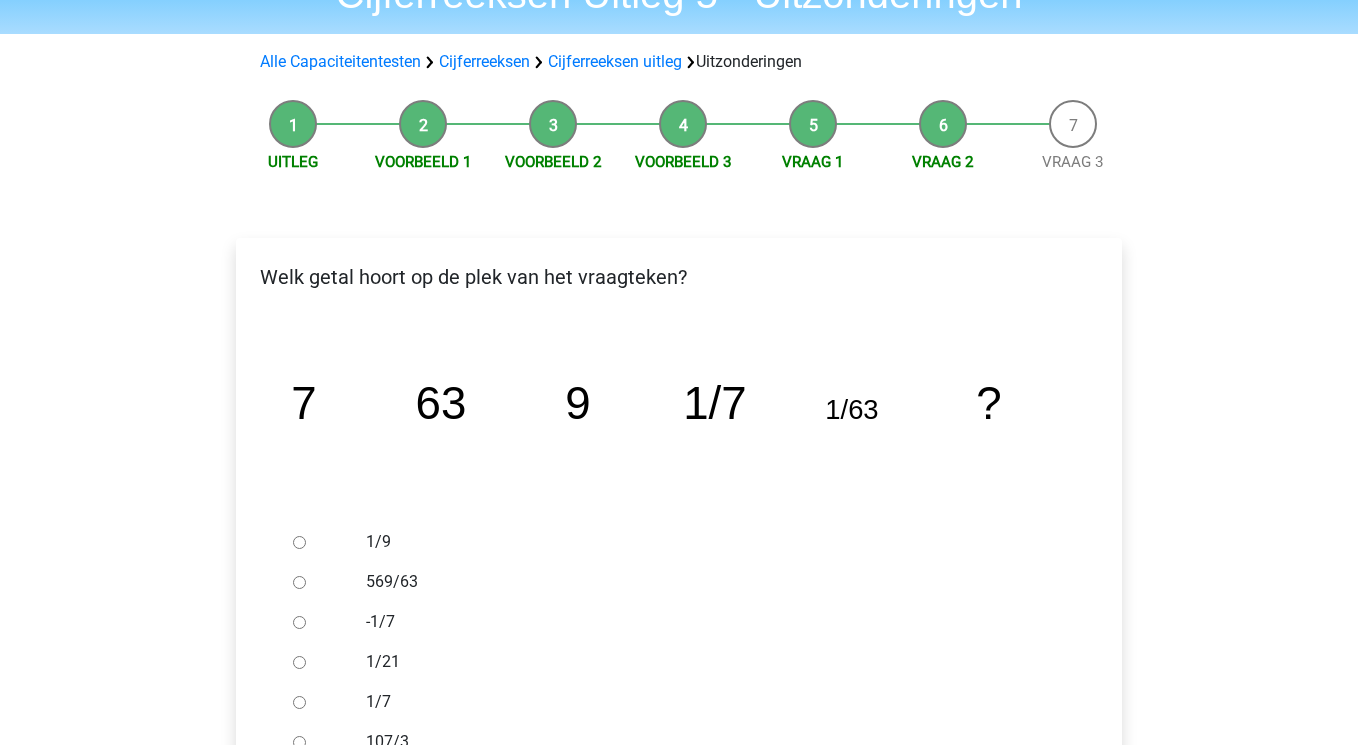click on "[NUMBER]/[NUMBER]" at bounding box center (299, 542) 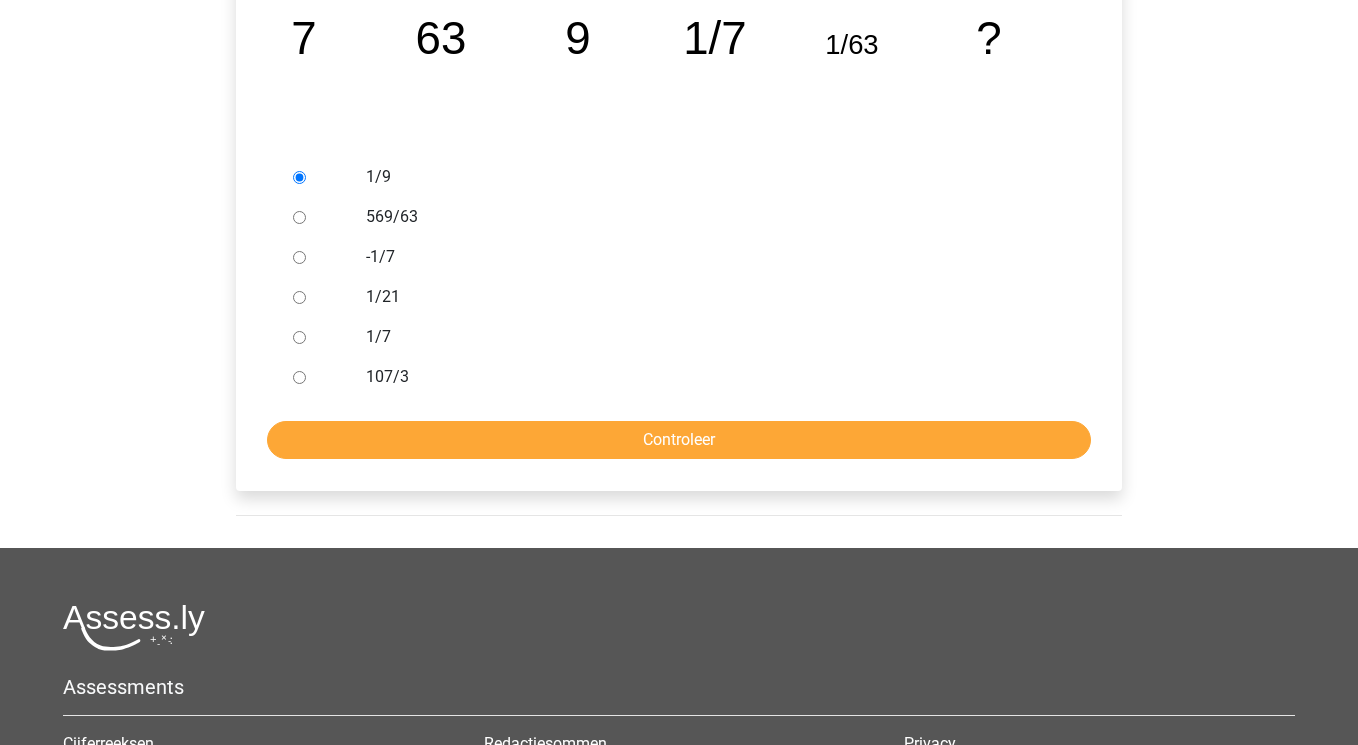 scroll, scrollTop: 469, scrollLeft: 0, axis: vertical 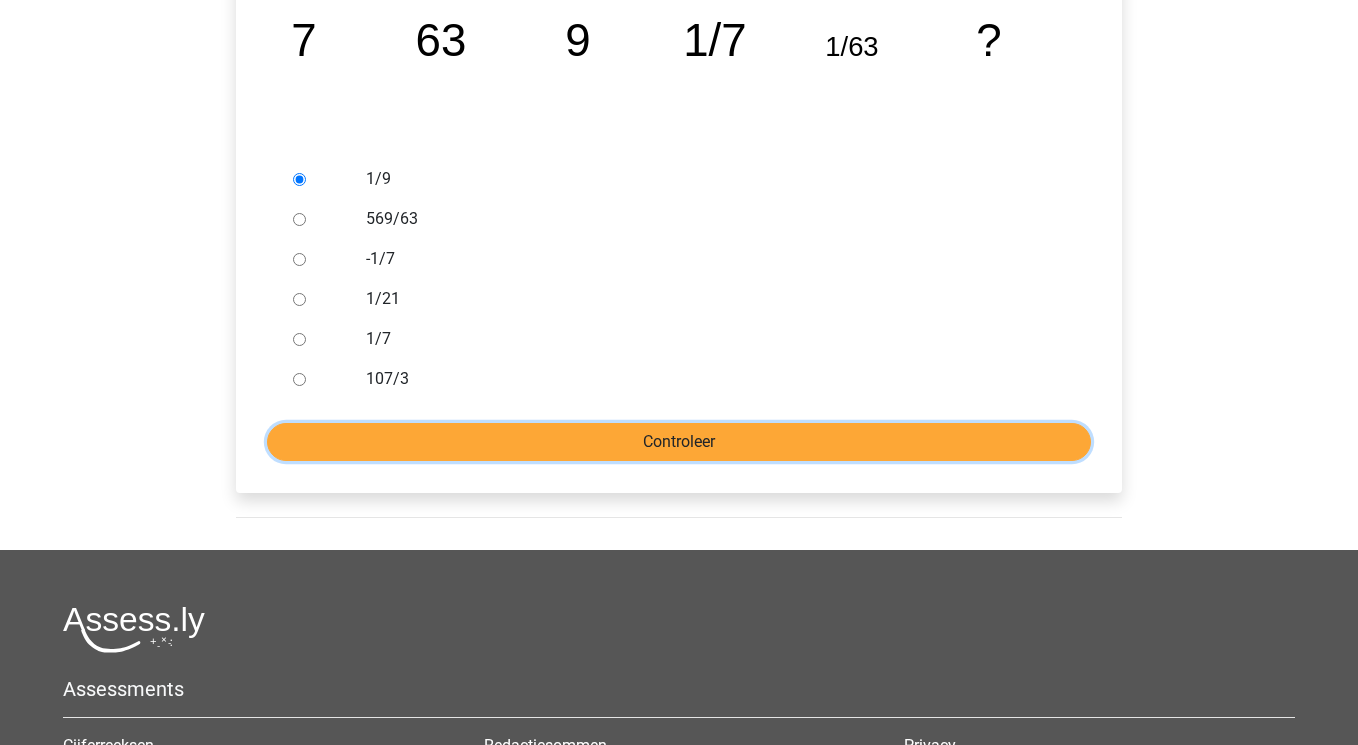 click on "Controleer" at bounding box center [679, 442] 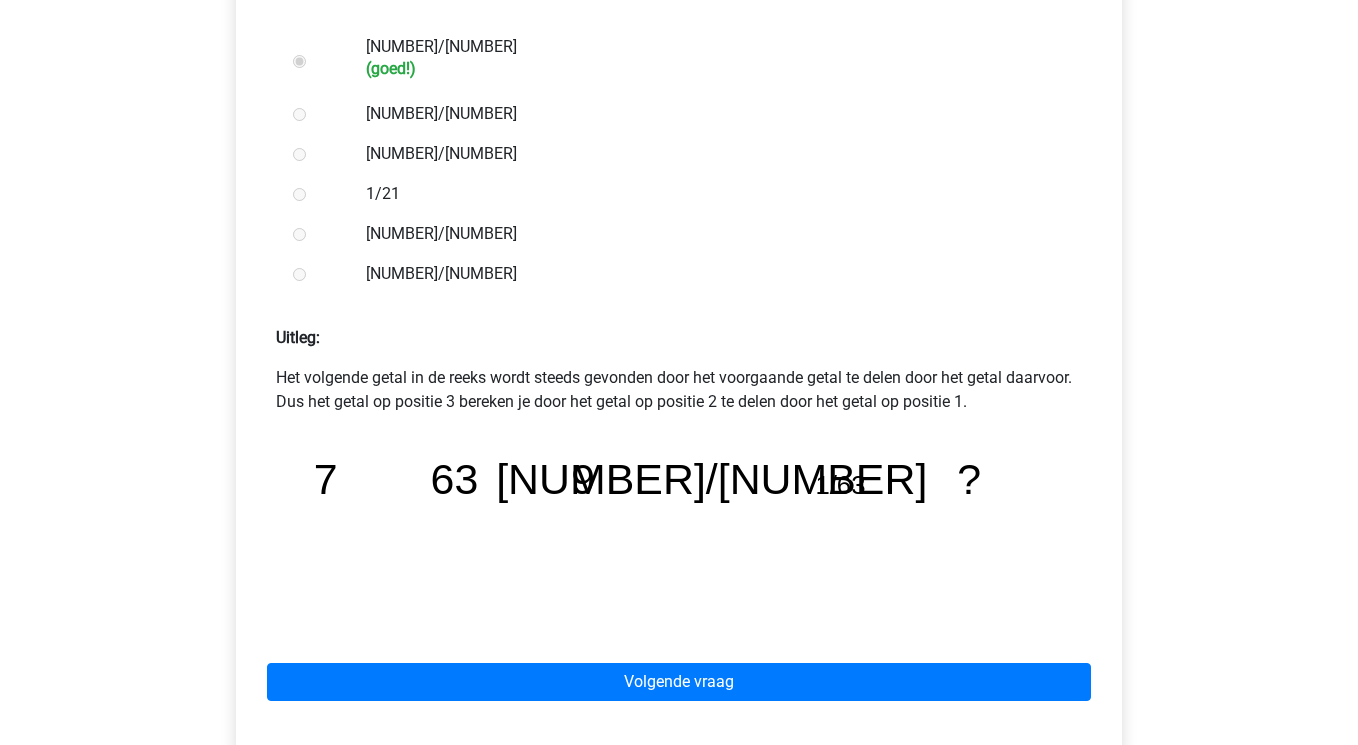 scroll, scrollTop: 595, scrollLeft: 0, axis: vertical 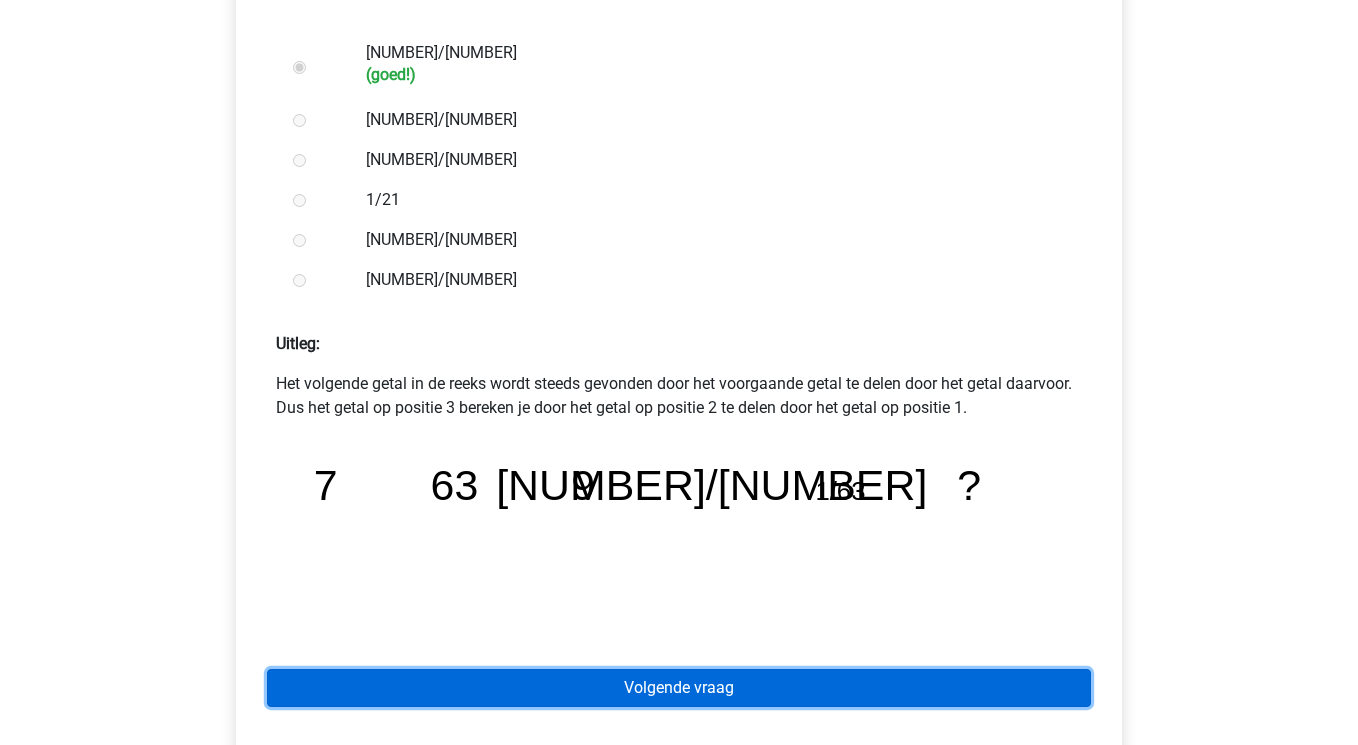 click on "Volgende vraag" at bounding box center [679, 688] 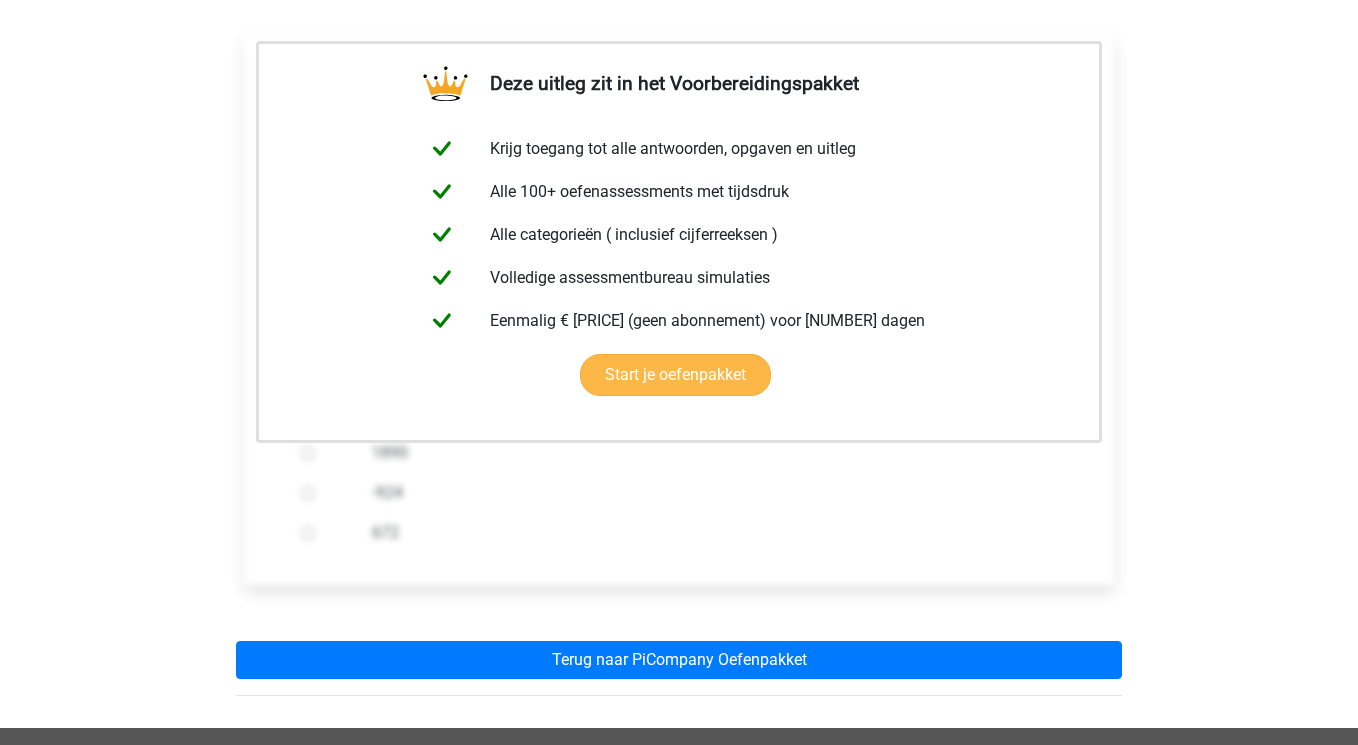 scroll, scrollTop: 442, scrollLeft: 0, axis: vertical 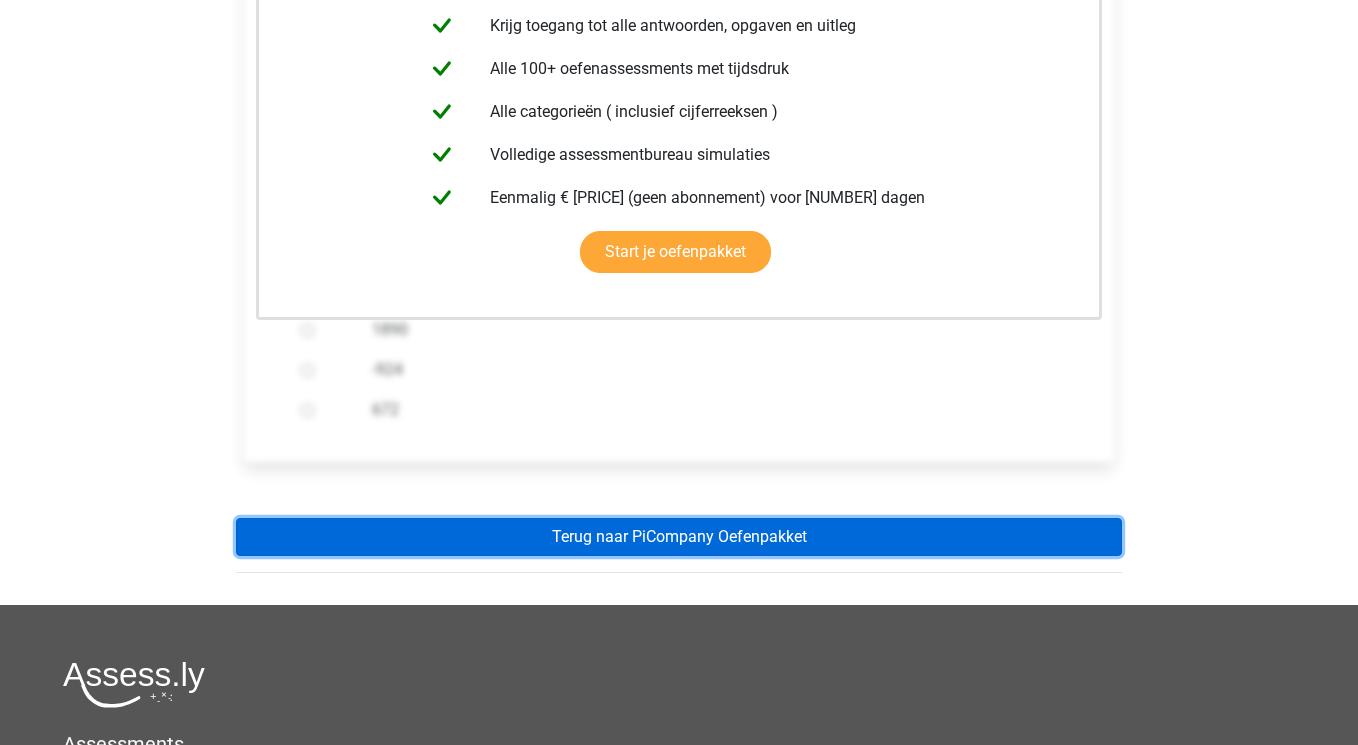 click on "Terug naar PiCompany  Oefenpakket" at bounding box center (679, 537) 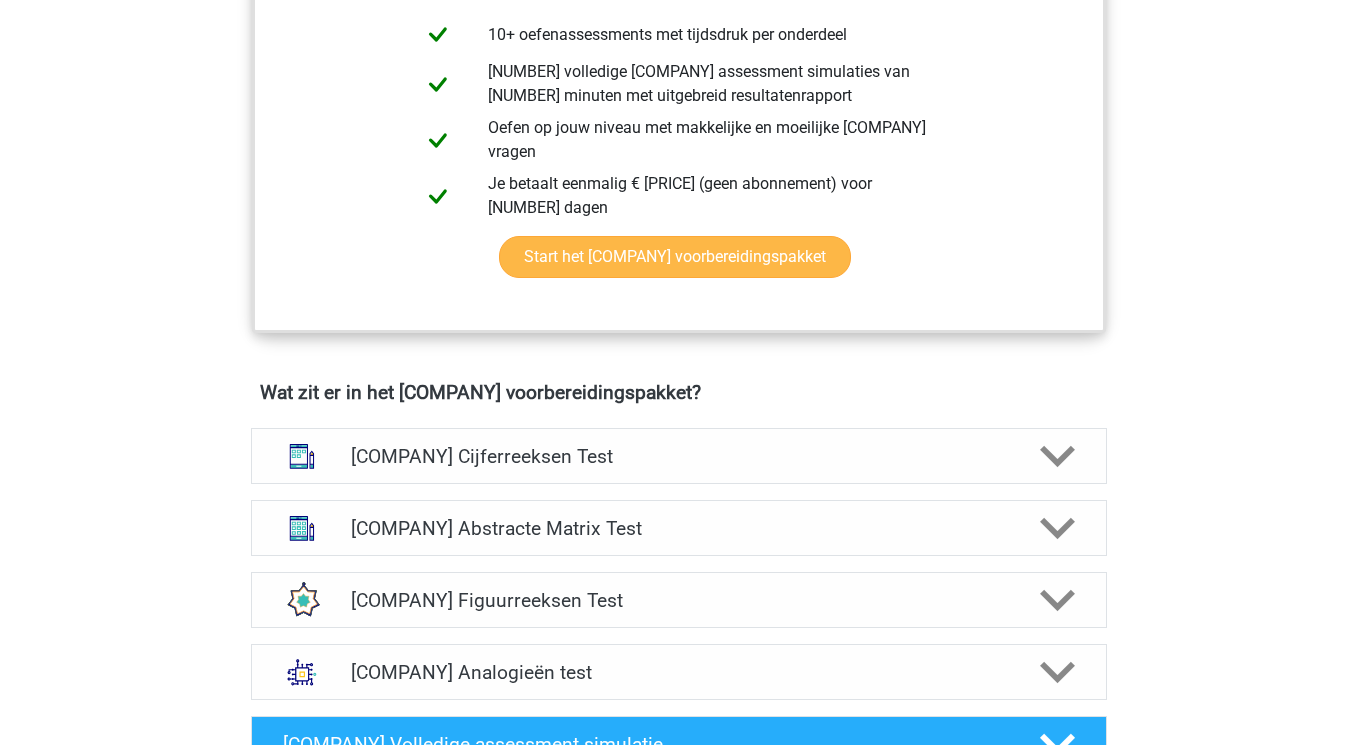 scroll, scrollTop: 1001, scrollLeft: 0, axis: vertical 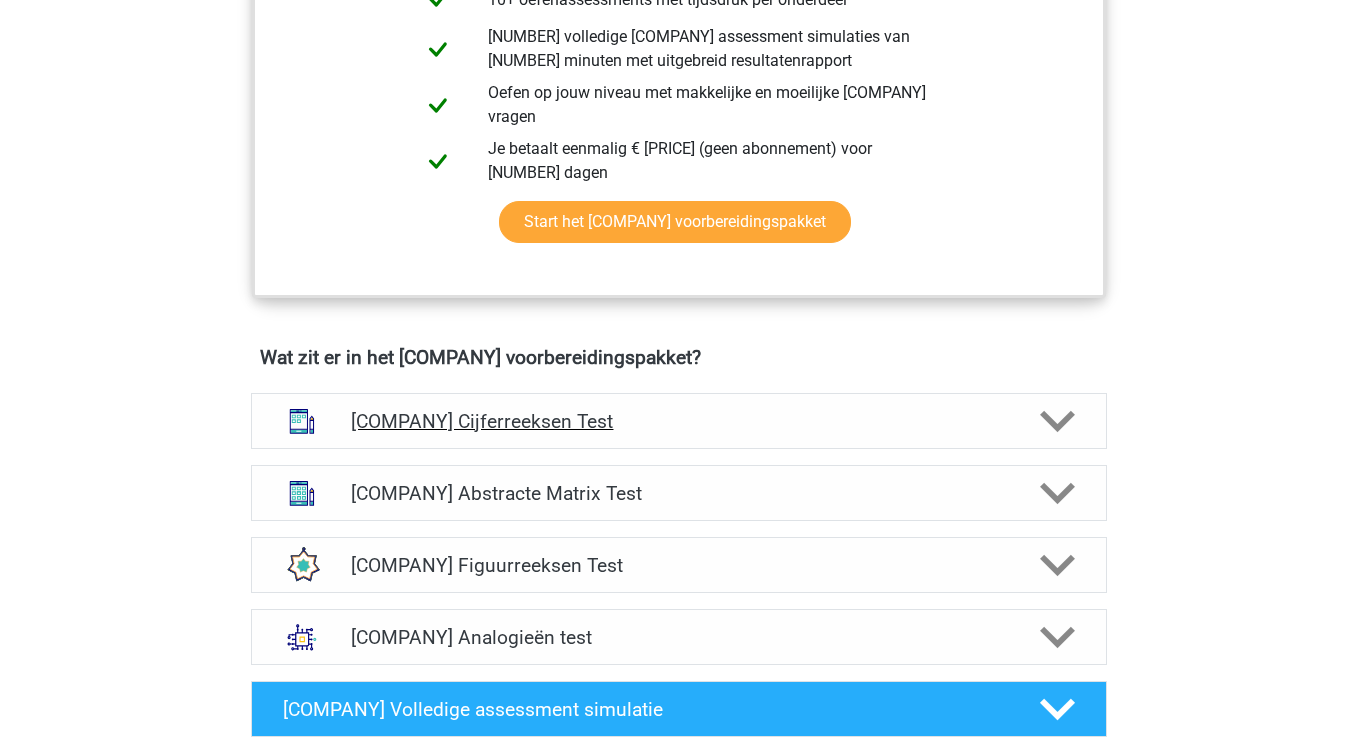 click on "PiCompany Cijferreeksen Test" at bounding box center (678, 421) 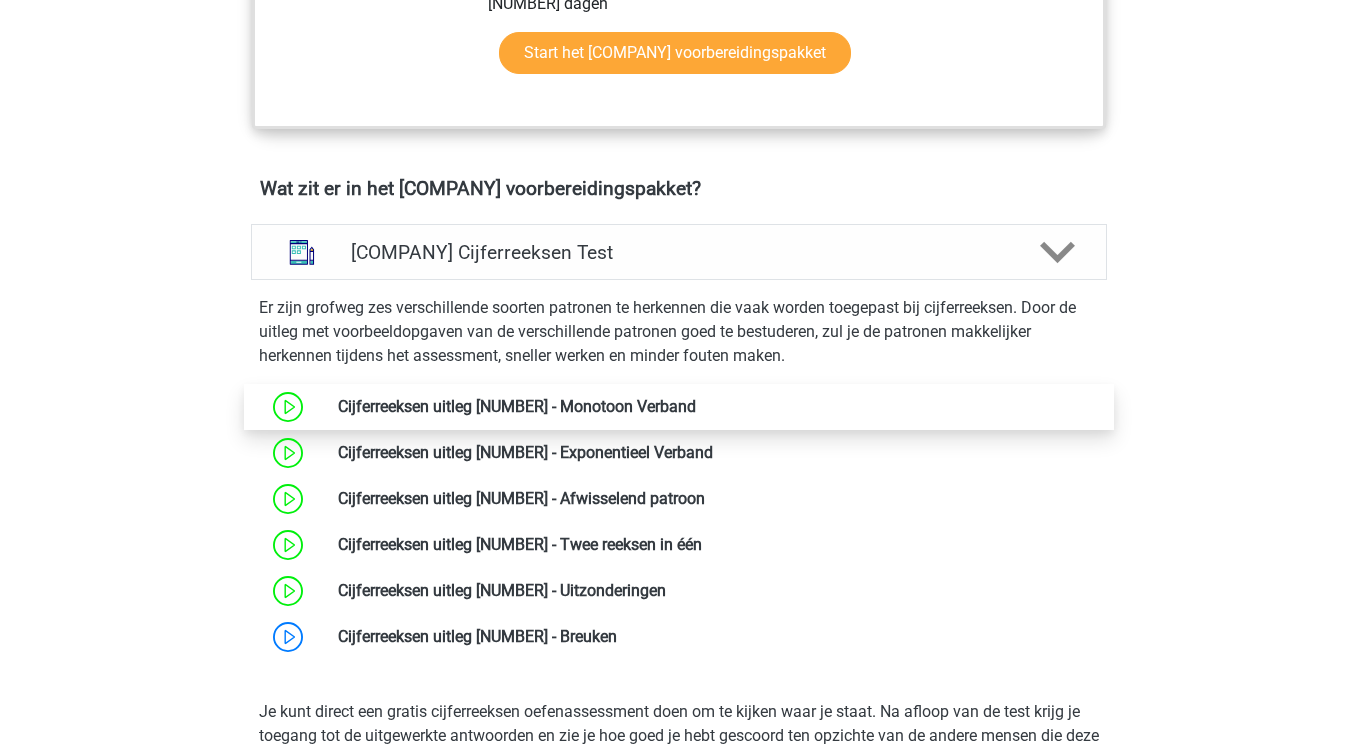 scroll, scrollTop: 1345, scrollLeft: 0, axis: vertical 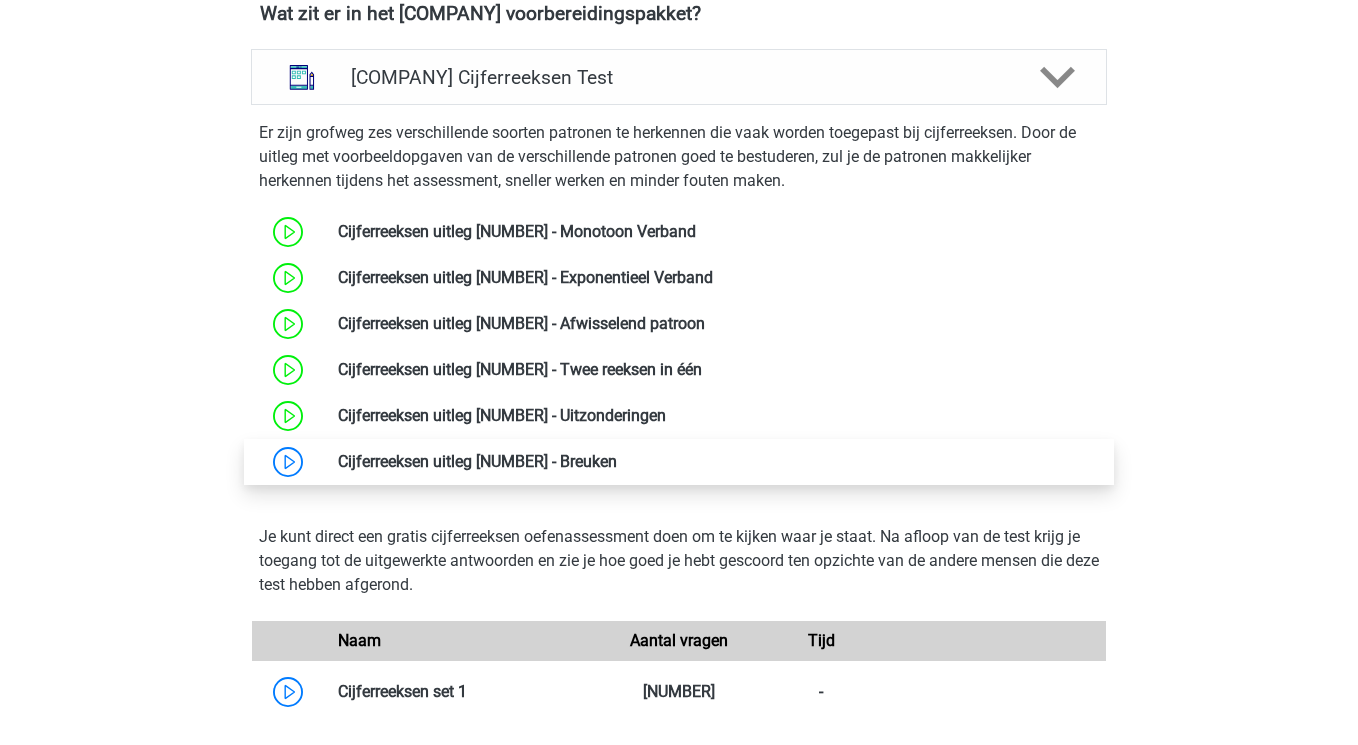 click at bounding box center (617, 461) 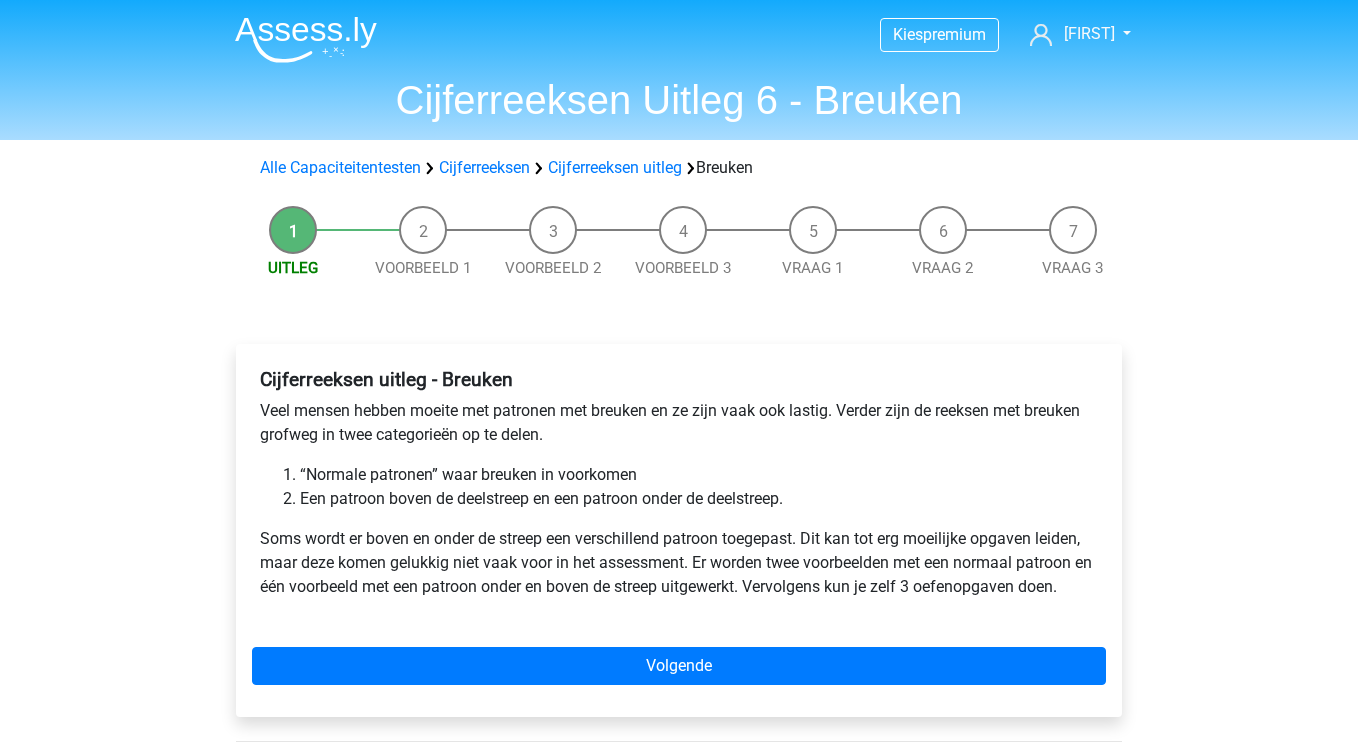 scroll, scrollTop: 30, scrollLeft: 0, axis: vertical 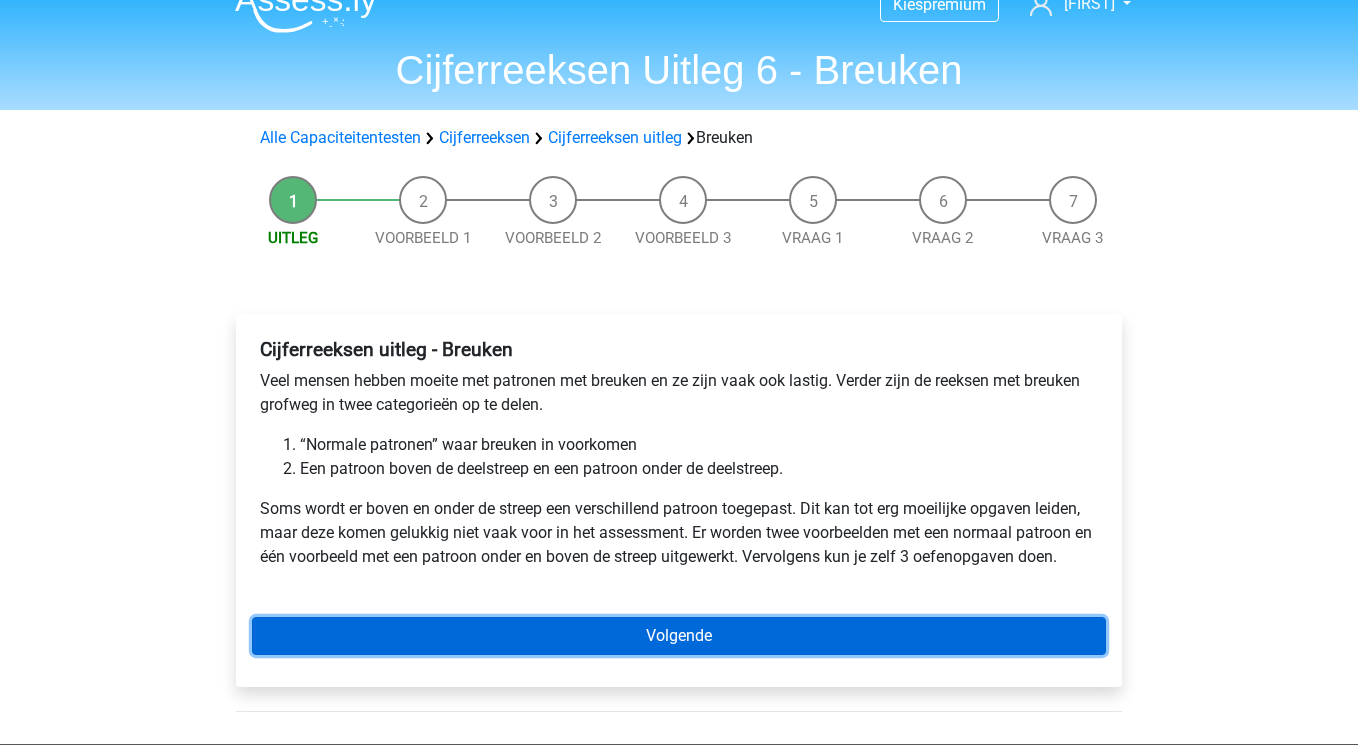 click on "Volgende" at bounding box center [679, 636] 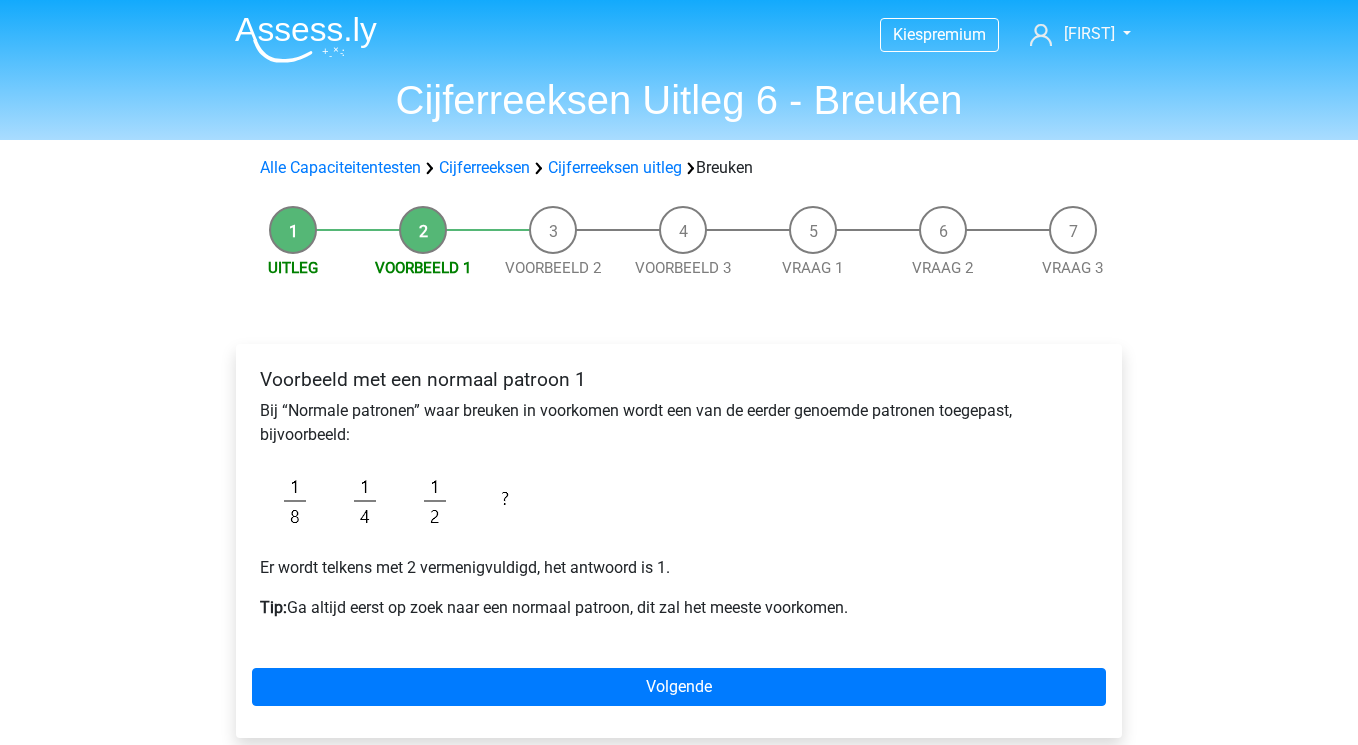scroll, scrollTop: 0, scrollLeft: 0, axis: both 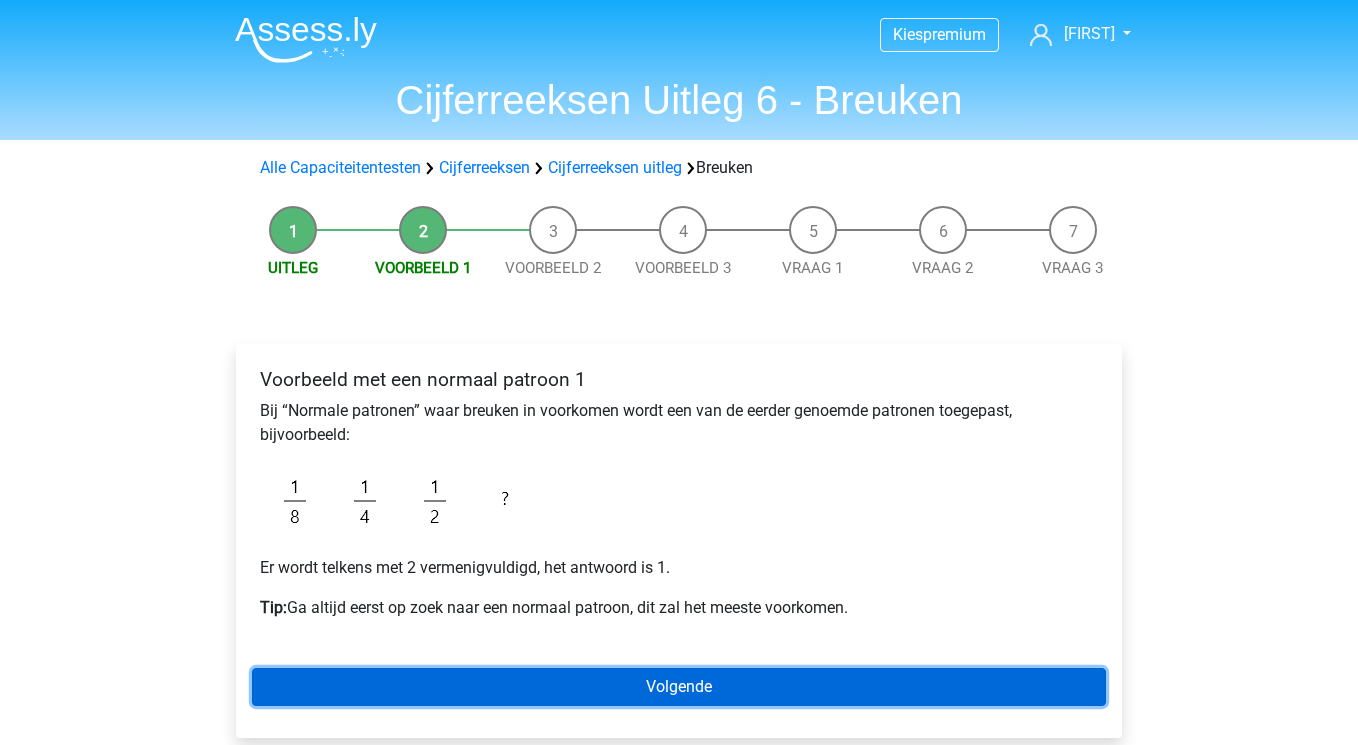 click on "Volgende" at bounding box center [679, 687] 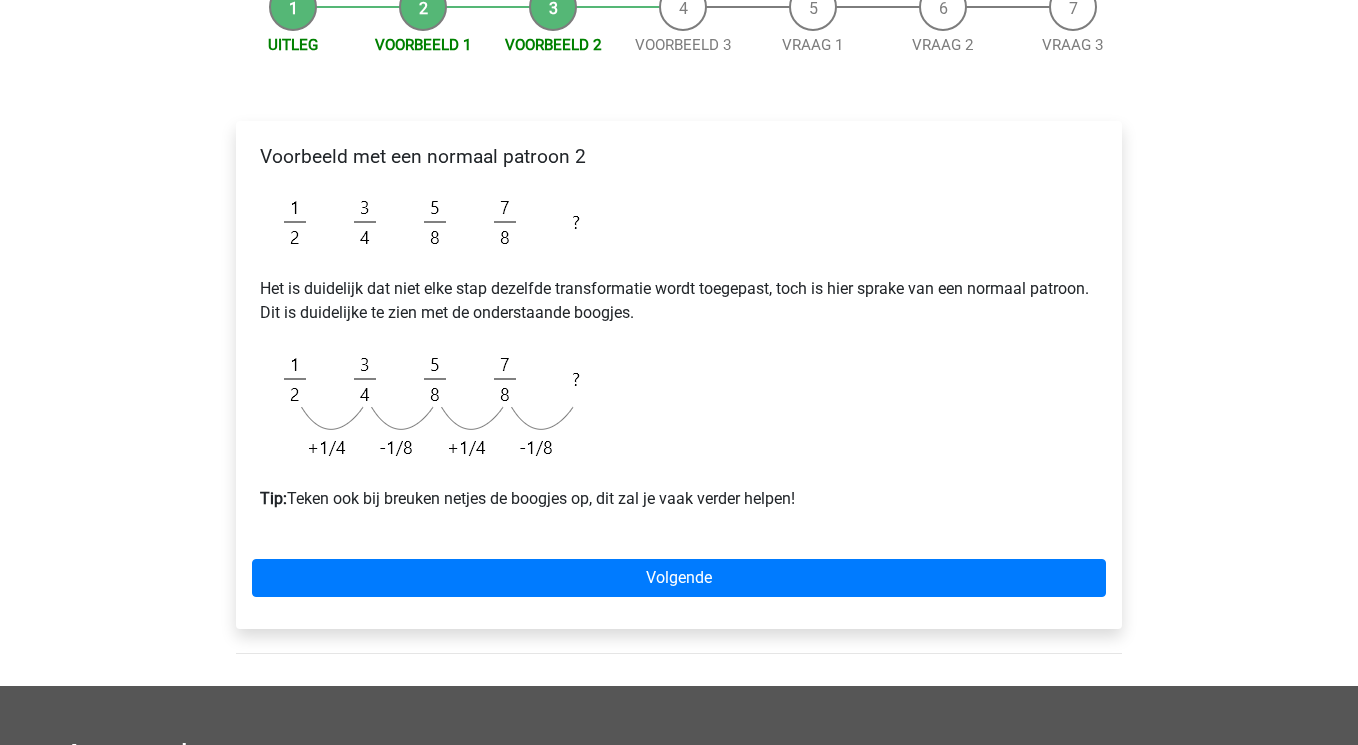 scroll, scrollTop: 261, scrollLeft: 0, axis: vertical 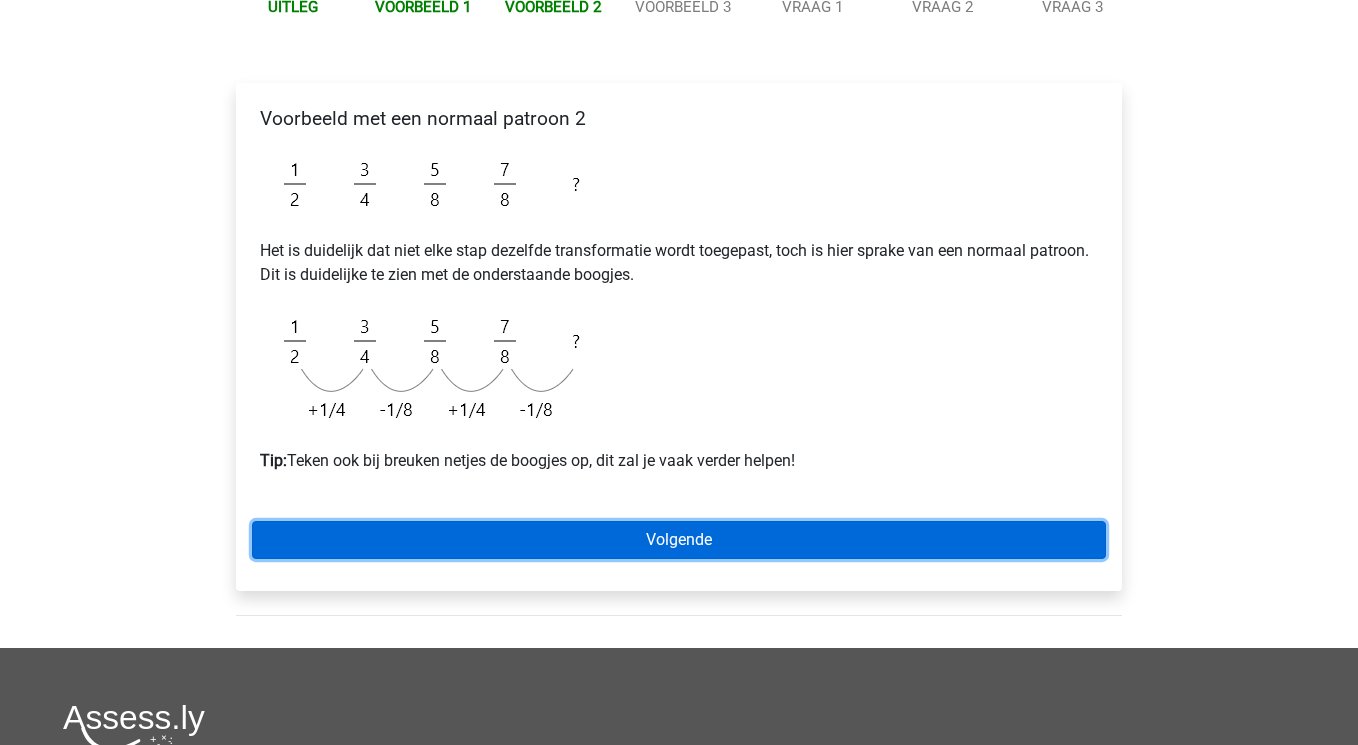 click on "Volgende" at bounding box center [679, 540] 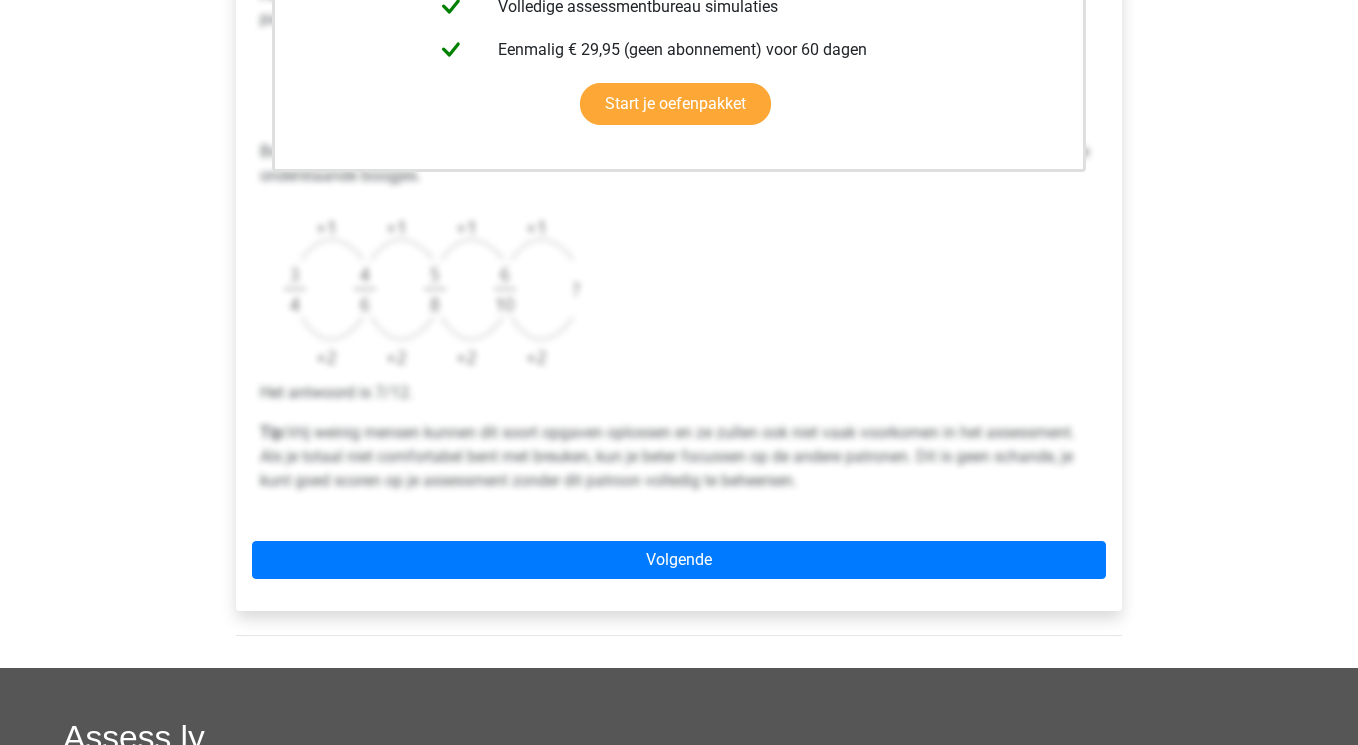 scroll, scrollTop: 644, scrollLeft: 0, axis: vertical 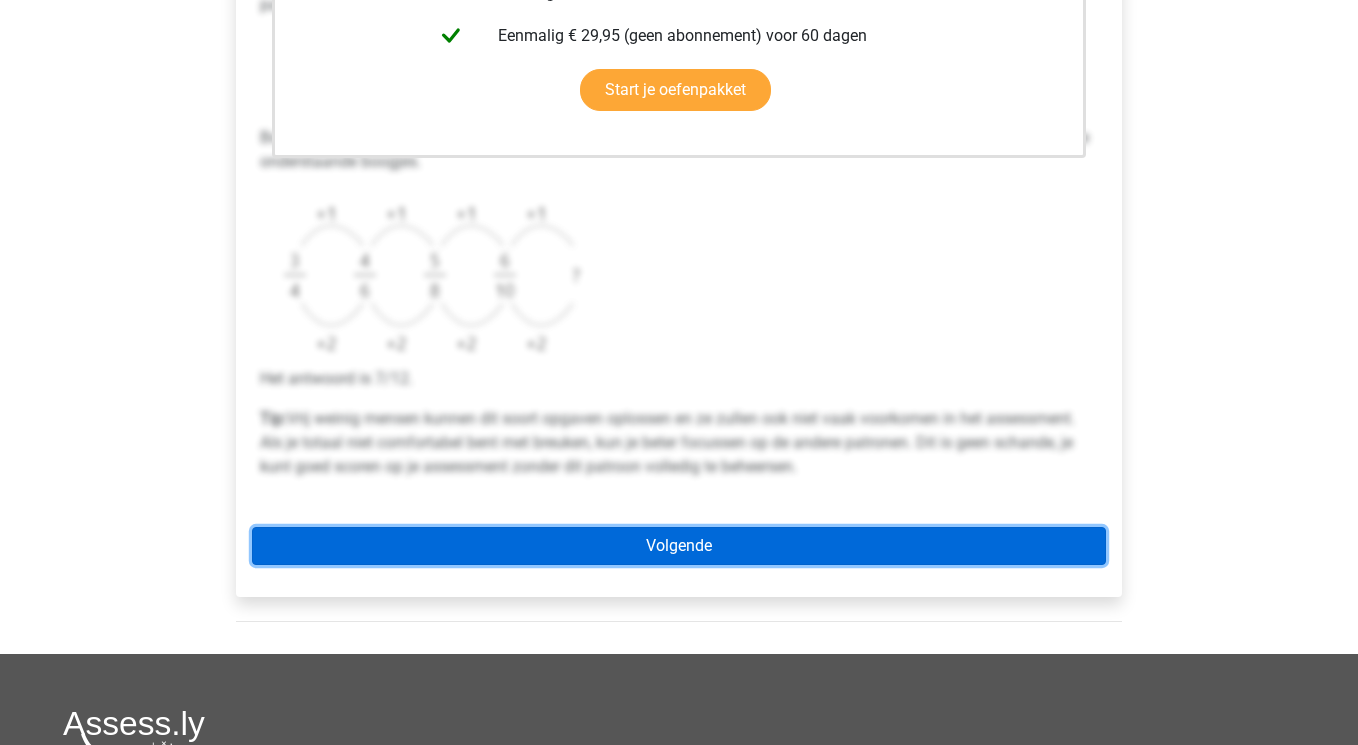 click on "Volgende" at bounding box center [679, 546] 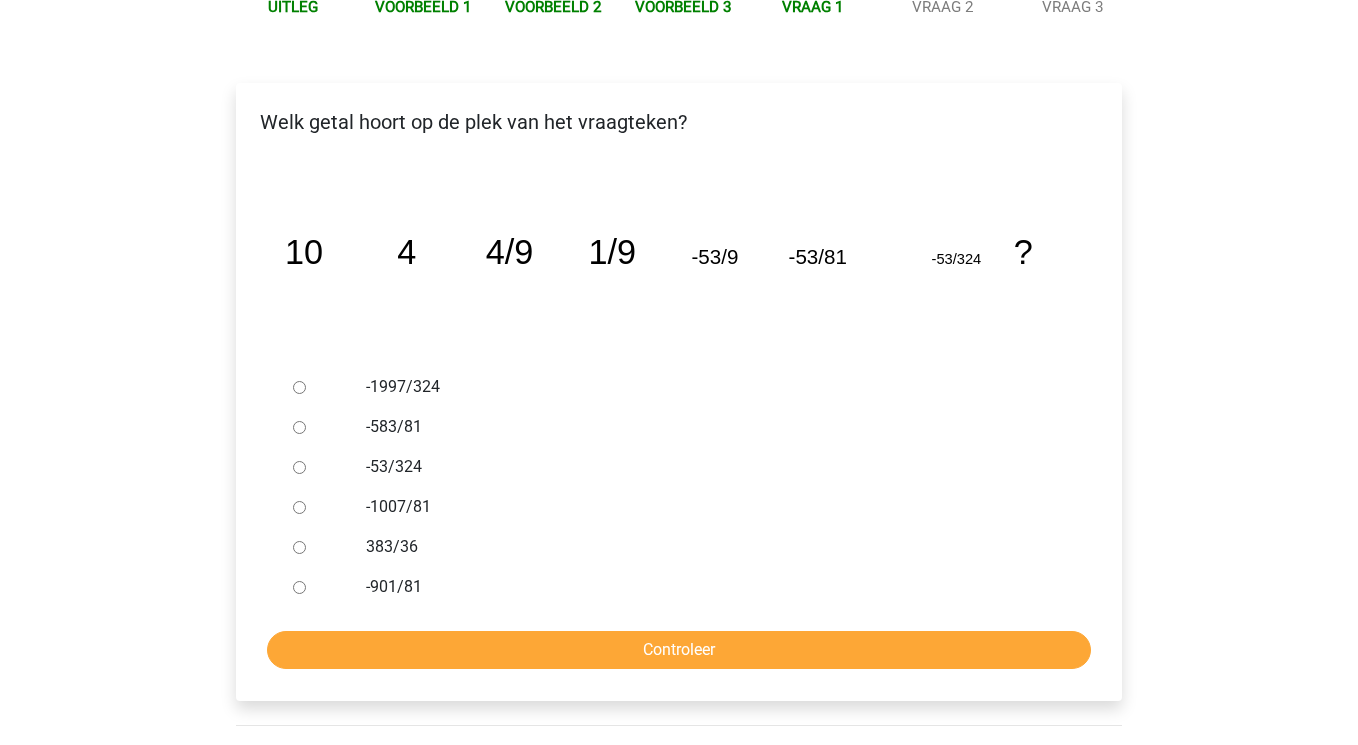 scroll, scrollTop: 222, scrollLeft: 0, axis: vertical 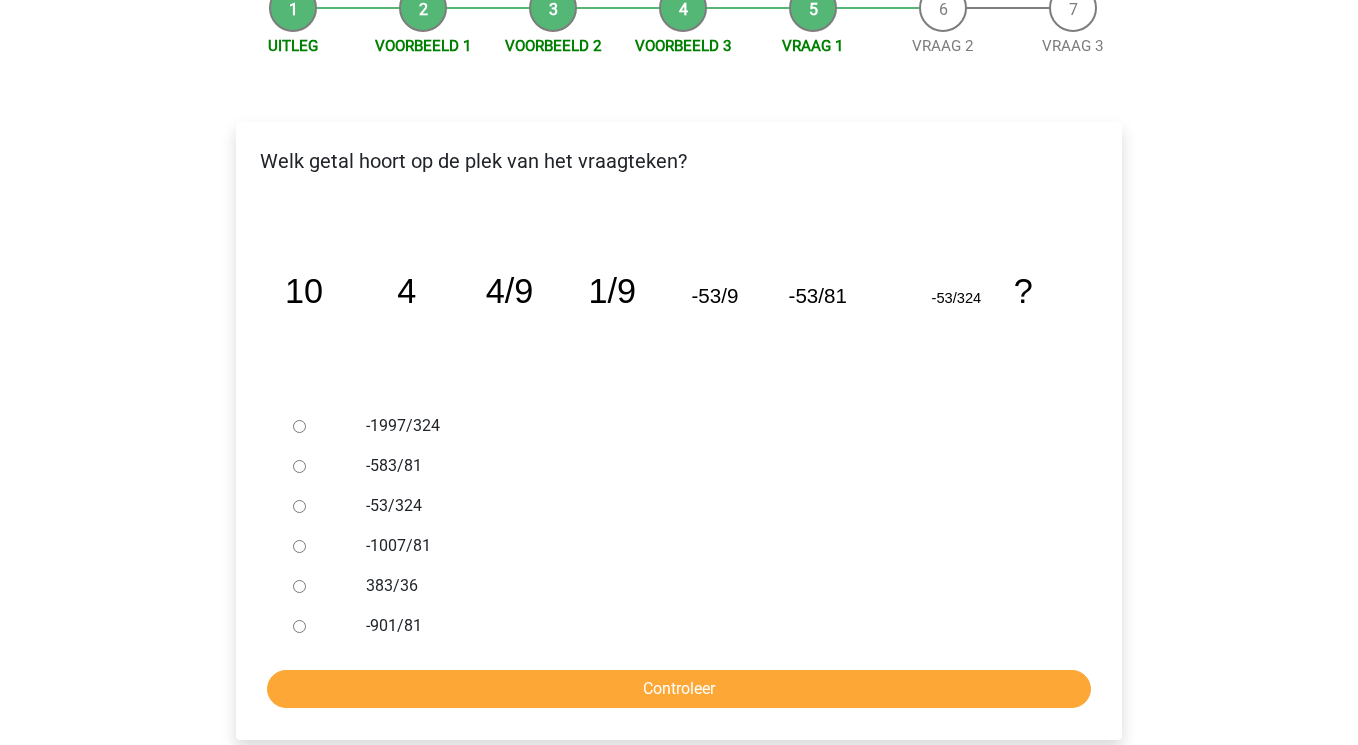 click on "-53/324" at bounding box center [299, 506] 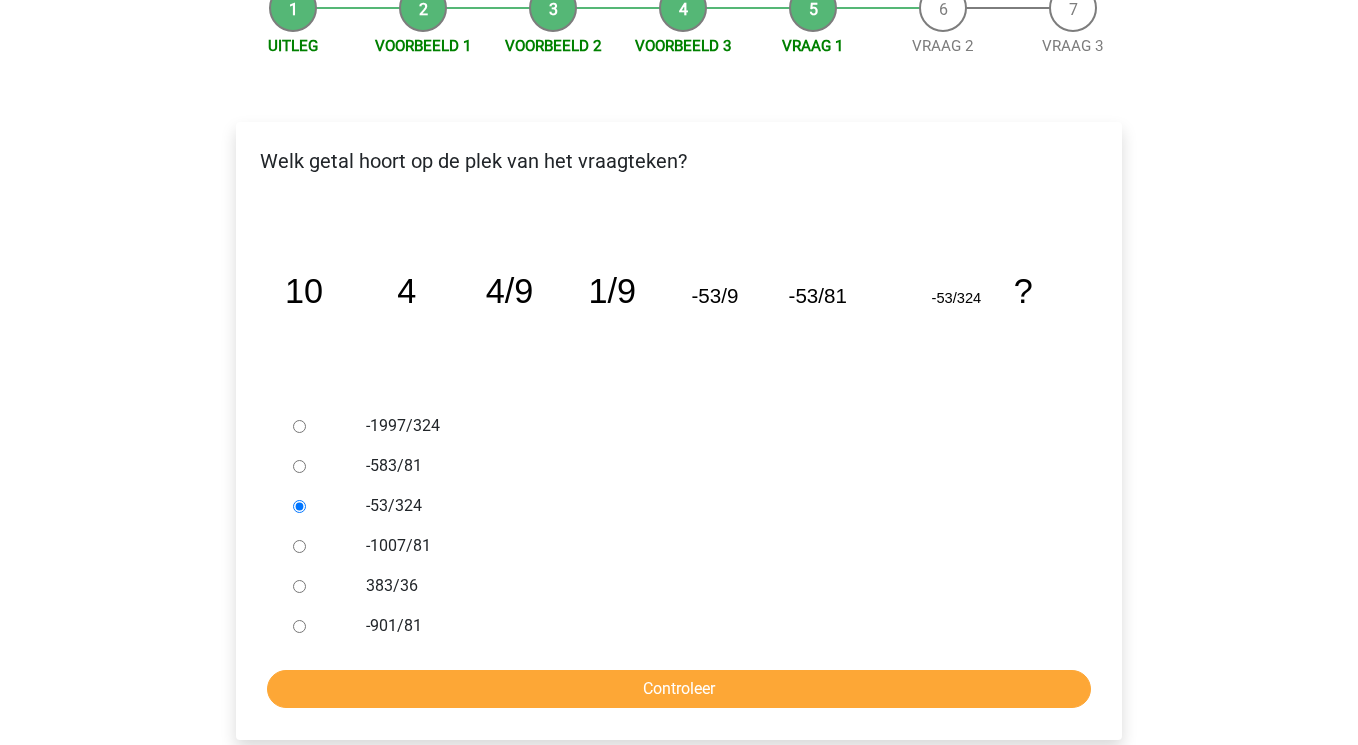 scroll, scrollTop: 237, scrollLeft: 0, axis: vertical 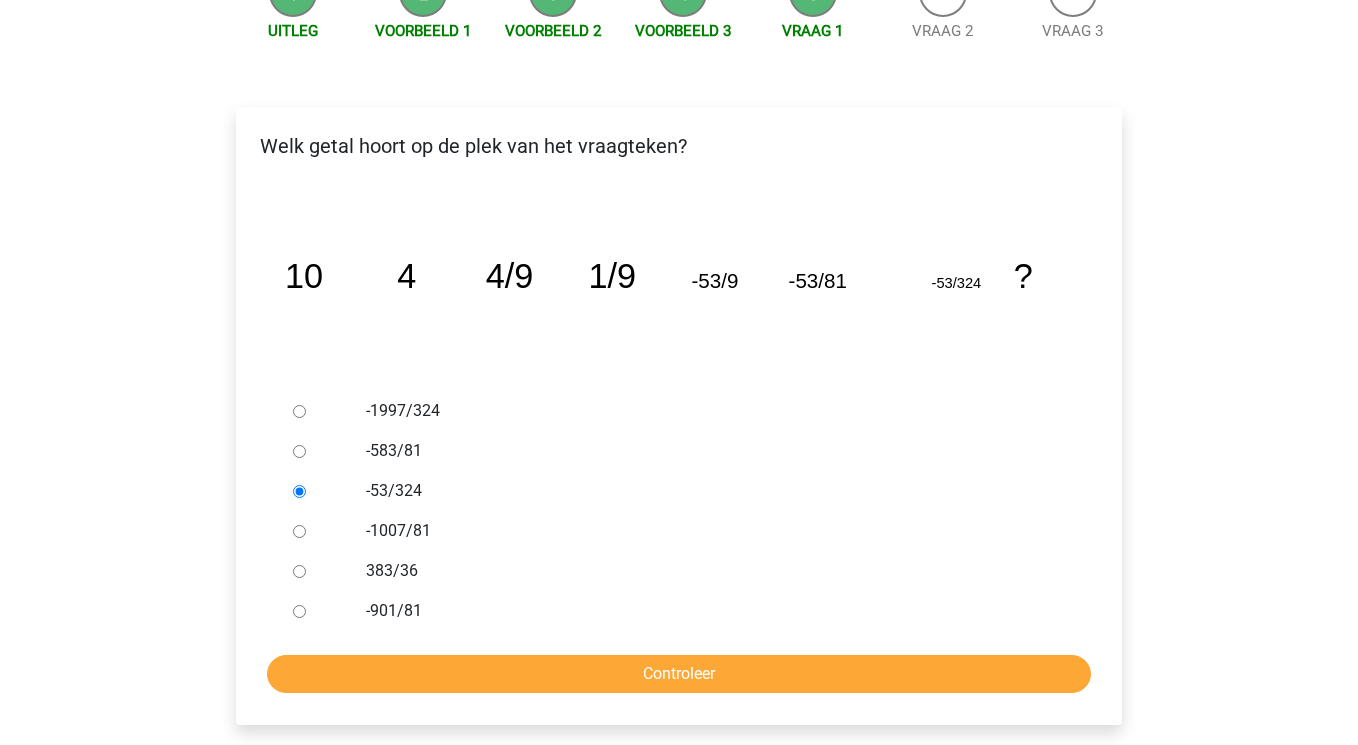 click on "-1997/324" at bounding box center [299, 411] 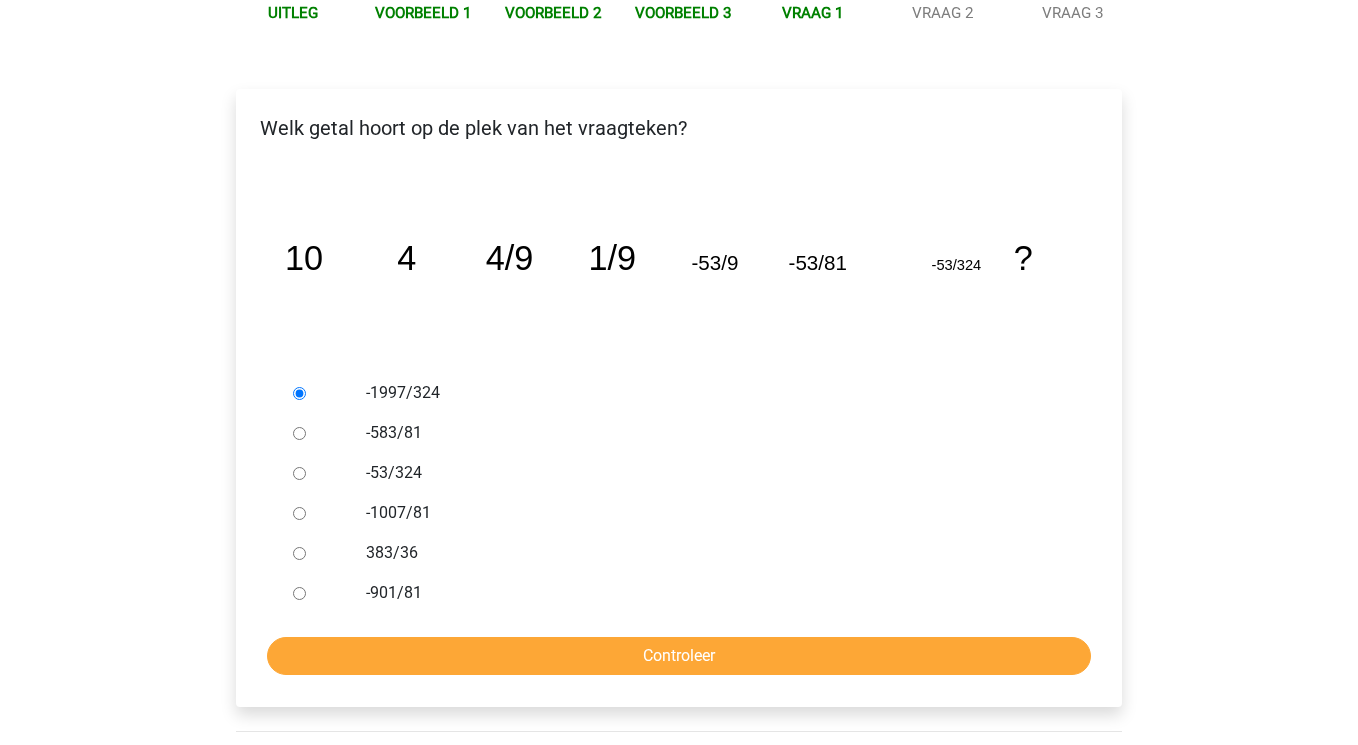 scroll, scrollTop: 257, scrollLeft: 0, axis: vertical 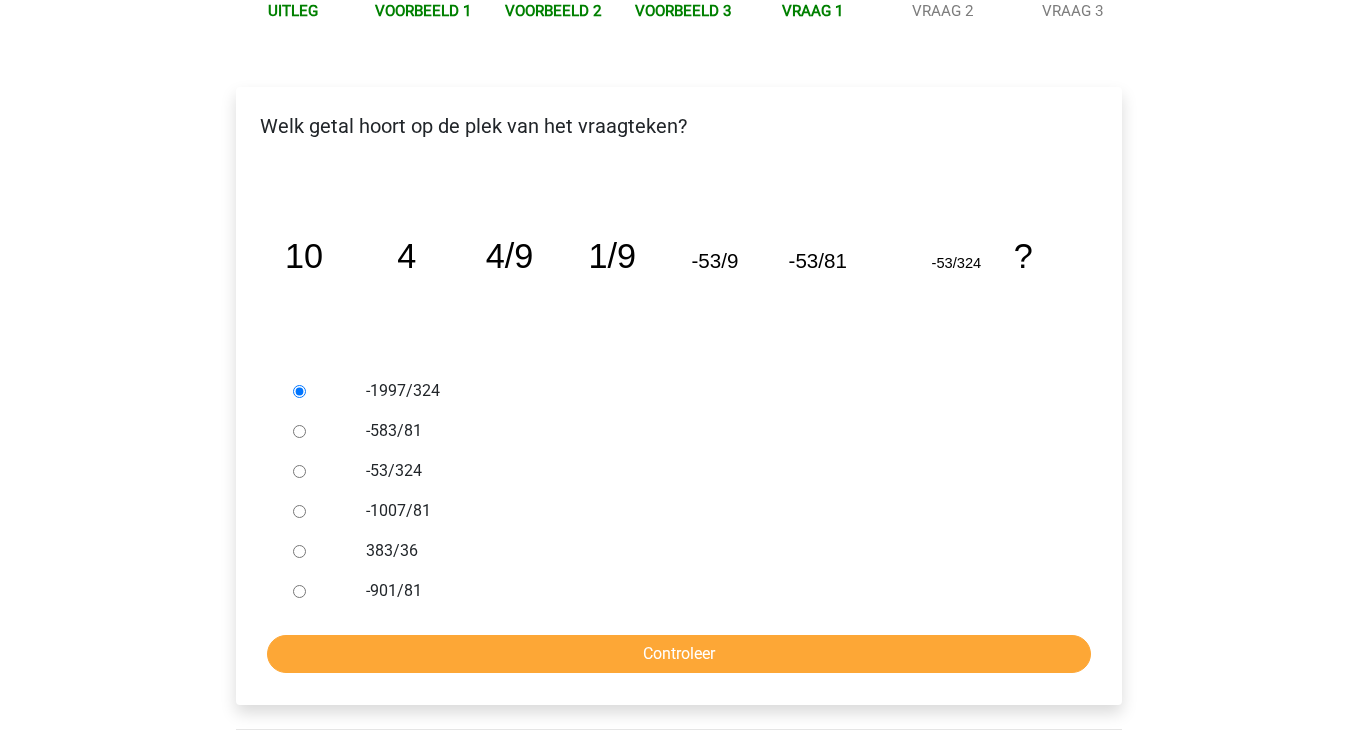 click on "383/36" at bounding box center [712, 551] 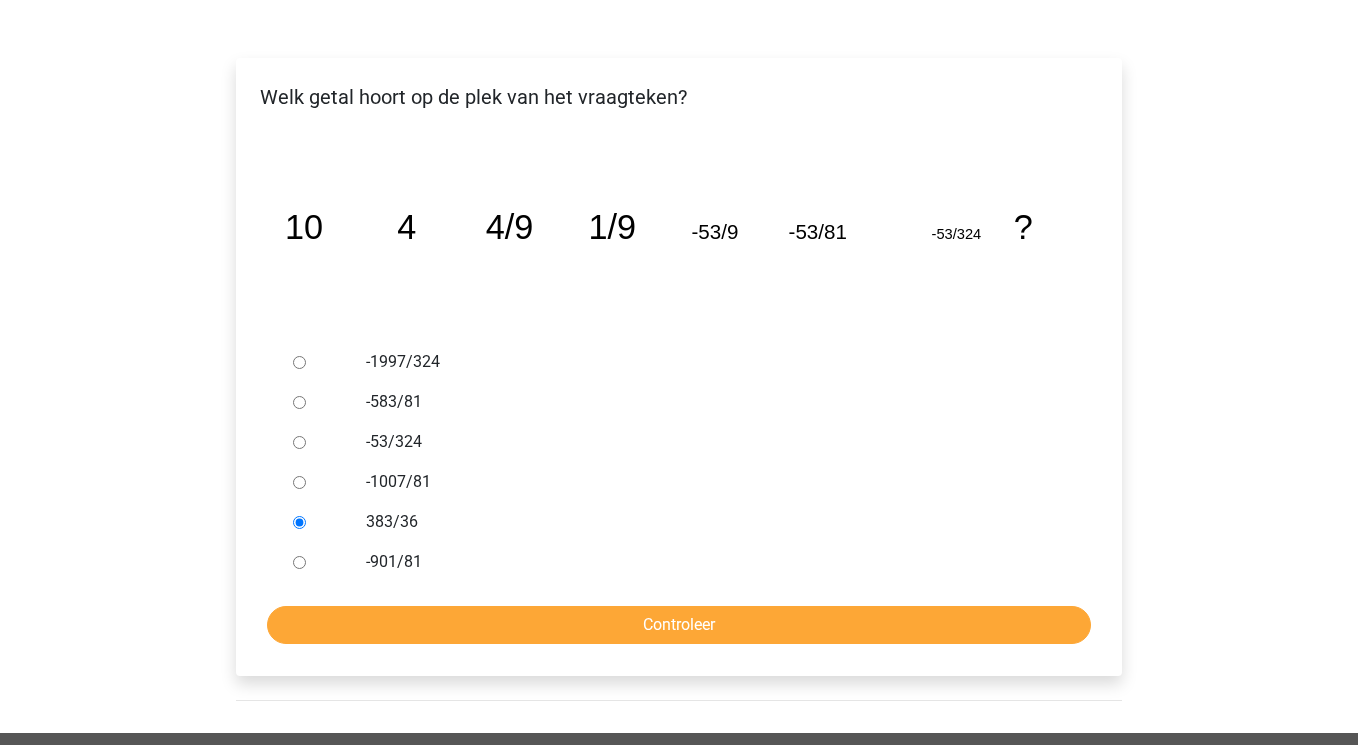 scroll, scrollTop: 293, scrollLeft: 0, axis: vertical 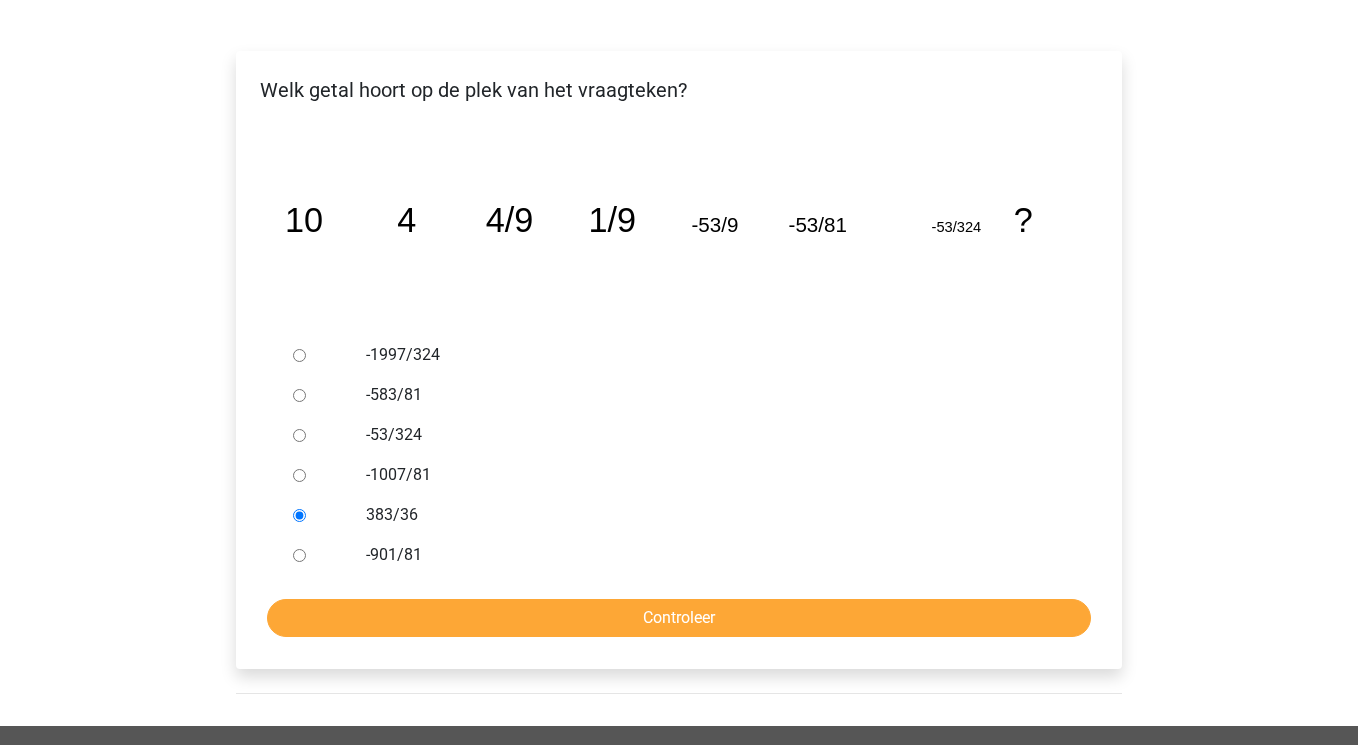 click on "-53/324" at bounding box center (299, 435) 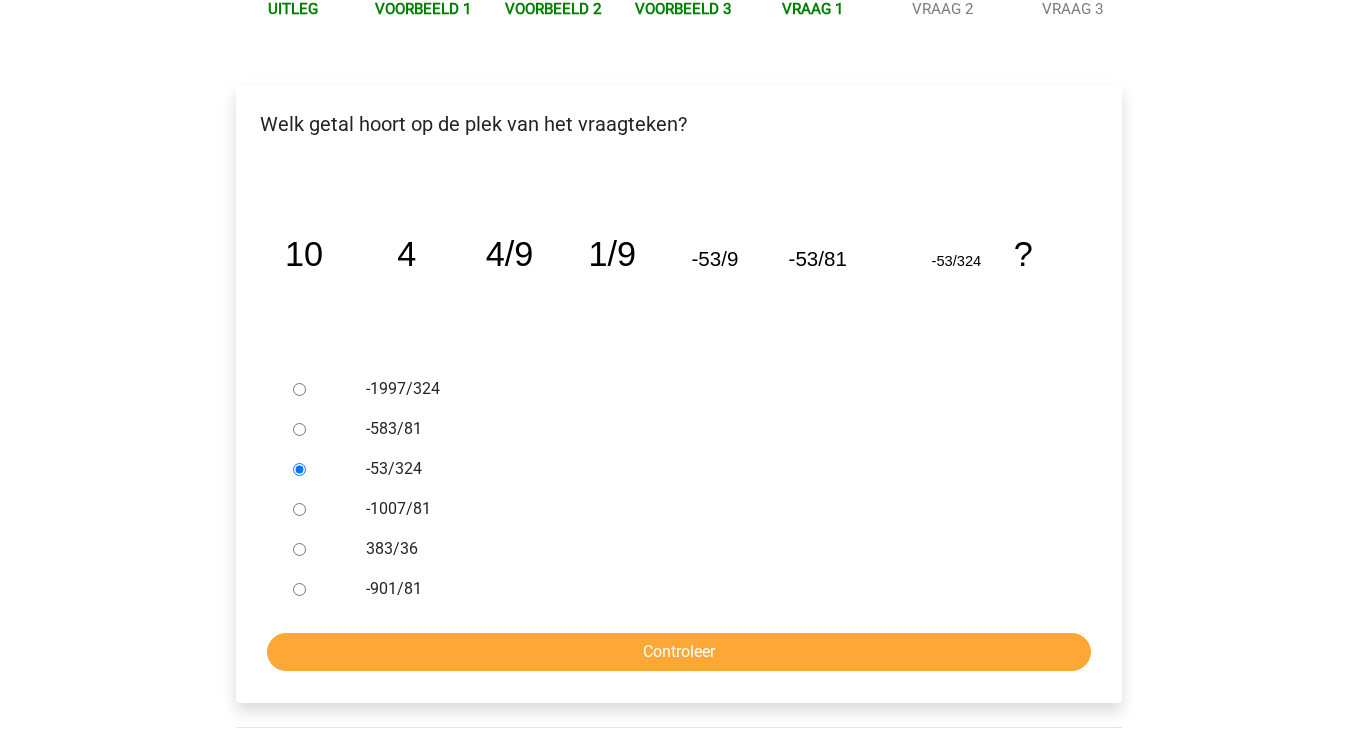 scroll, scrollTop: 260, scrollLeft: 0, axis: vertical 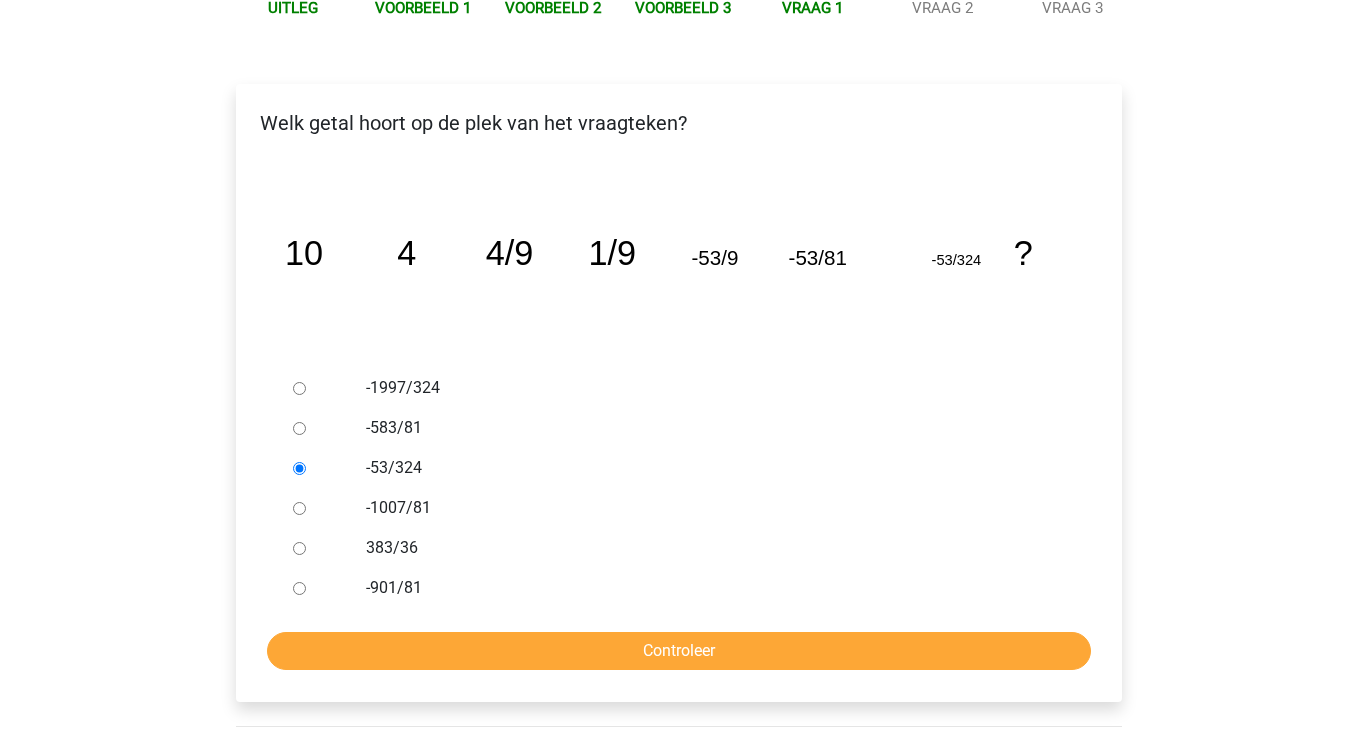 click on "-1997/324" at bounding box center (299, 388) 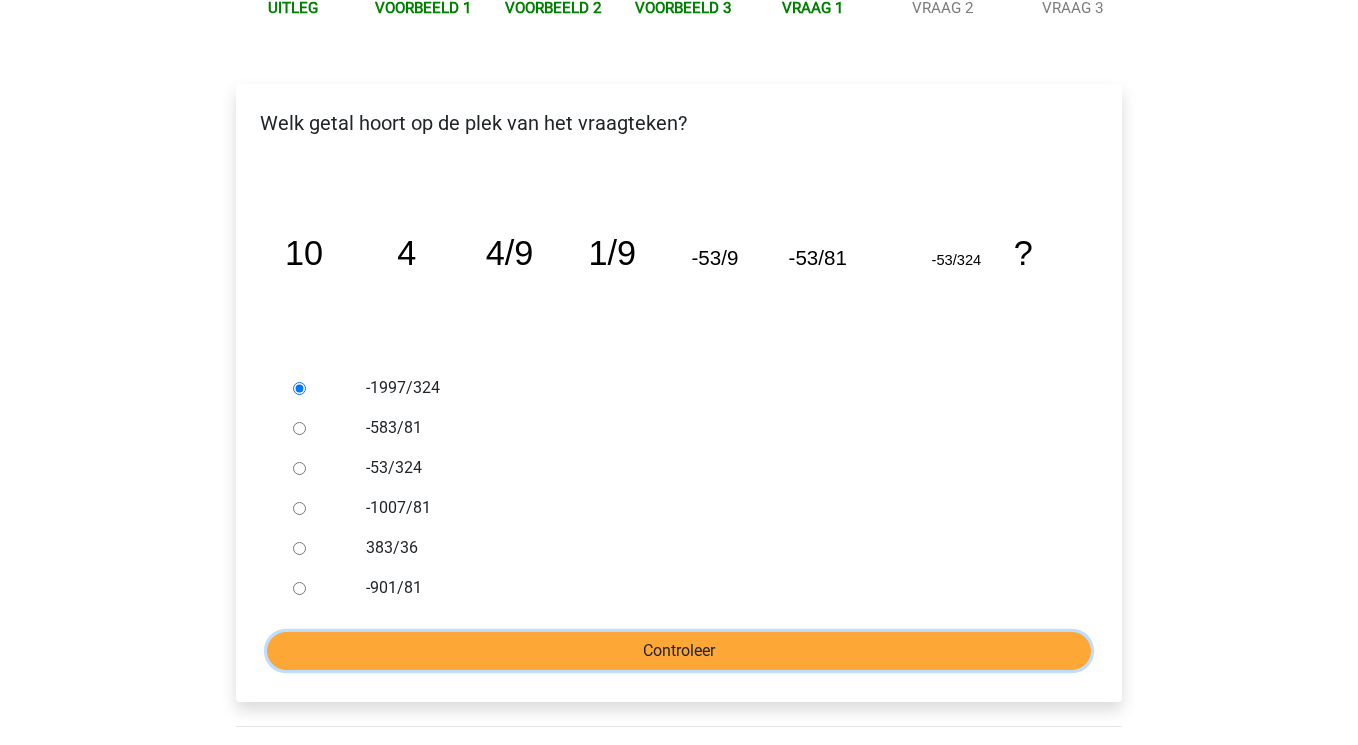 click on "Controleer" at bounding box center [679, 651] 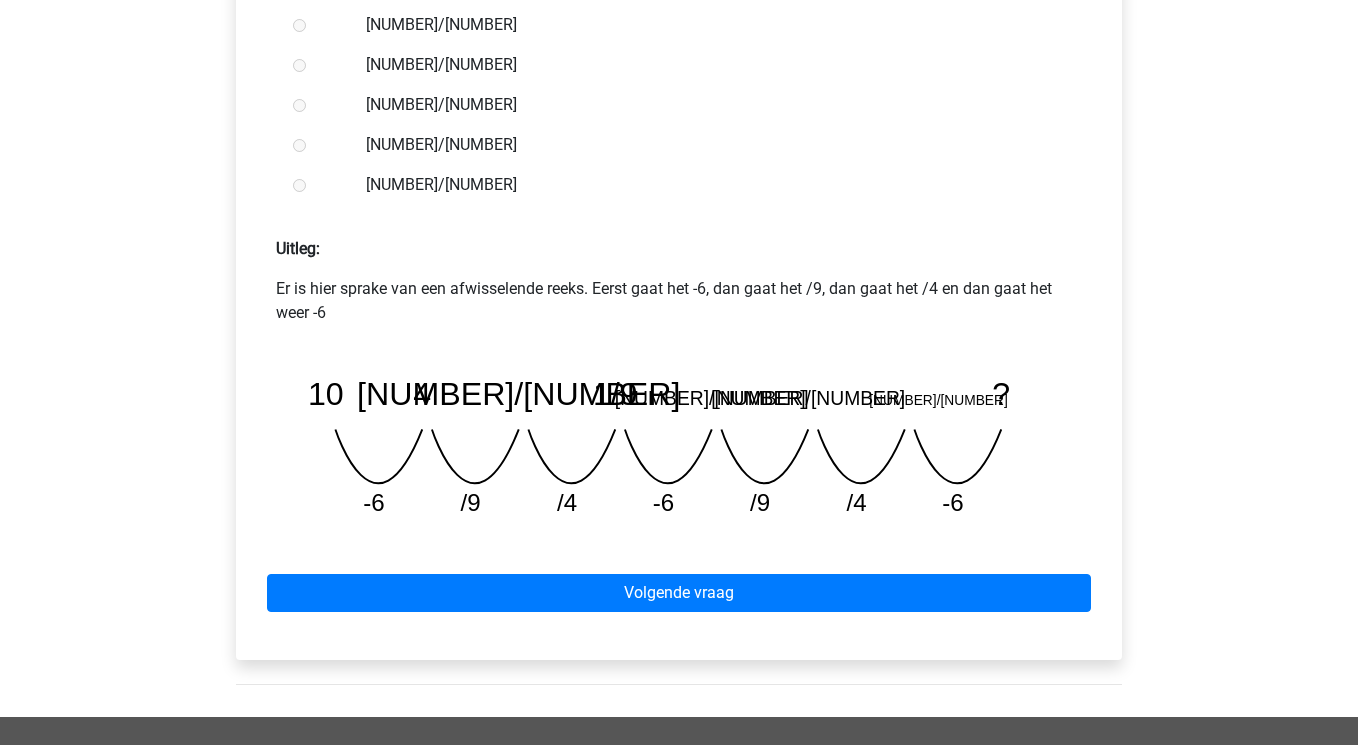 scroll, scrollTop: 769, scrollLeft: 0, axis: vertical 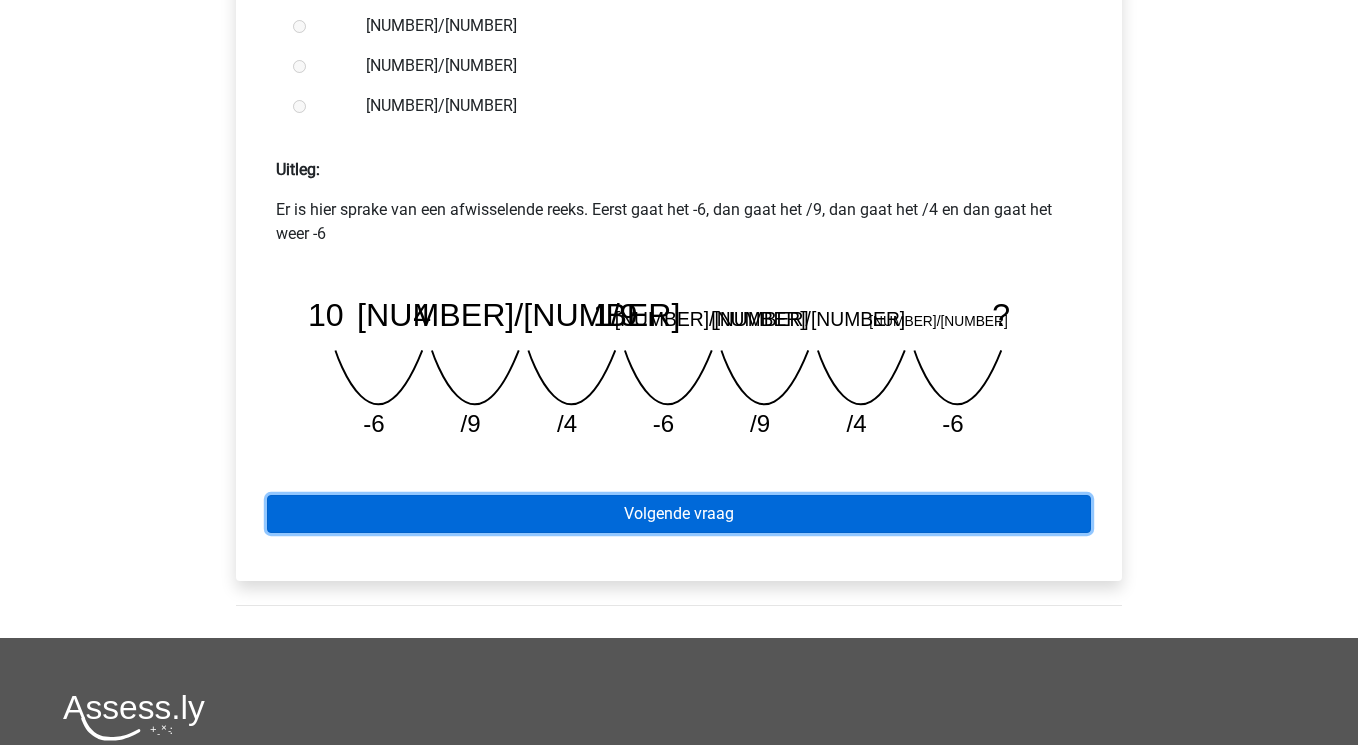 click on "Volgende vraag" at bounding box center [679, 514] 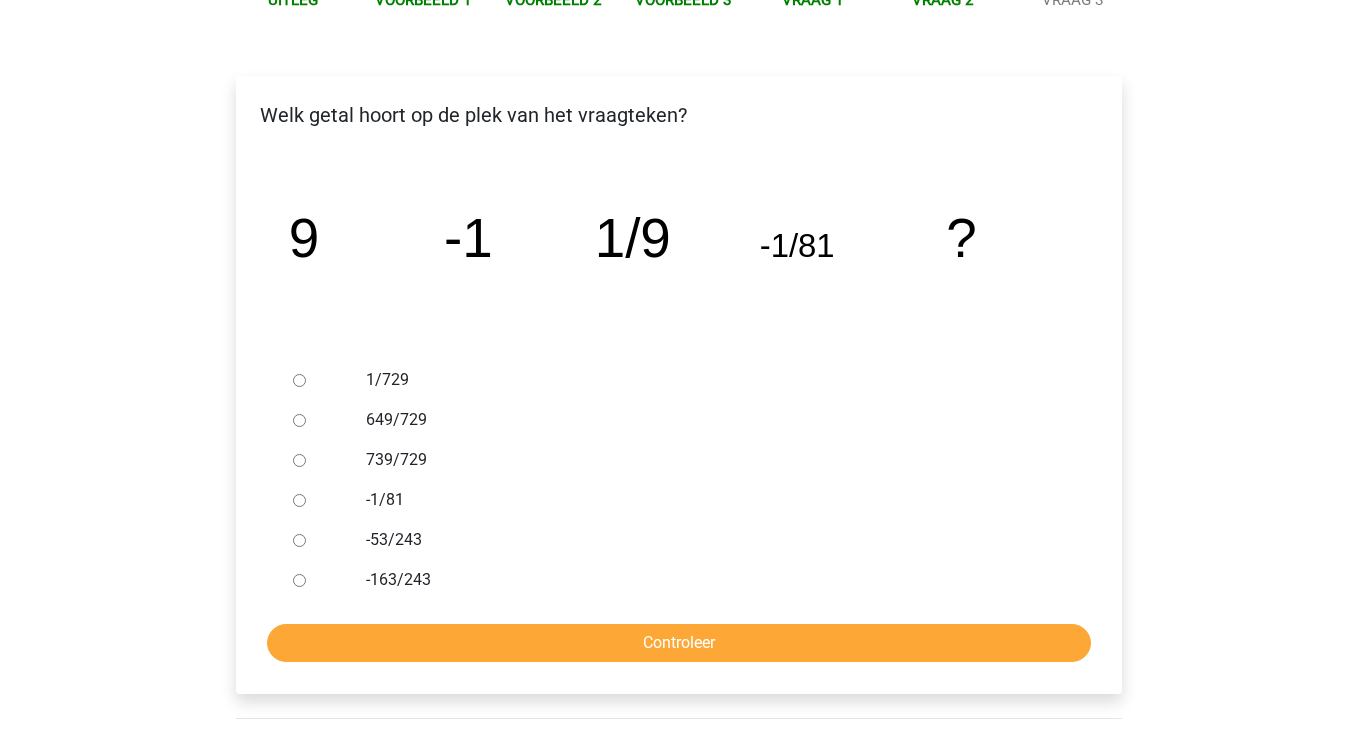 scroll, scrollTop: 278, scrollLeft: 0, axis: vertical 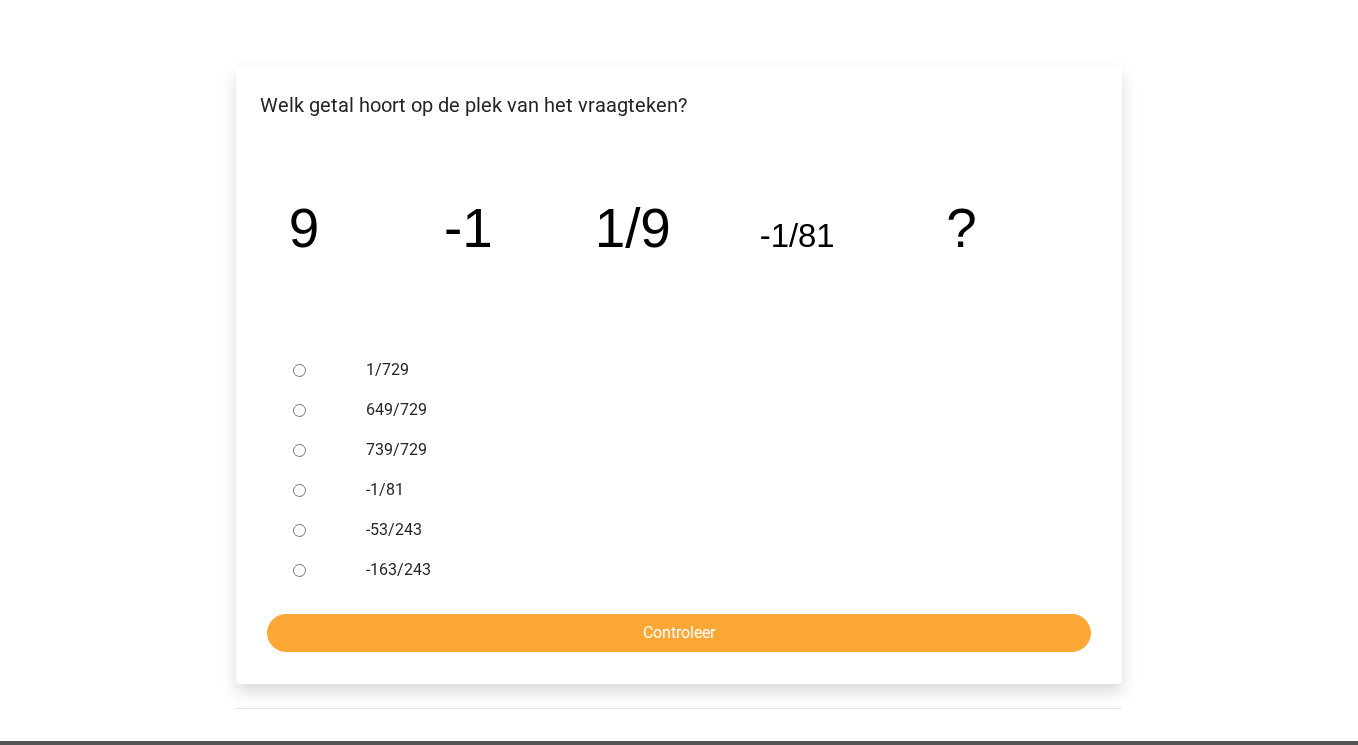 click on "739/729" at bounding box center [712, 450] 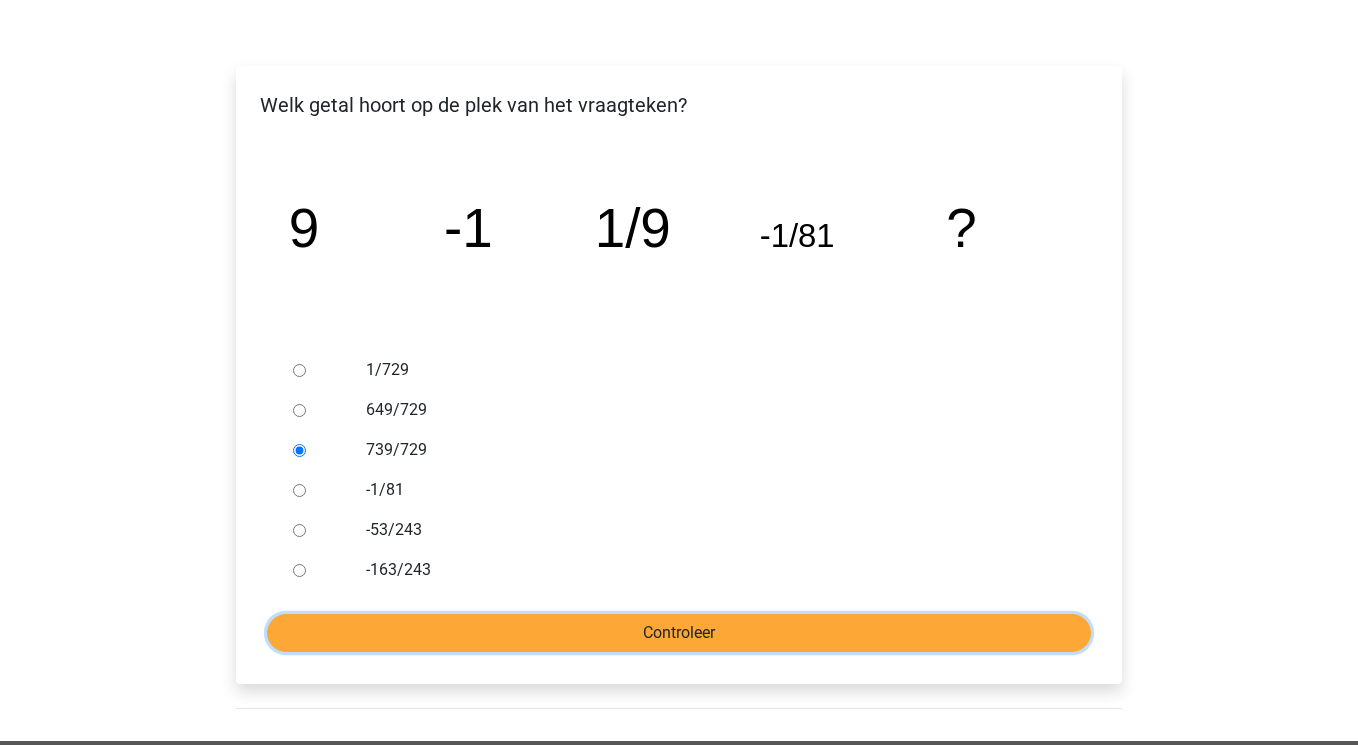 click on "Controleer" at bounding box center (679, 633) 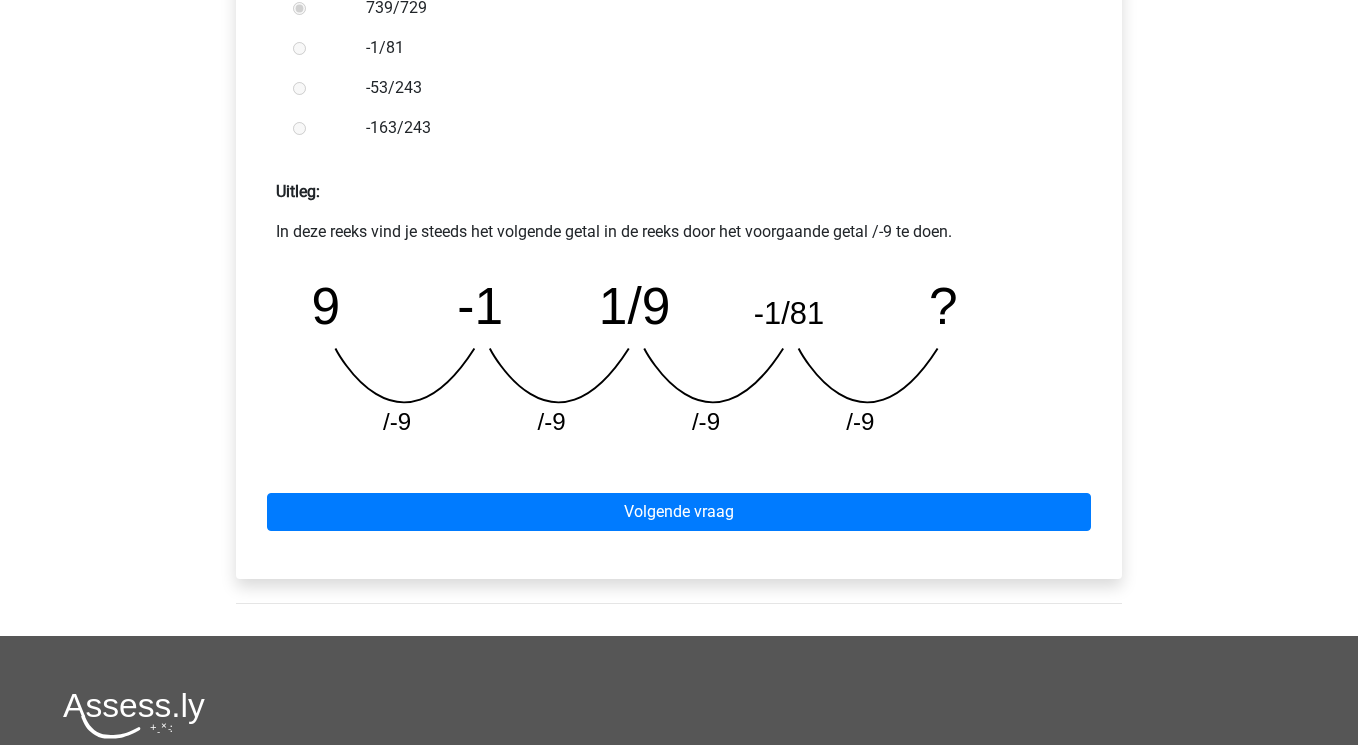 scroll, scrollTop: 747, scrollLeft: 0, axis: vertical 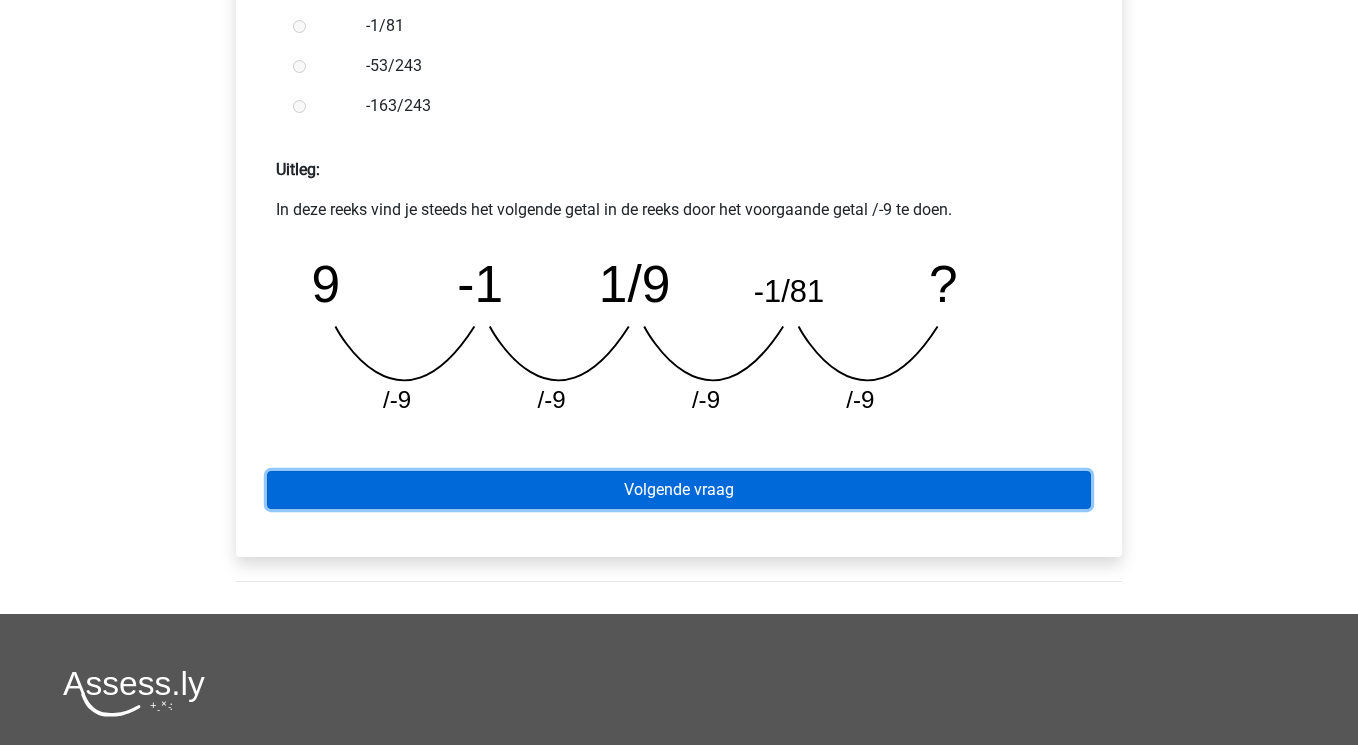 click on "Volgende vraag" at bounding box center [679, 490] 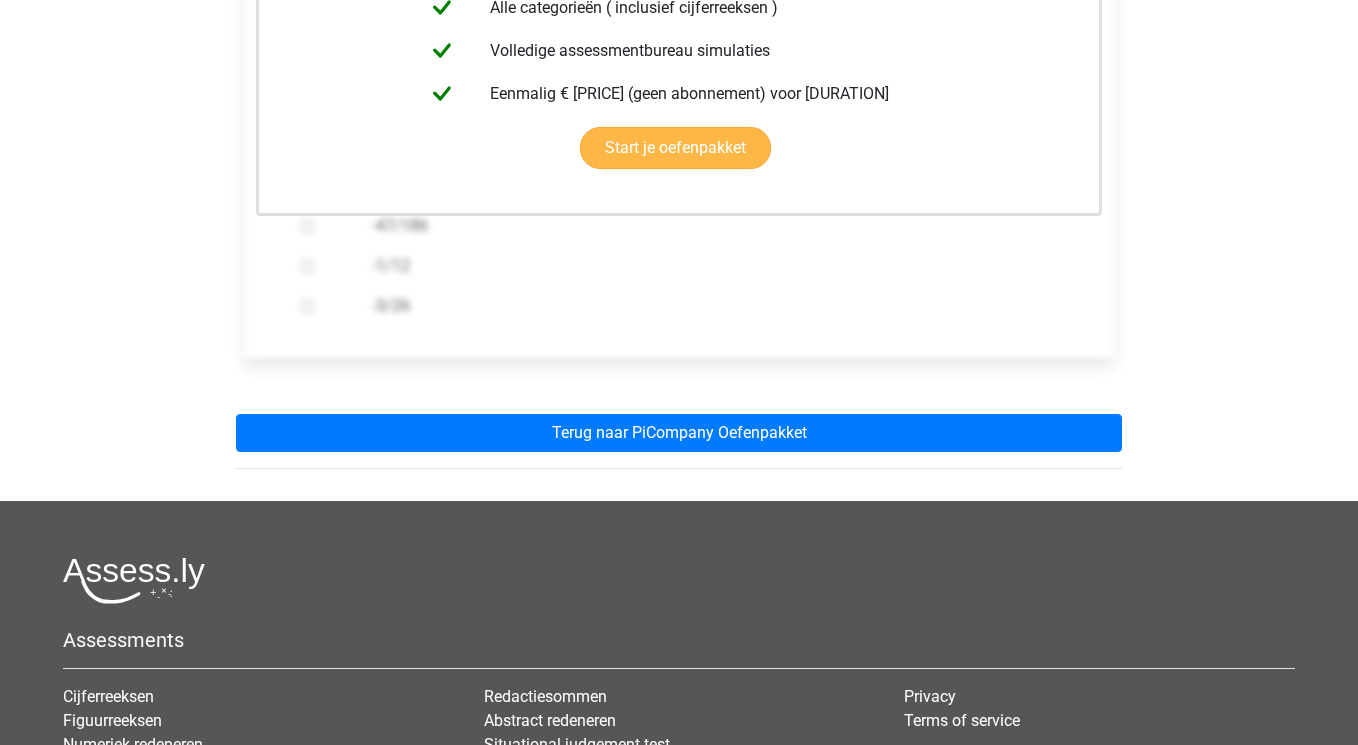 scroll, scrollTop: 519, scrollLeft: 0, axis: vertical 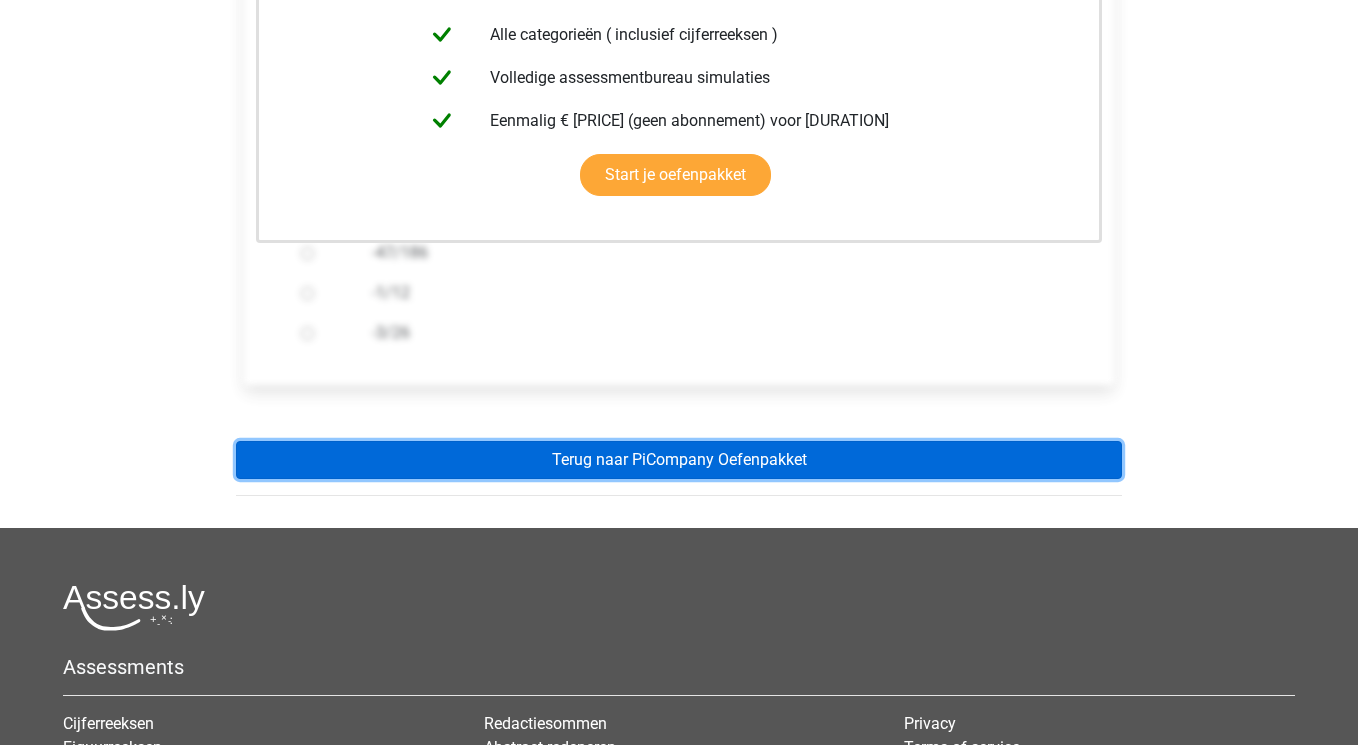 click on "Terug naar PiCompany  Oefenpakket" at bounding box center (679, 460) 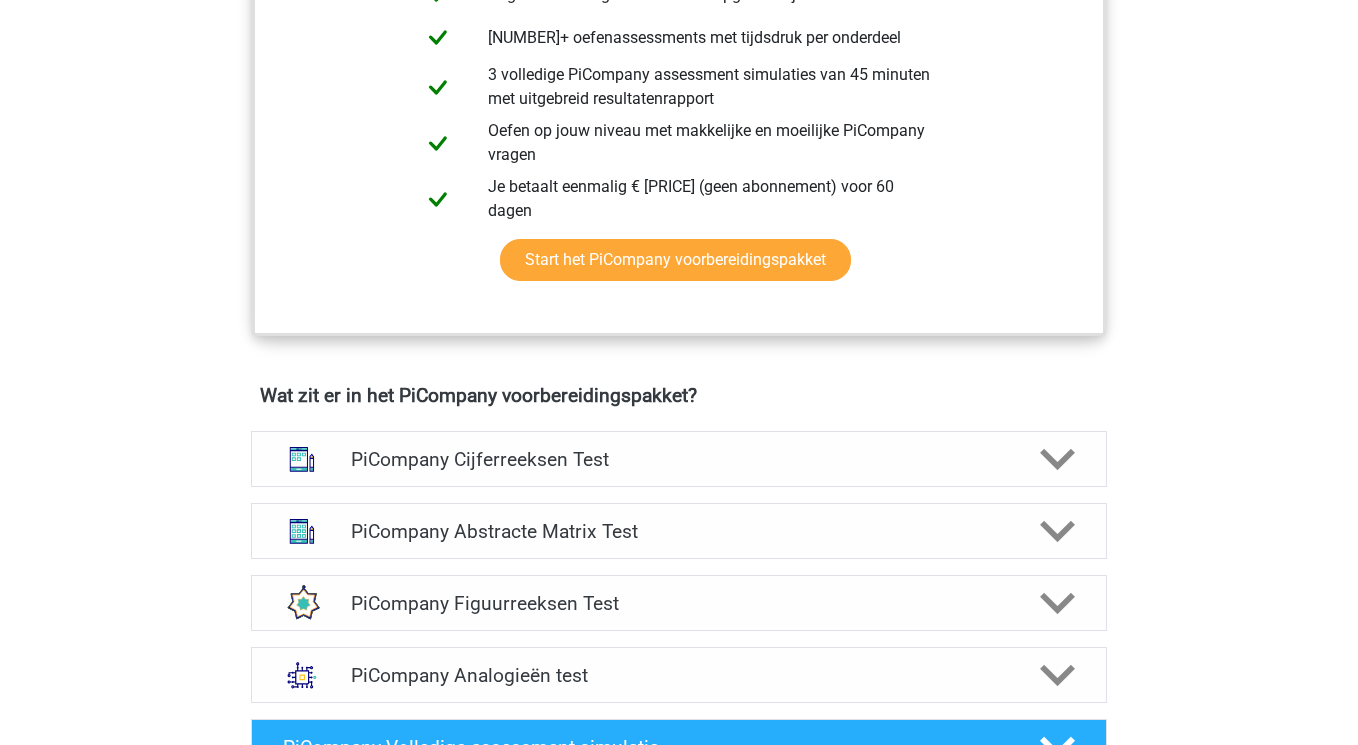 scroll, scrollTop: 974, scrollLeft: 0, axis: vertical 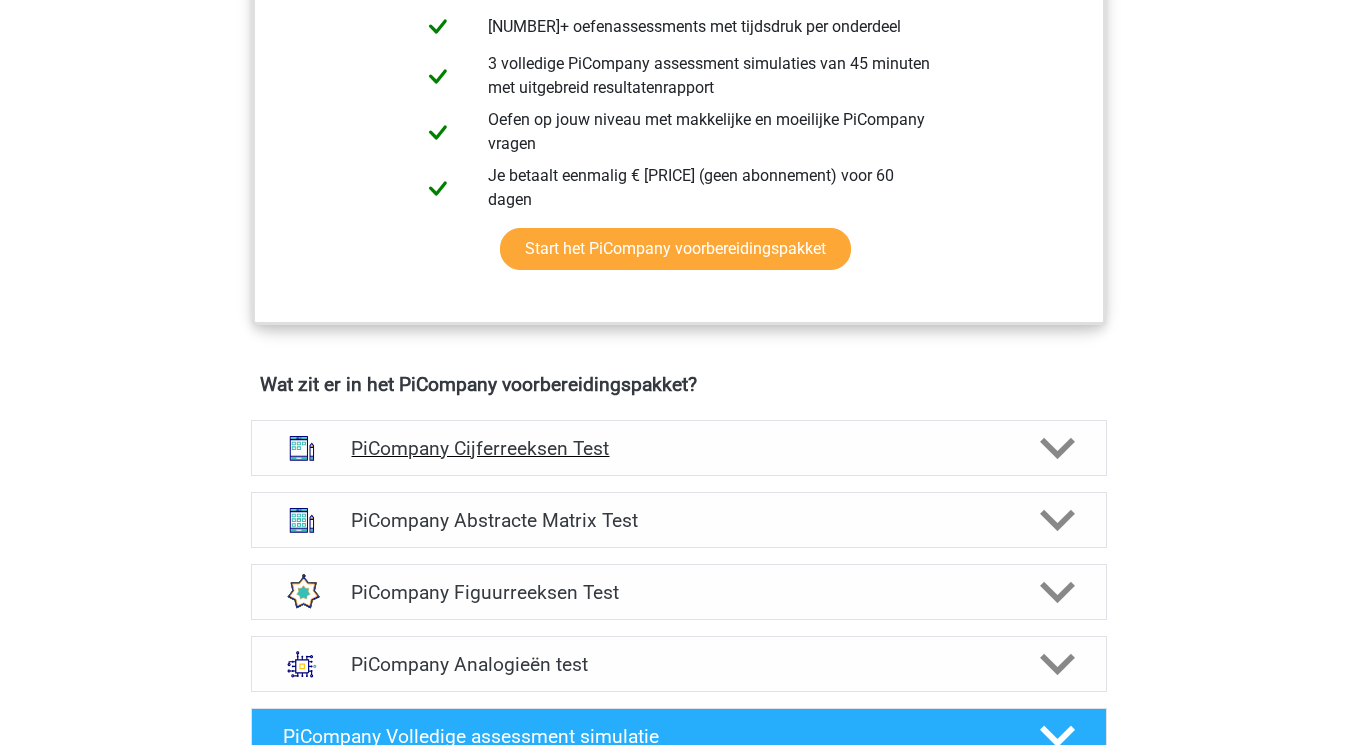 click on "PiCompany Cijferreeksen Test" at bounding box center [678, 448] 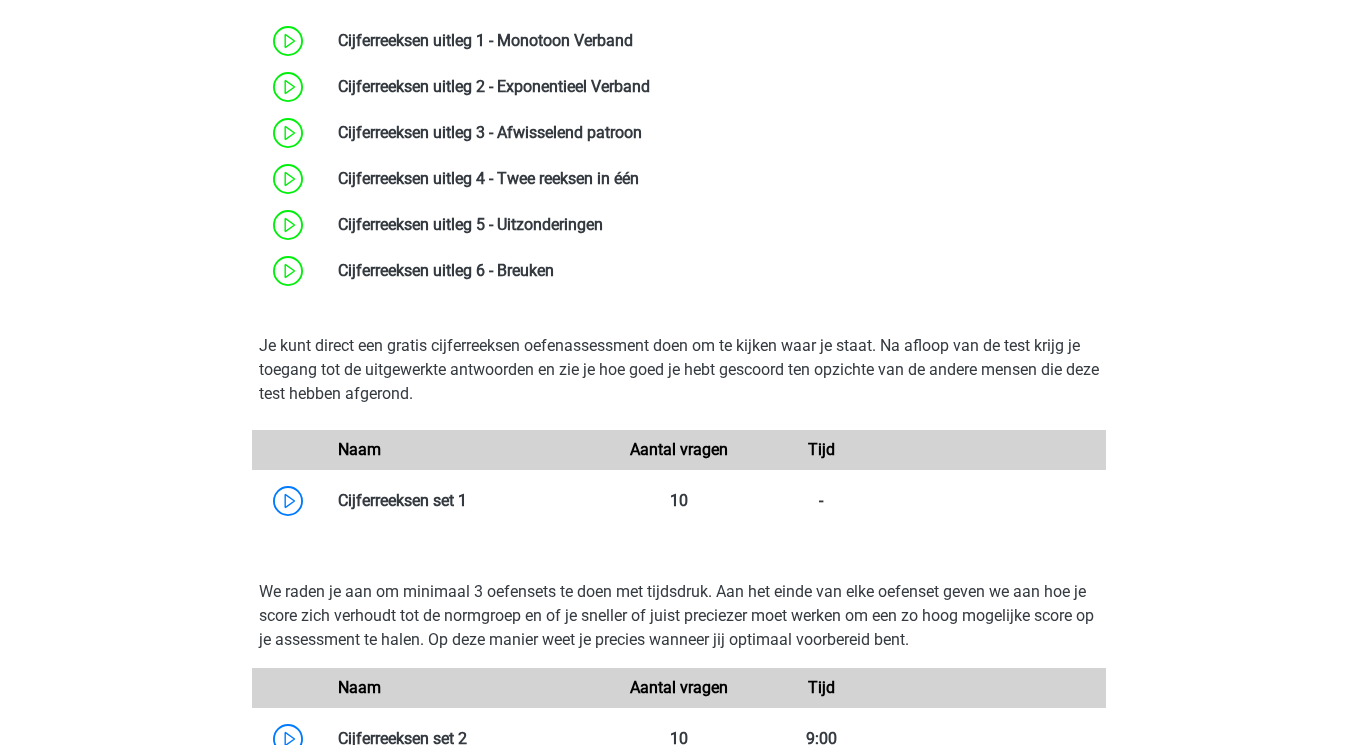 scroll, scrollTop: 1563, scrollLeft: 0, axis: vertical 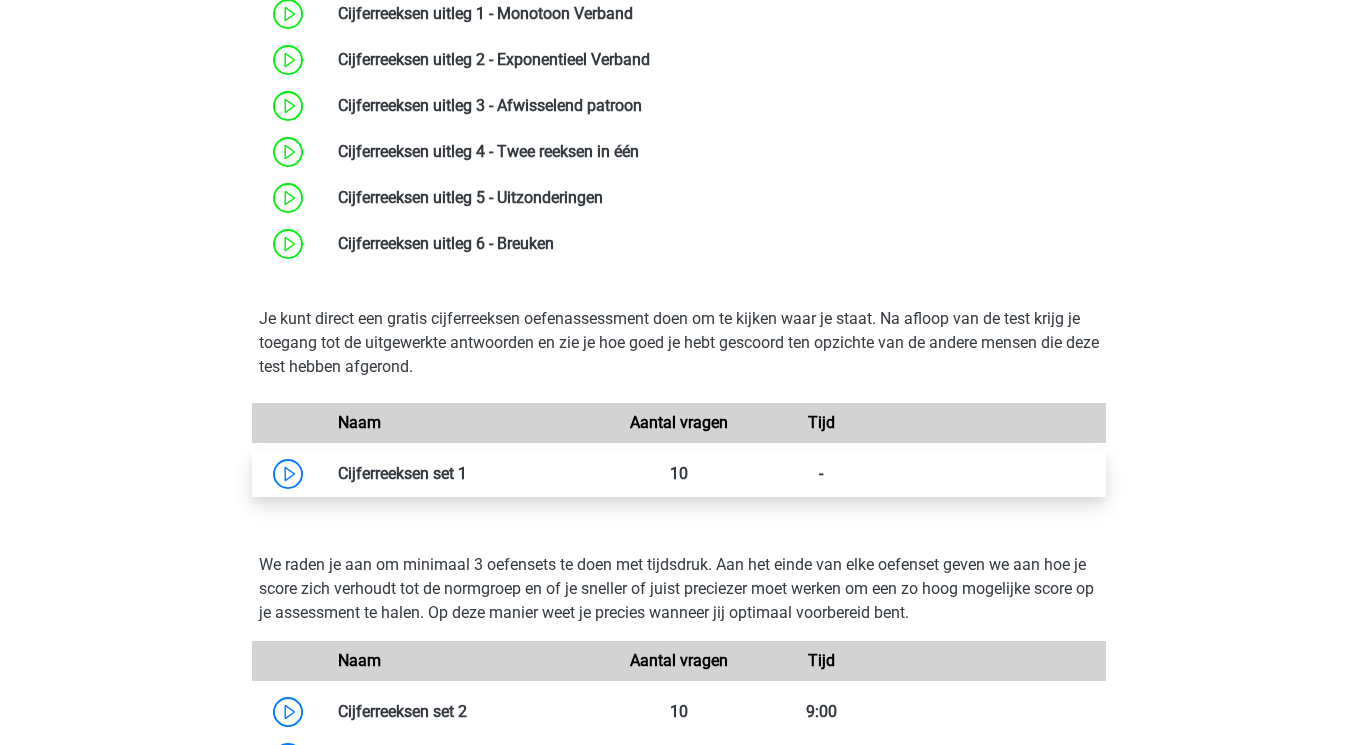 click at bounding box center [467, 473] 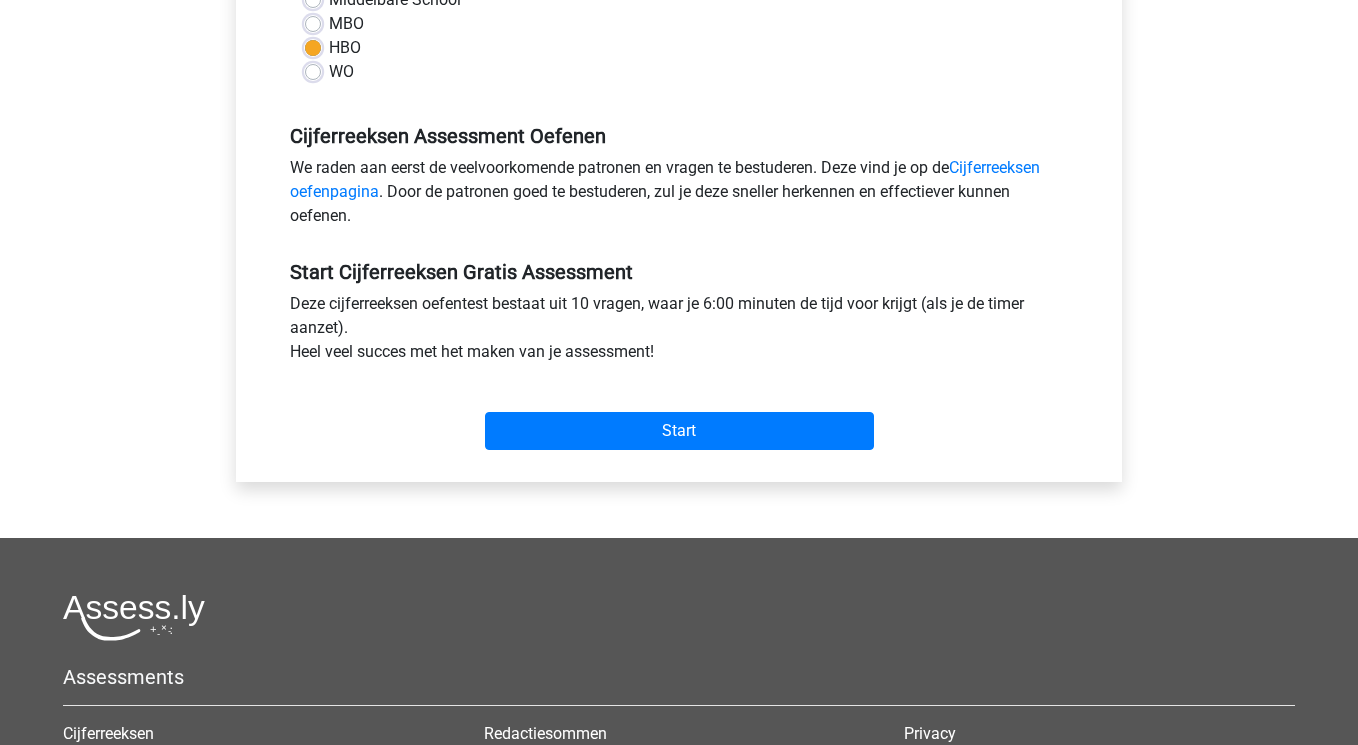 scroll, scrollTop: 632, scrollLeft: 0, axis: vertical 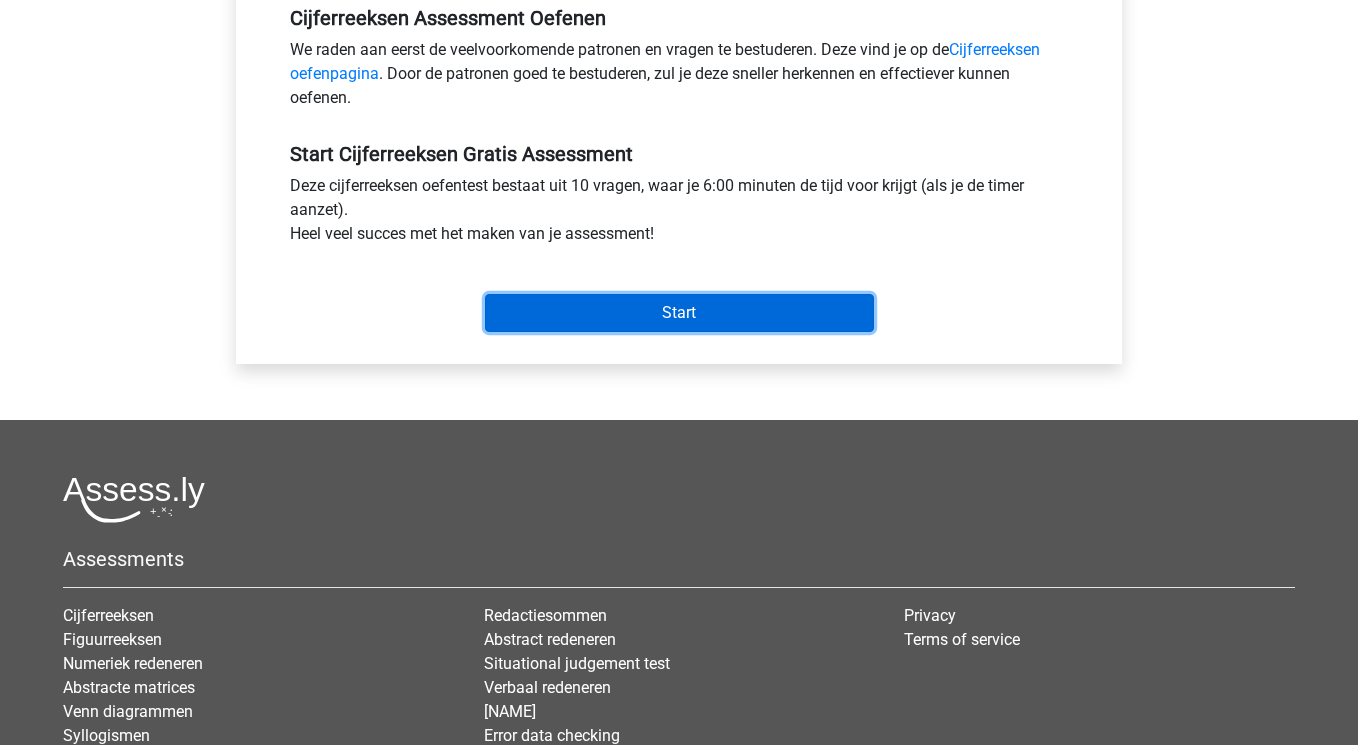 click on "Start" at bounding box center (679, 313) 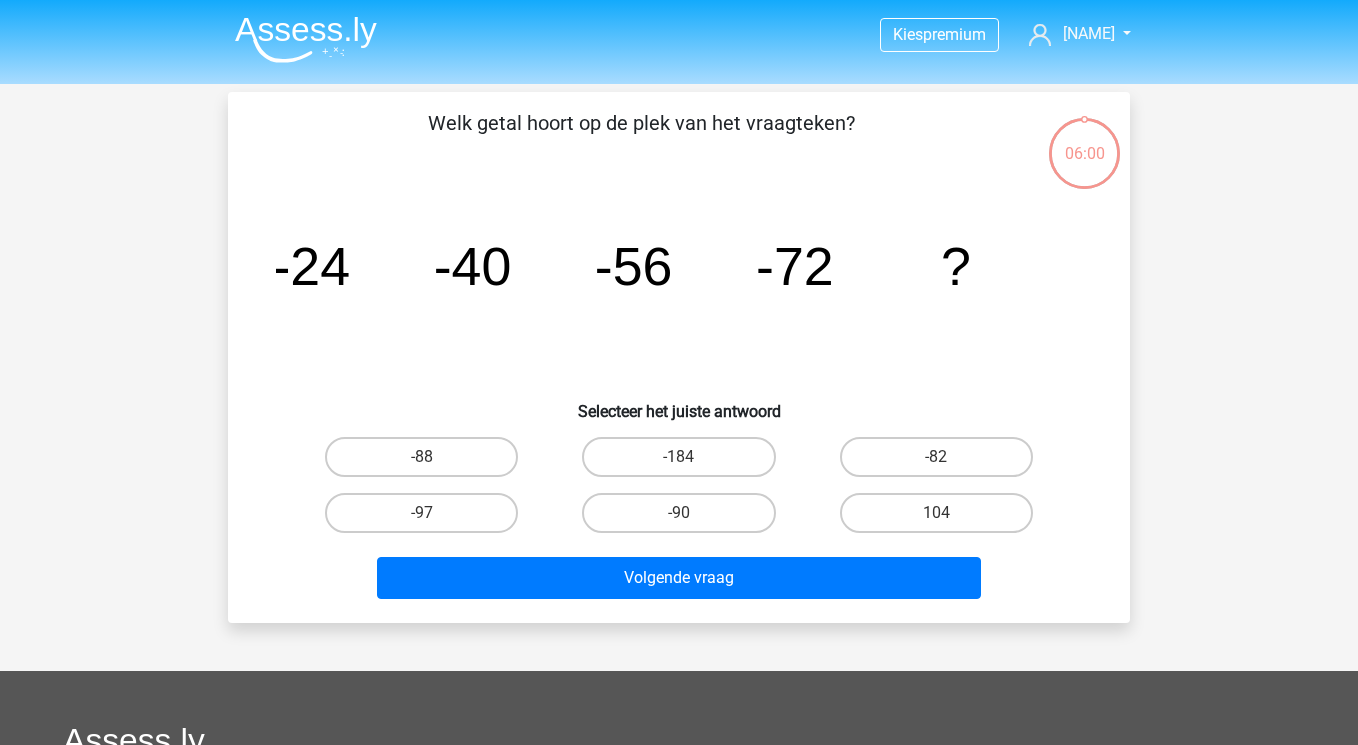 scroll, scrollTop: 0, scrollLeft: 0, axis: both 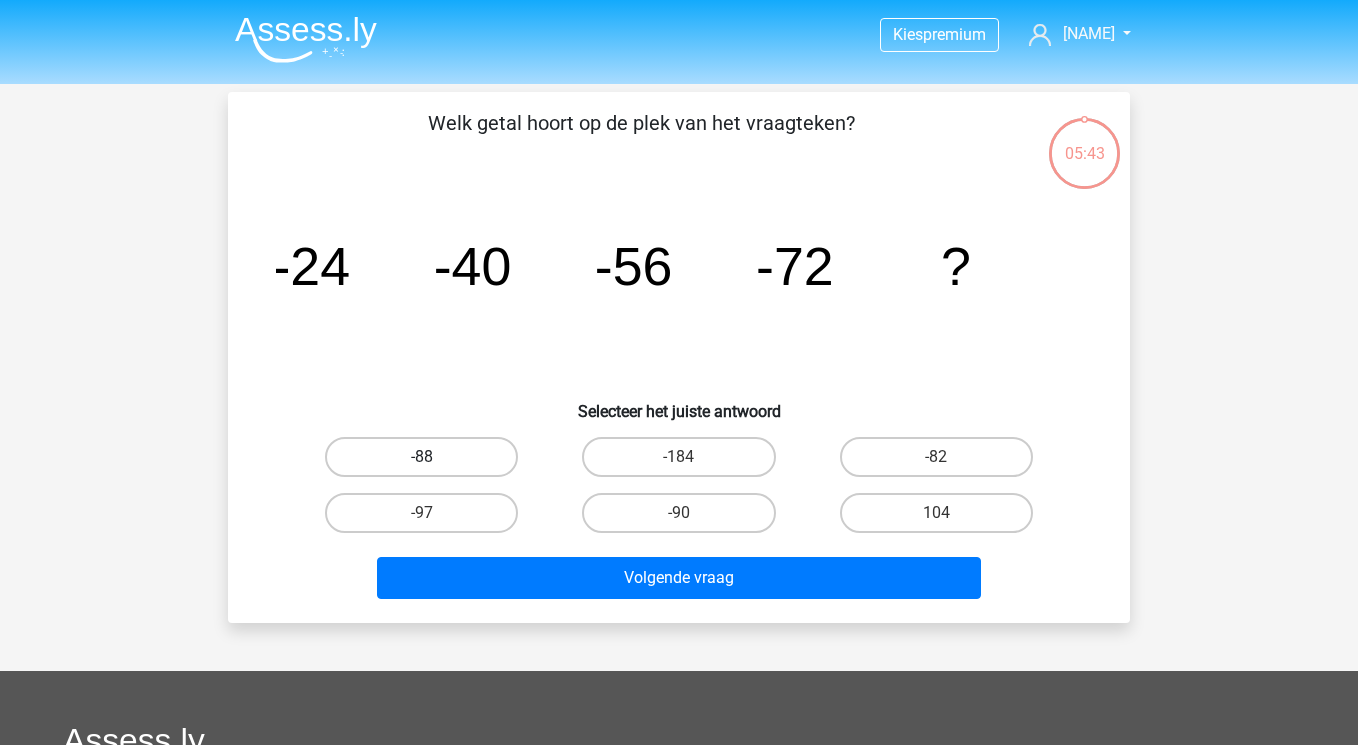 click on "-88" at bounding box center [421, 457] 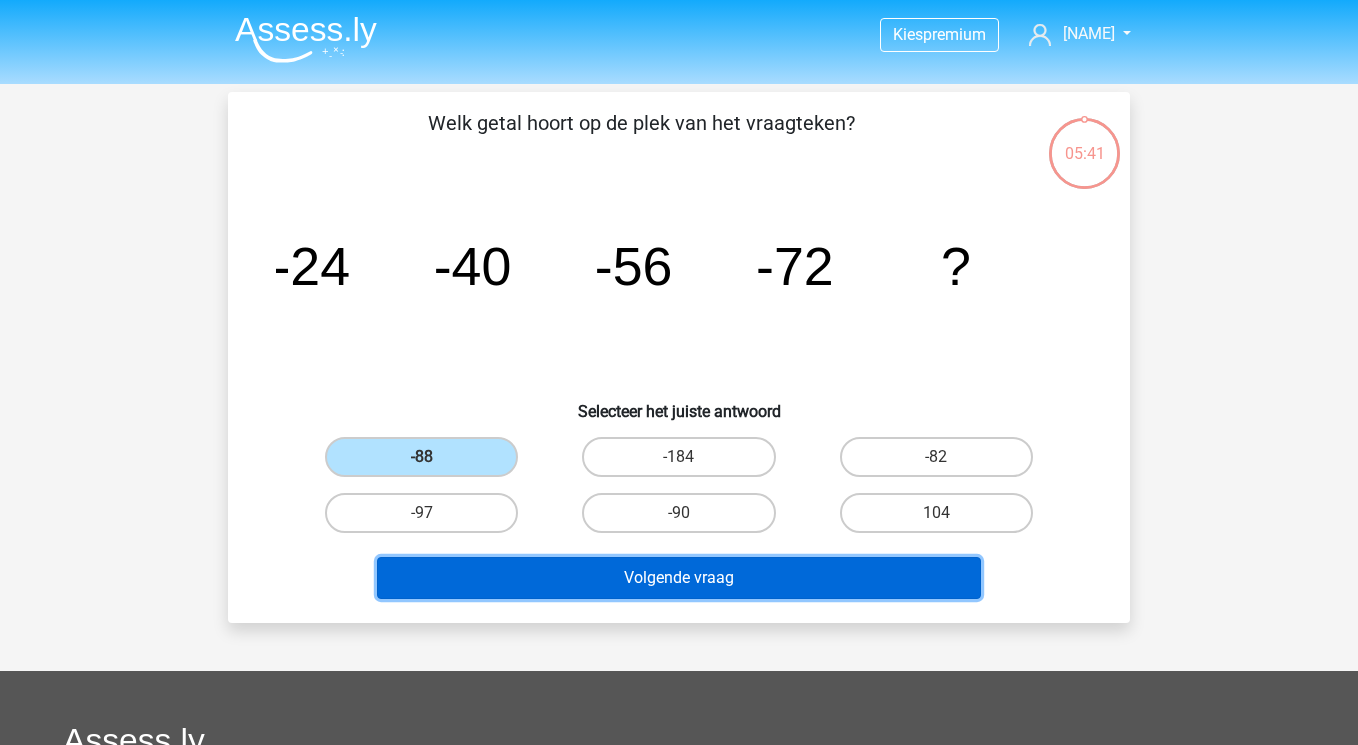 click on "Volgende vraag" at bounding box center (679, 578) 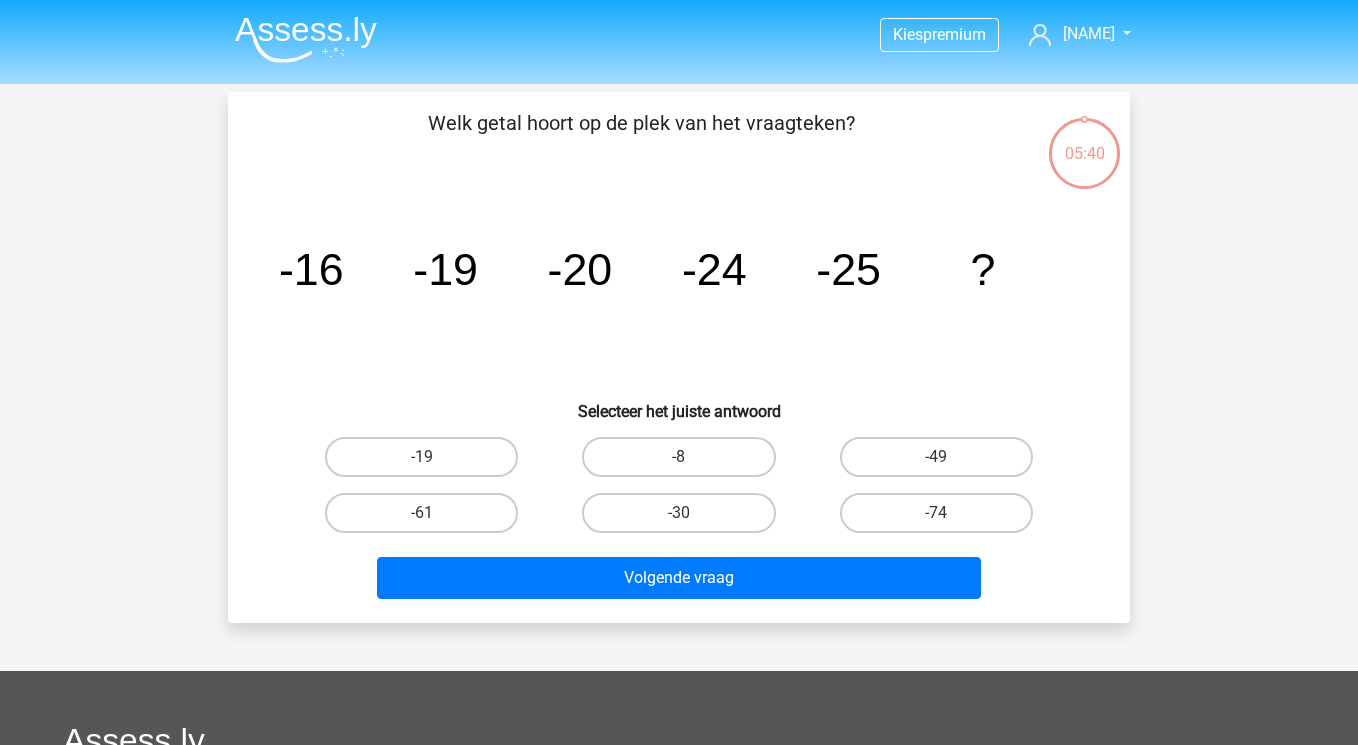 scroll, scrollTop: 92, scrollLeft: 0, axis: vertical 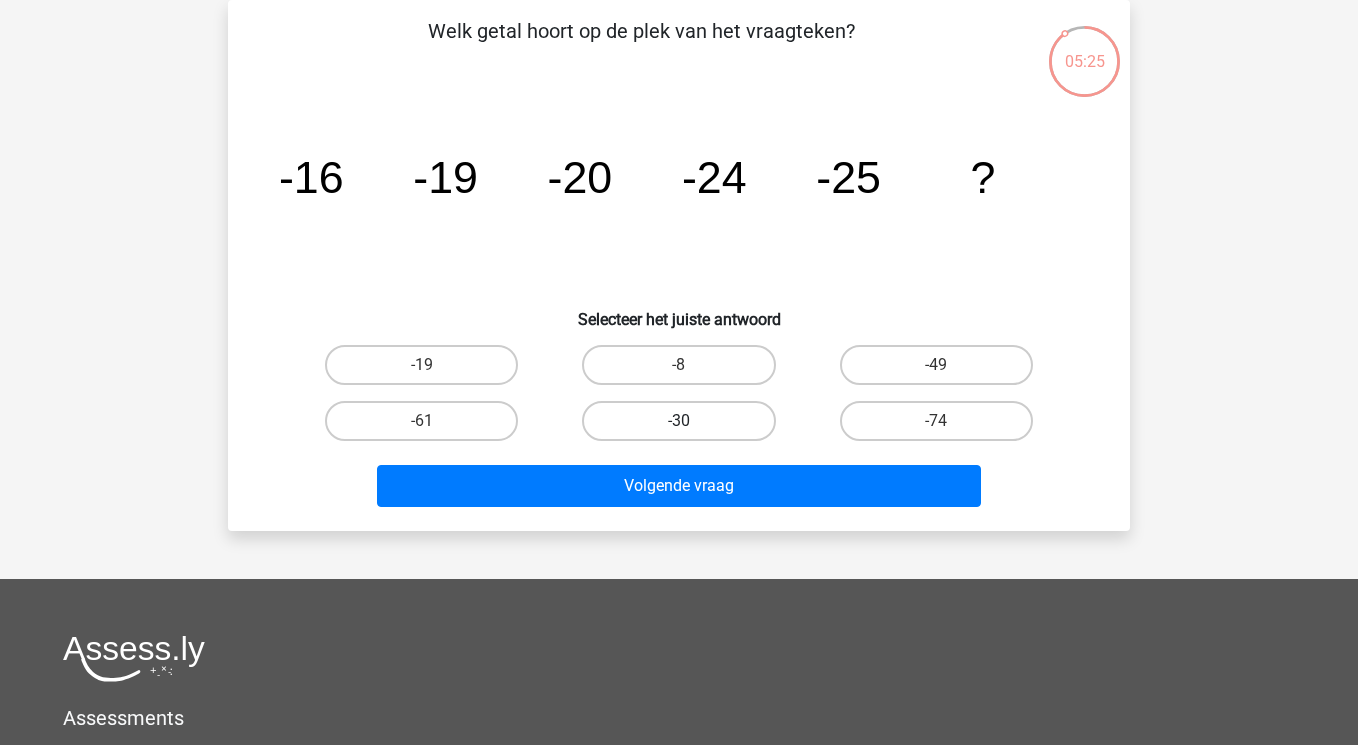 click on "-30" at bounding box center (678, 421) 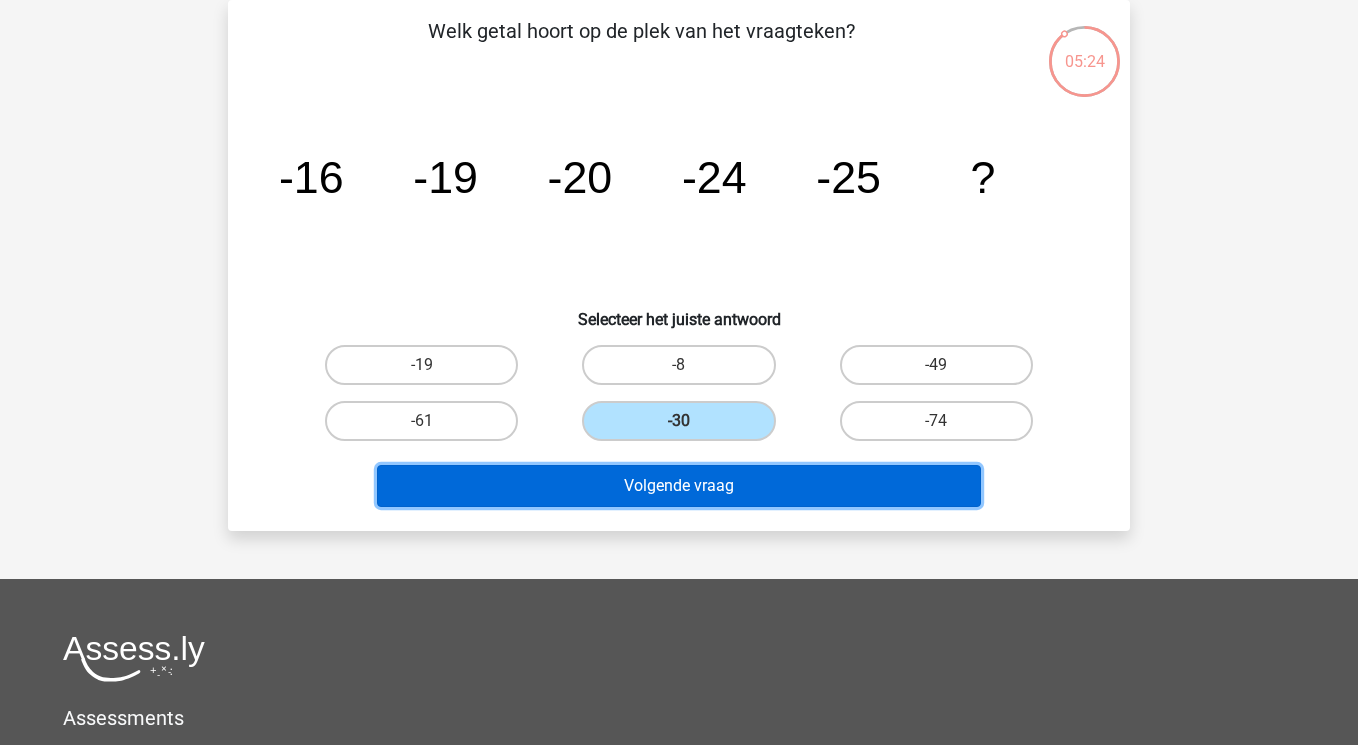 click on "Volgende vraag" at bounding box center (679, 486) 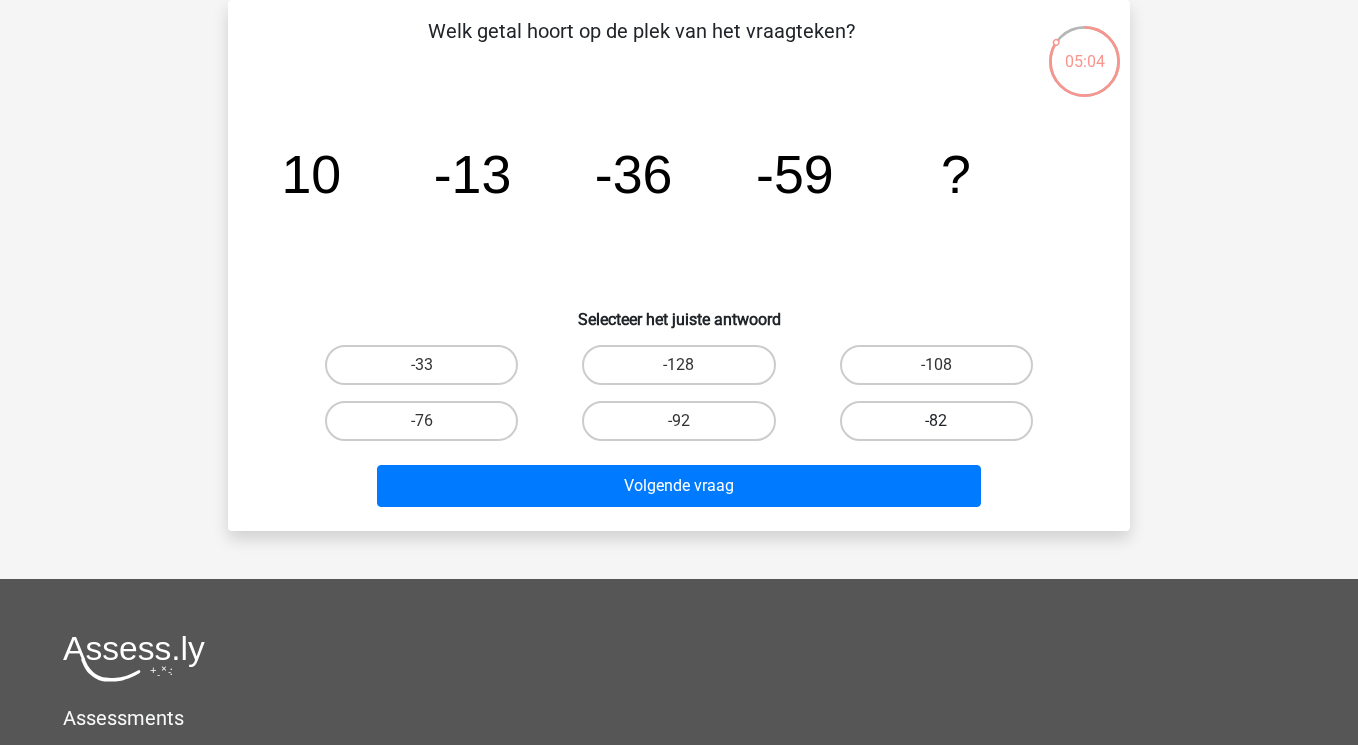 click on "-82" at bounding box center [936, 421] 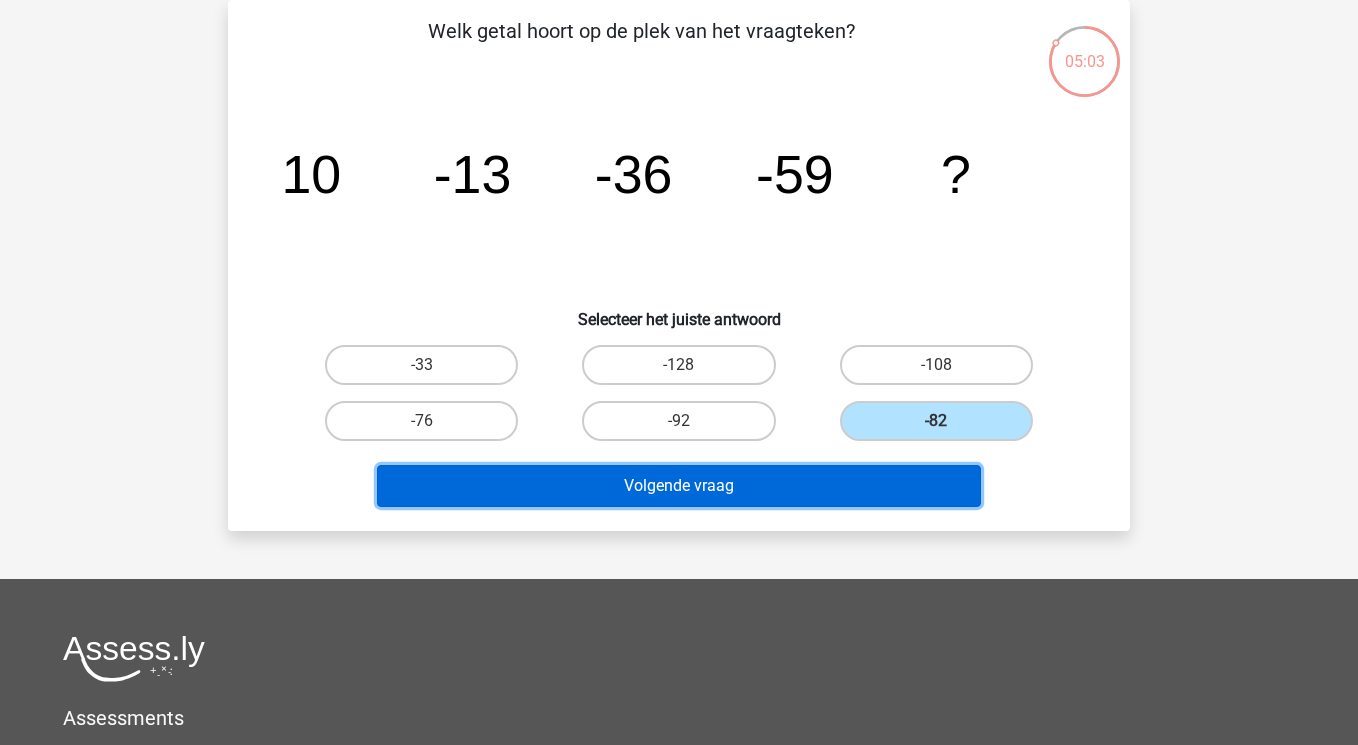 click on "Volgende vraag" at bounding box center [679, 486] 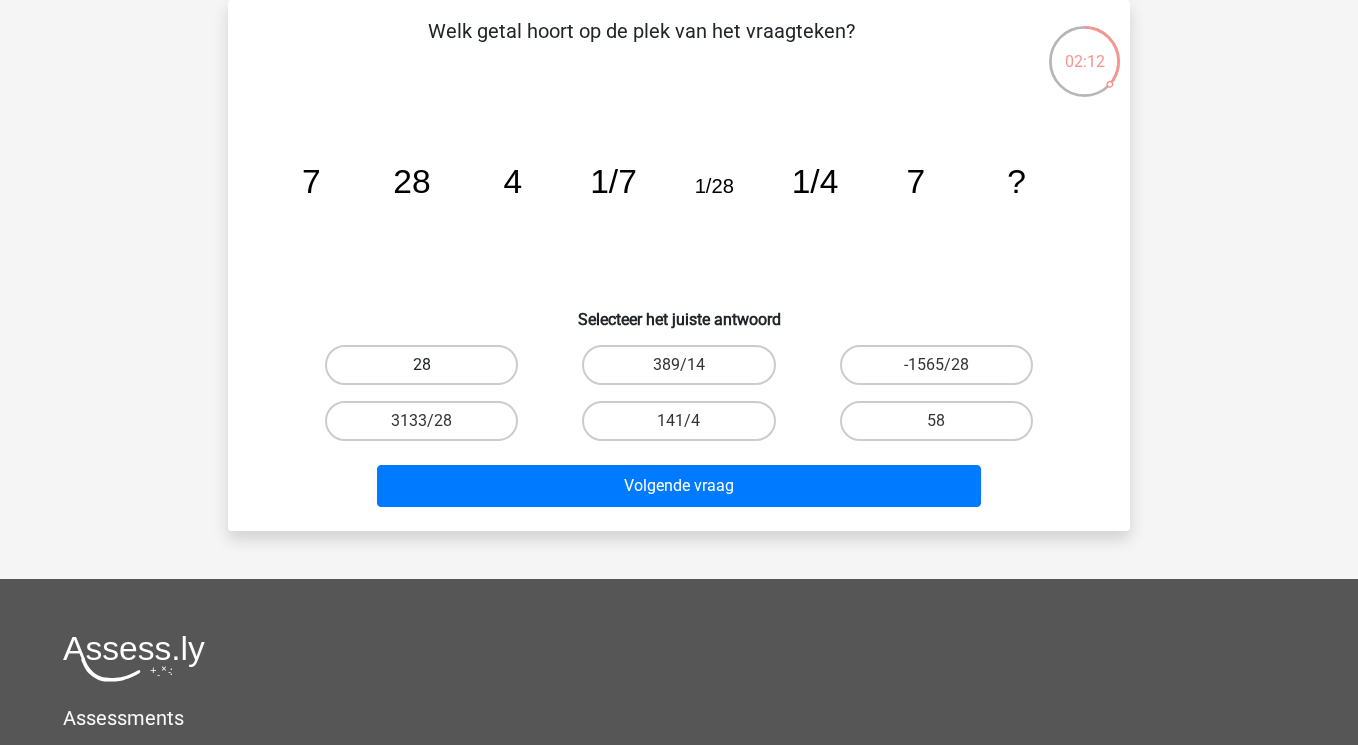 click on "28" at bounding box center [421, 365] 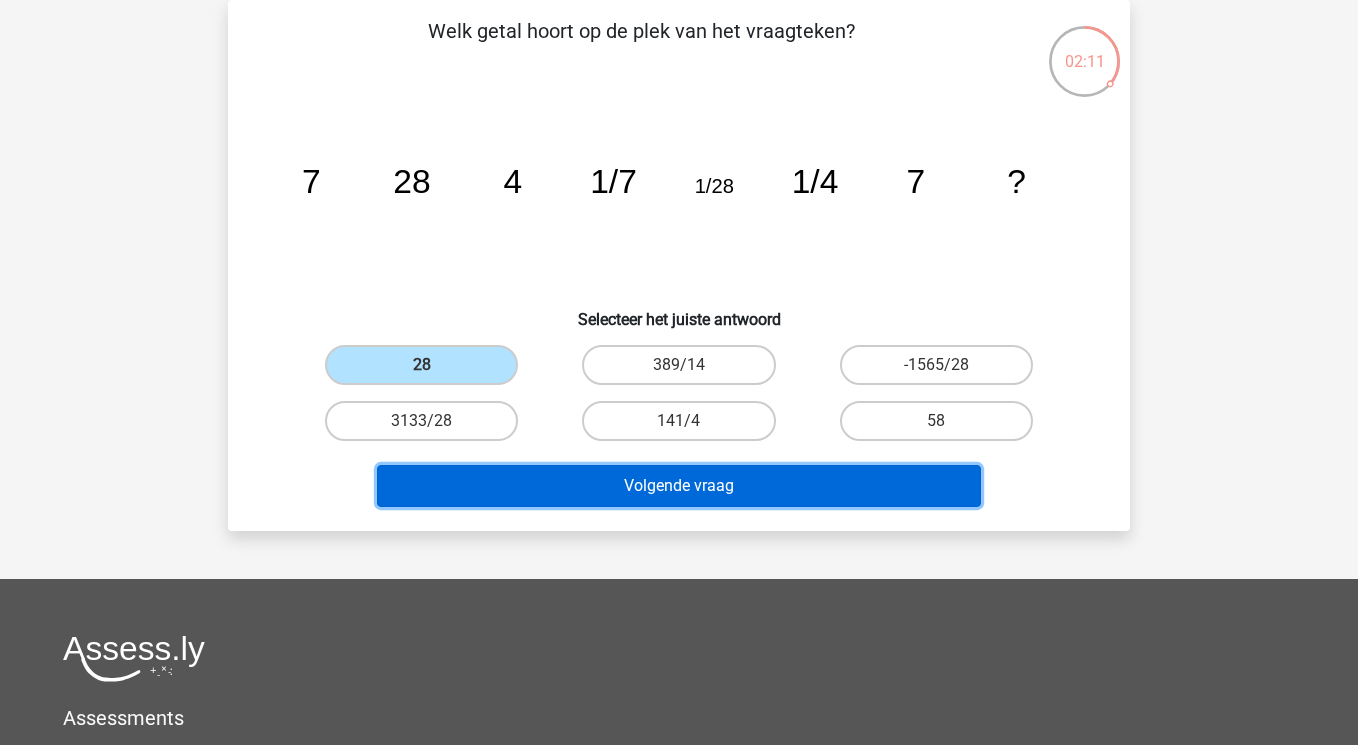 click on "Volgende vraag" at bounding box center (679, 486) 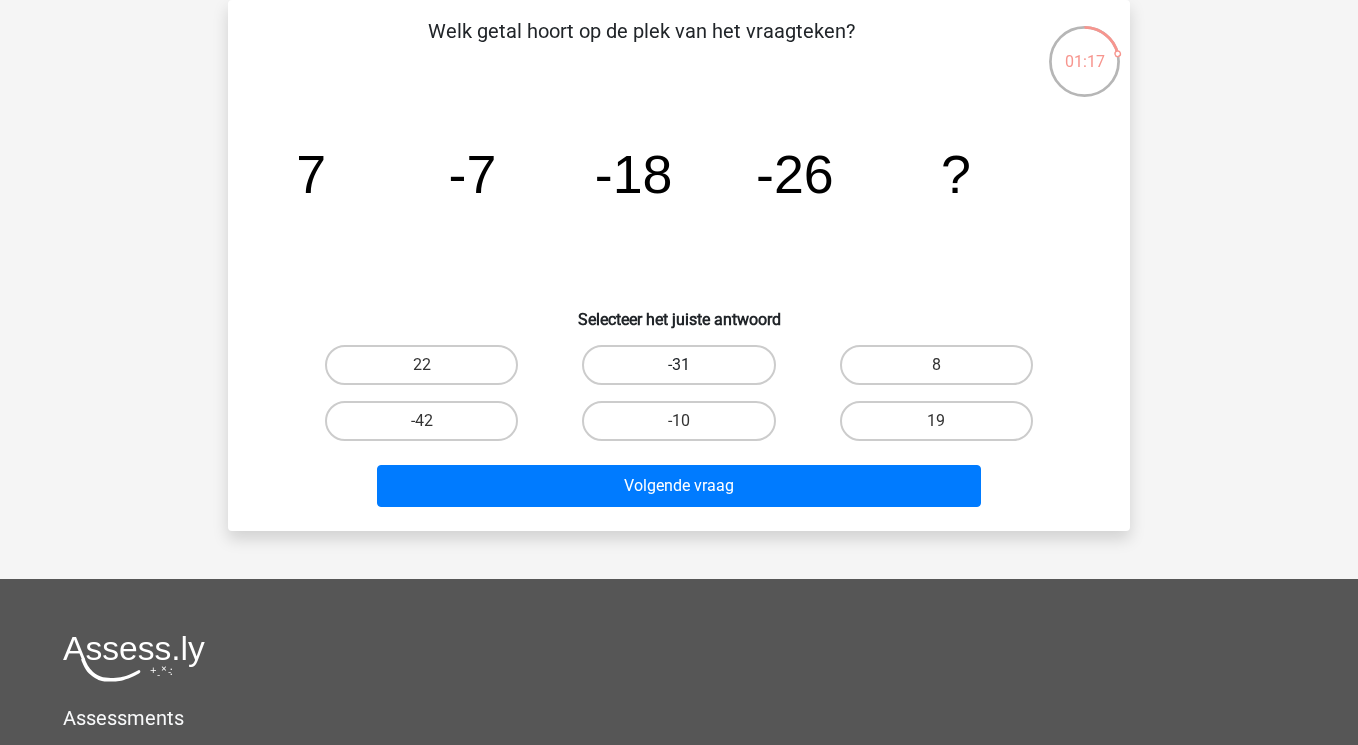 click on "-31" at bounding box center [678, 365] 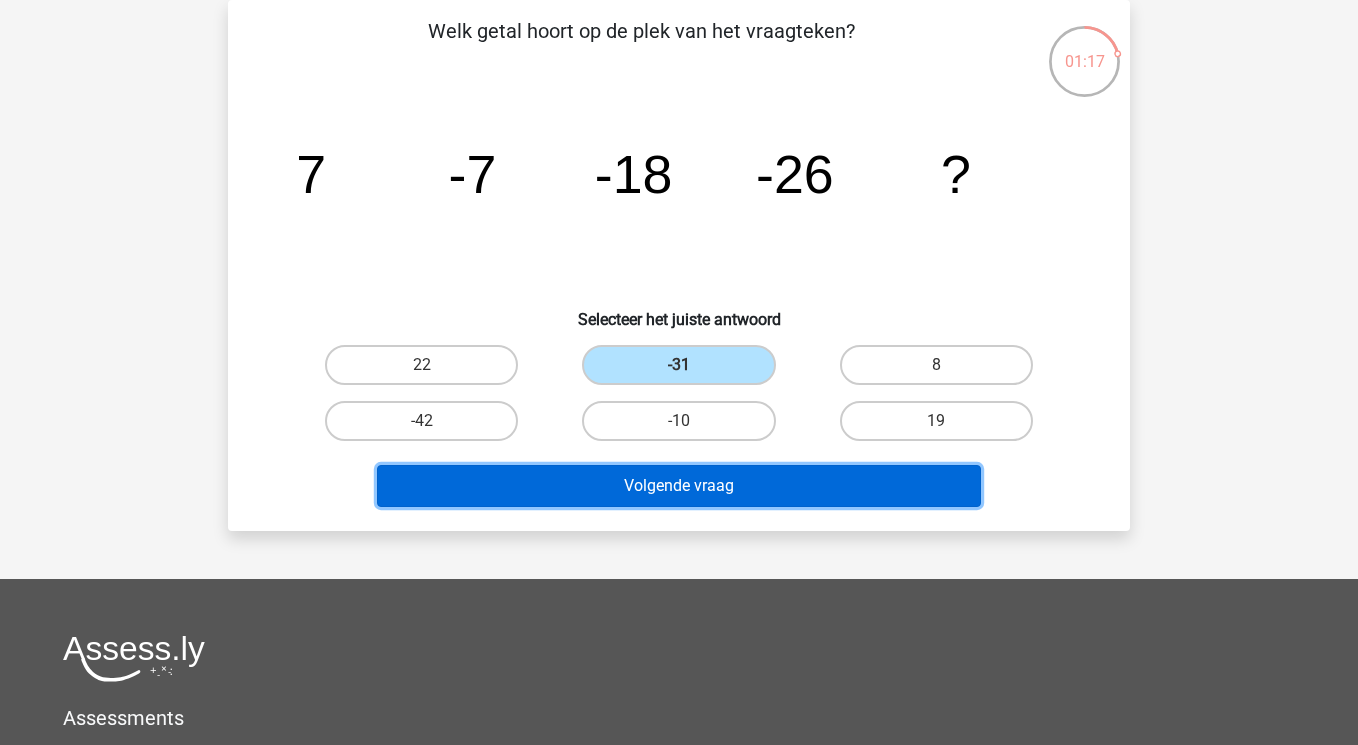 click on "Volgende vraag" at bounding box center [679, 486] 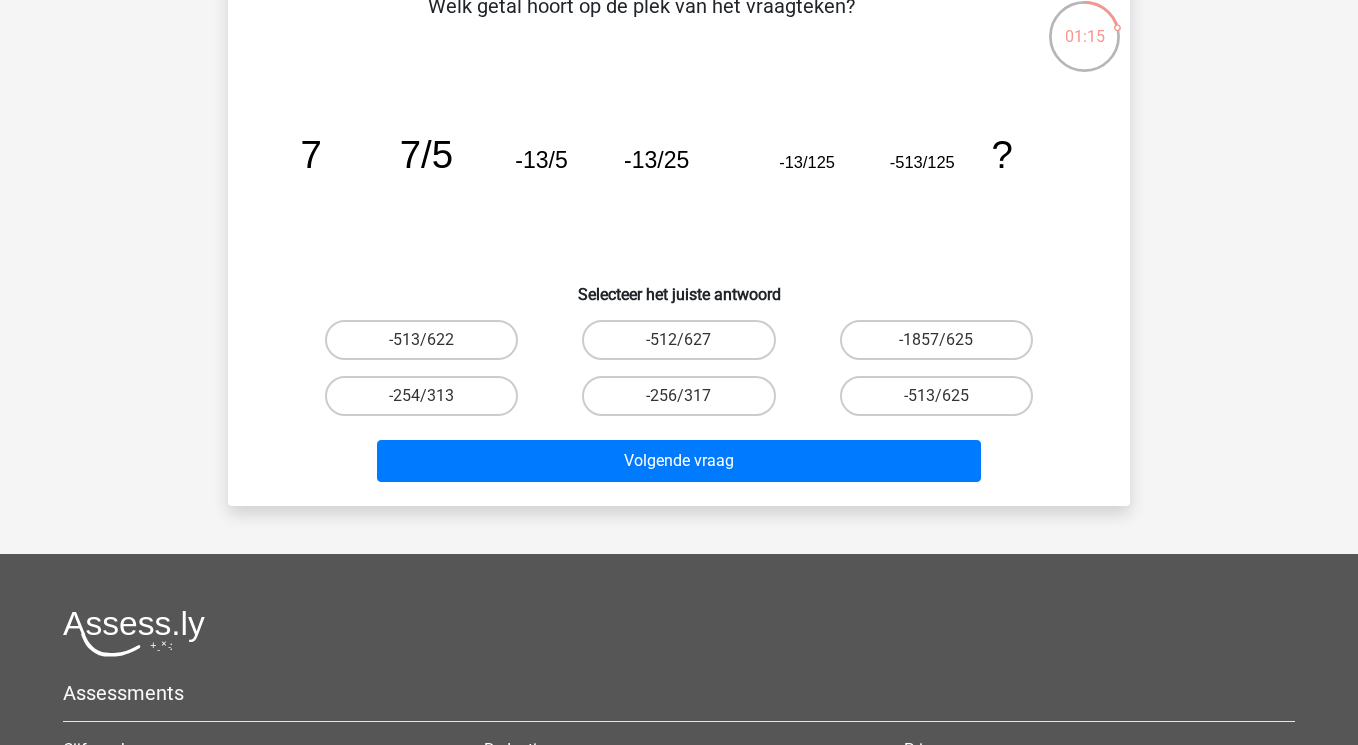 scroll, scrollTop: 120, scrollLeft: 0, axis: vertical 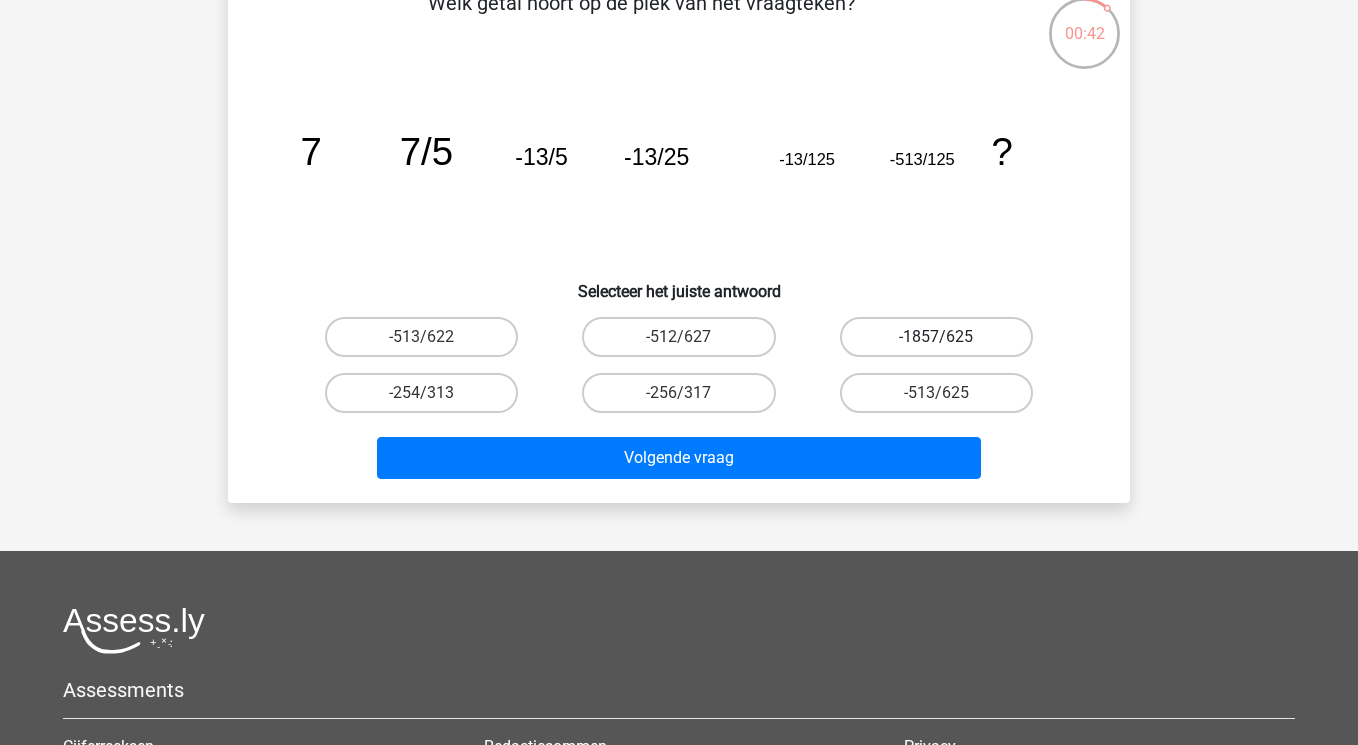 click on "-1857/625" at bounding box center [936, 337] 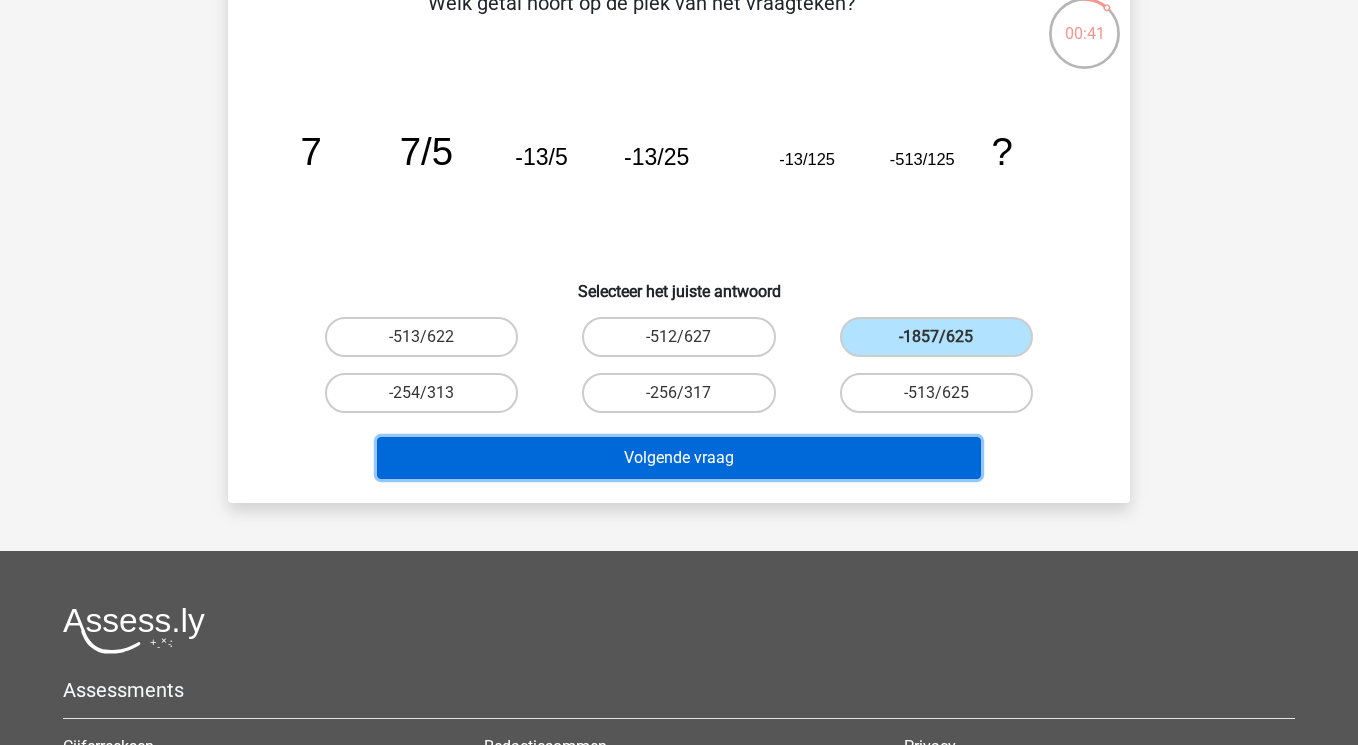 click on "Volgende vraag" at bounding box center (679, 458) 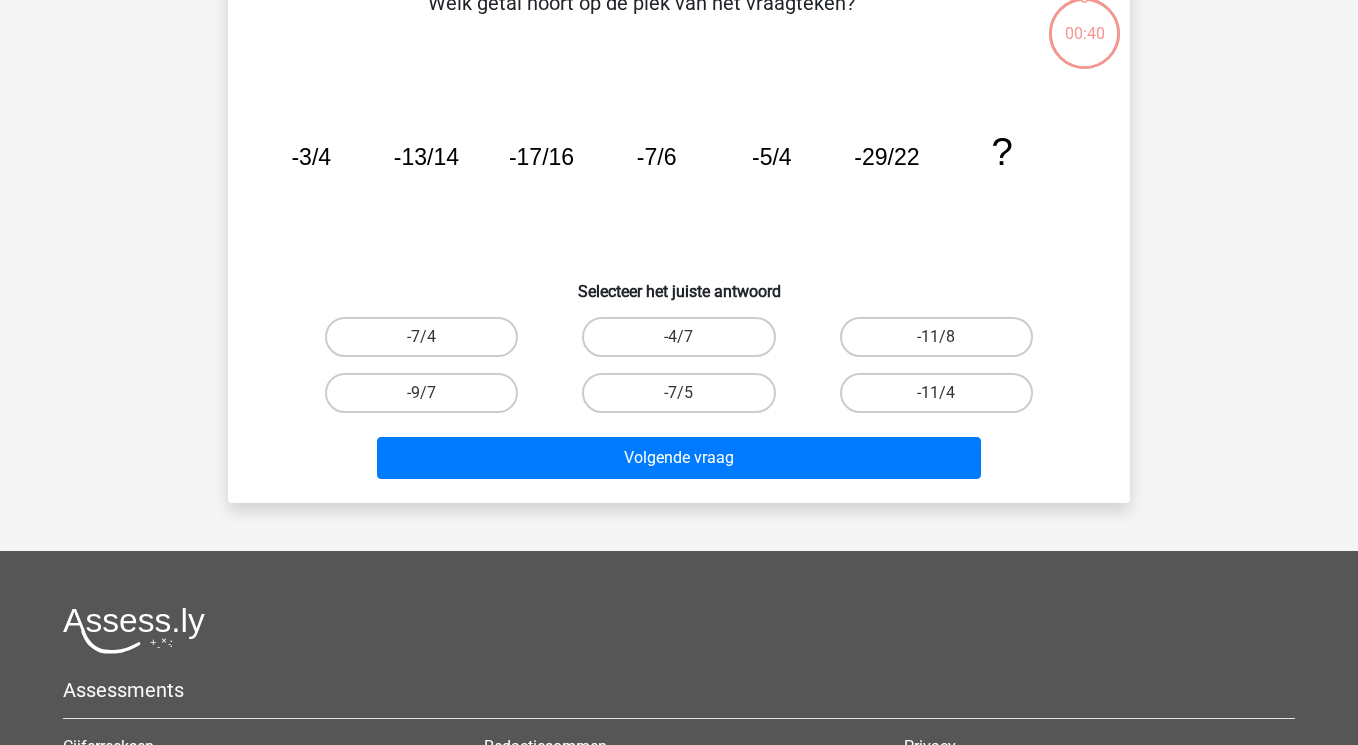 scroll, scrollTop: 92, scrollLeft: 0, axis: vertical 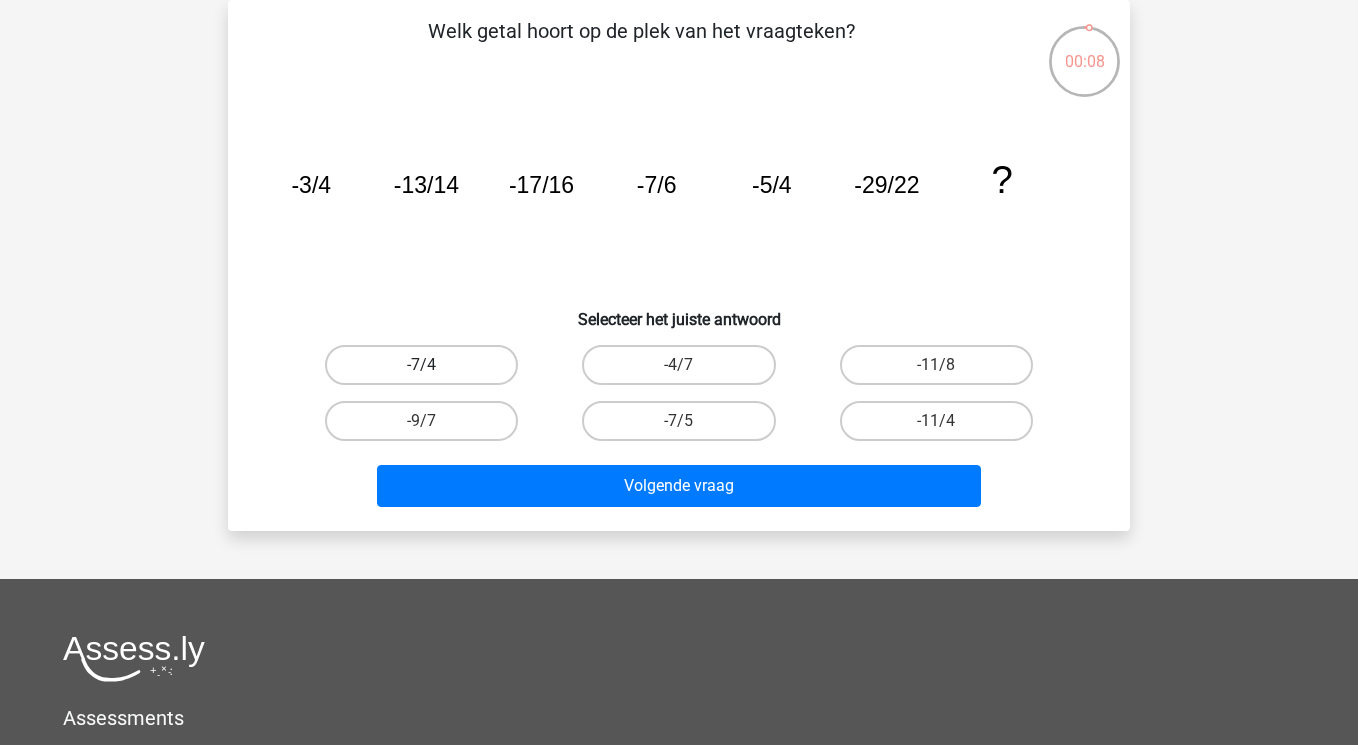 click on "-7/4" at bounding box center [421, 365] 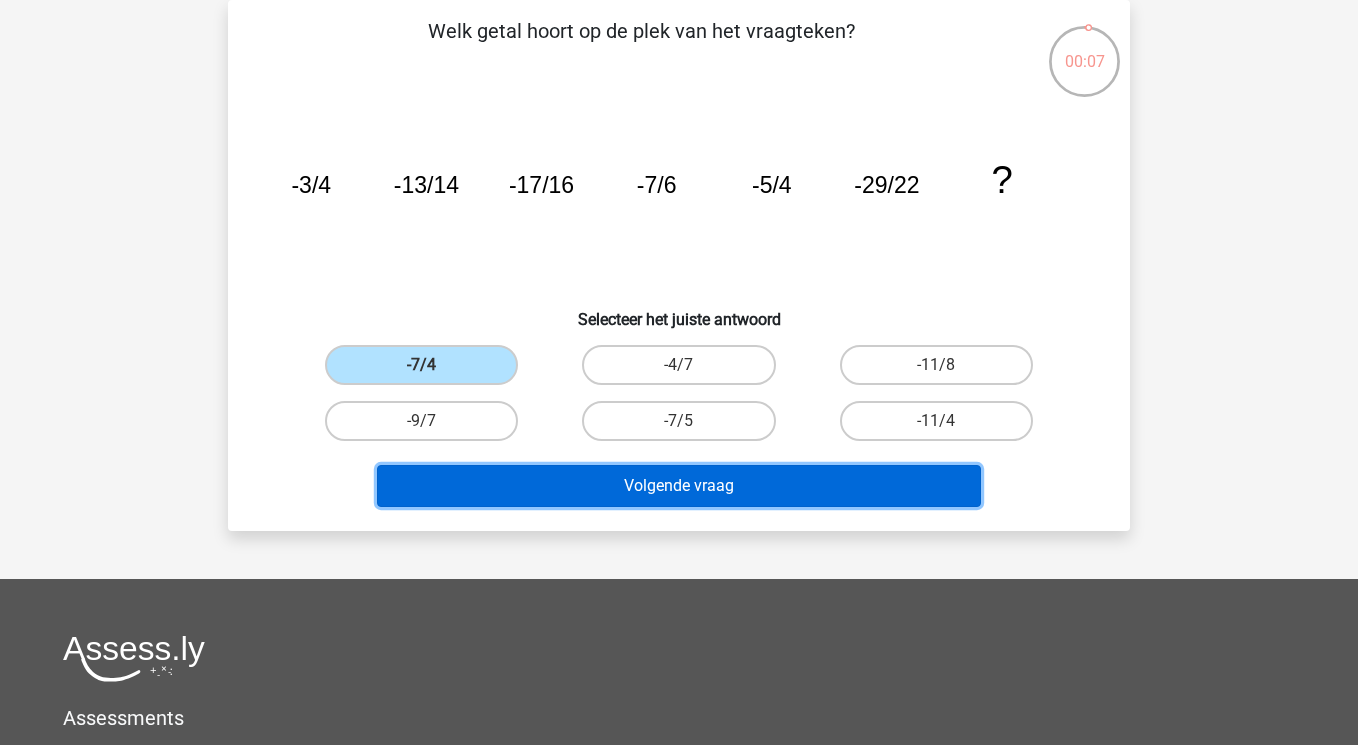 click on "Volgende vraag" at bounding box center [679, 486] 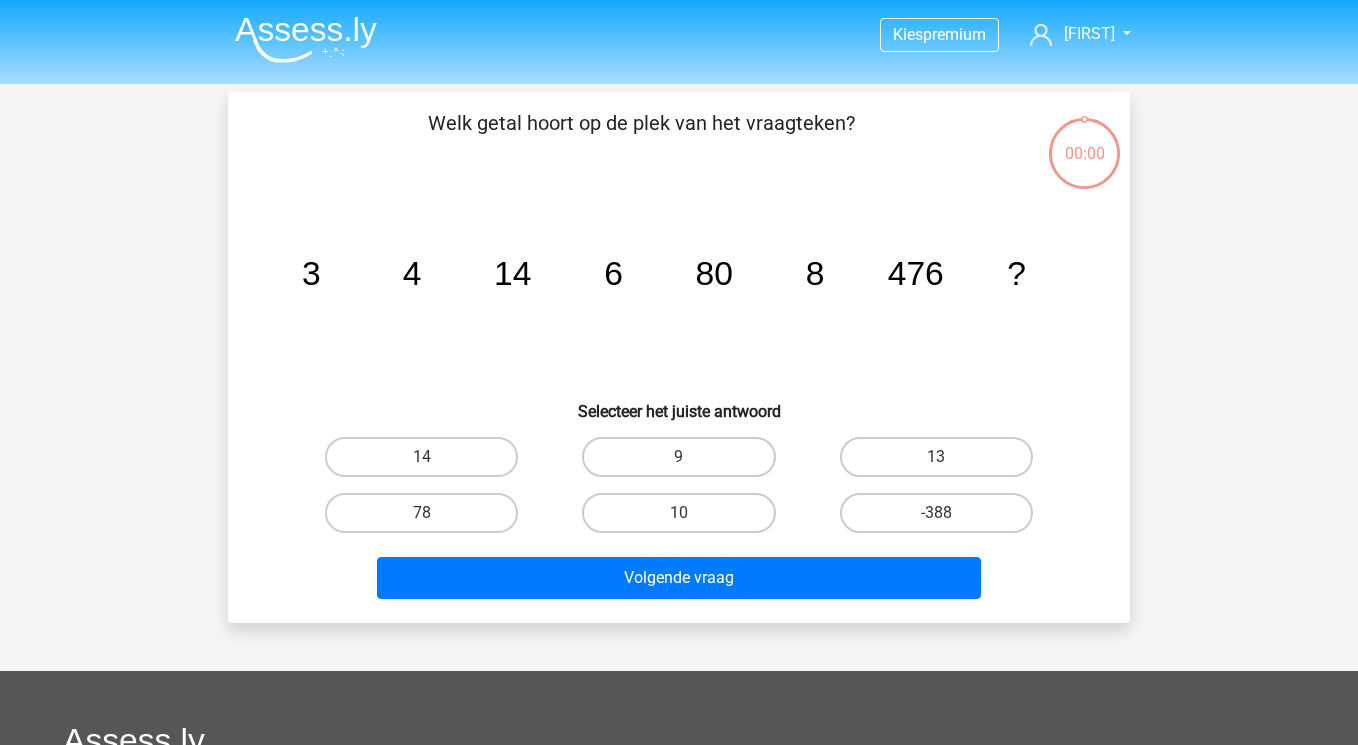 scroll, scrollTop: 92, scrollLeft: 0, axis: vertical 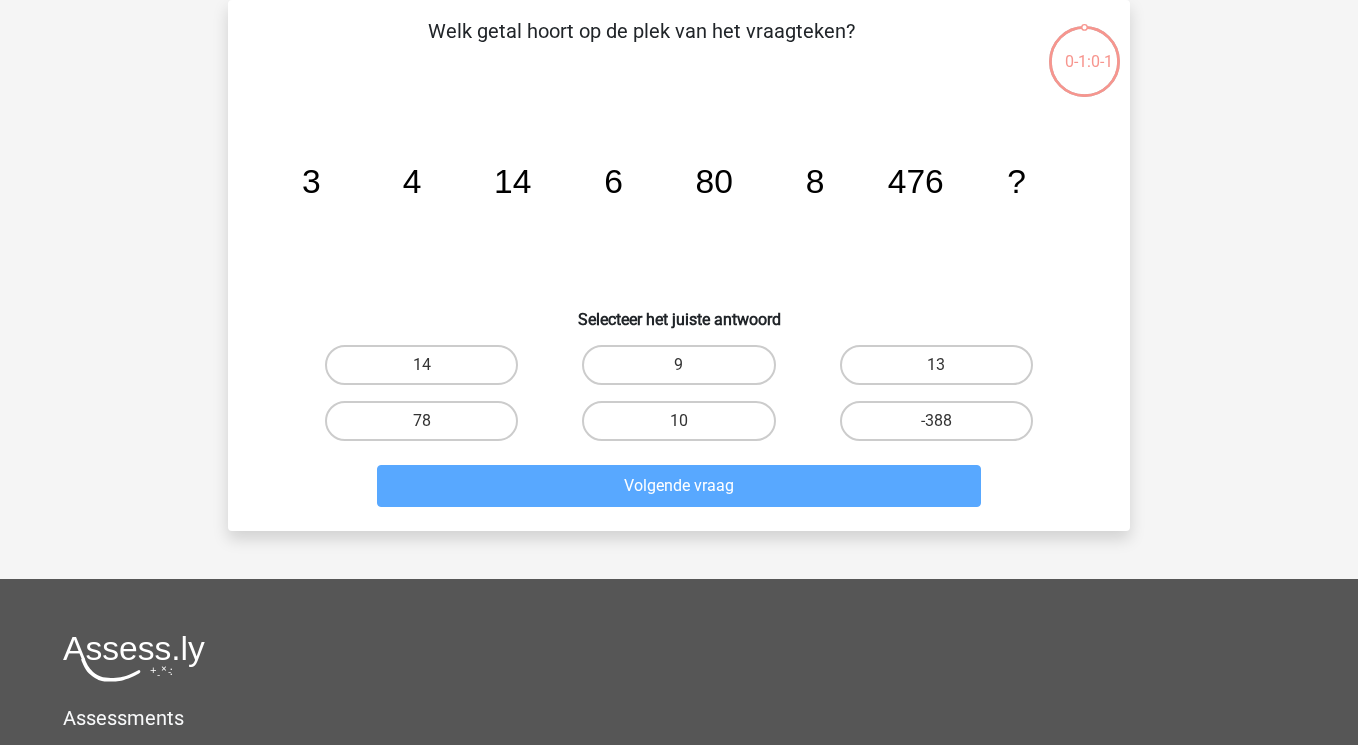 click on "10" at bounding box center (685, 427) 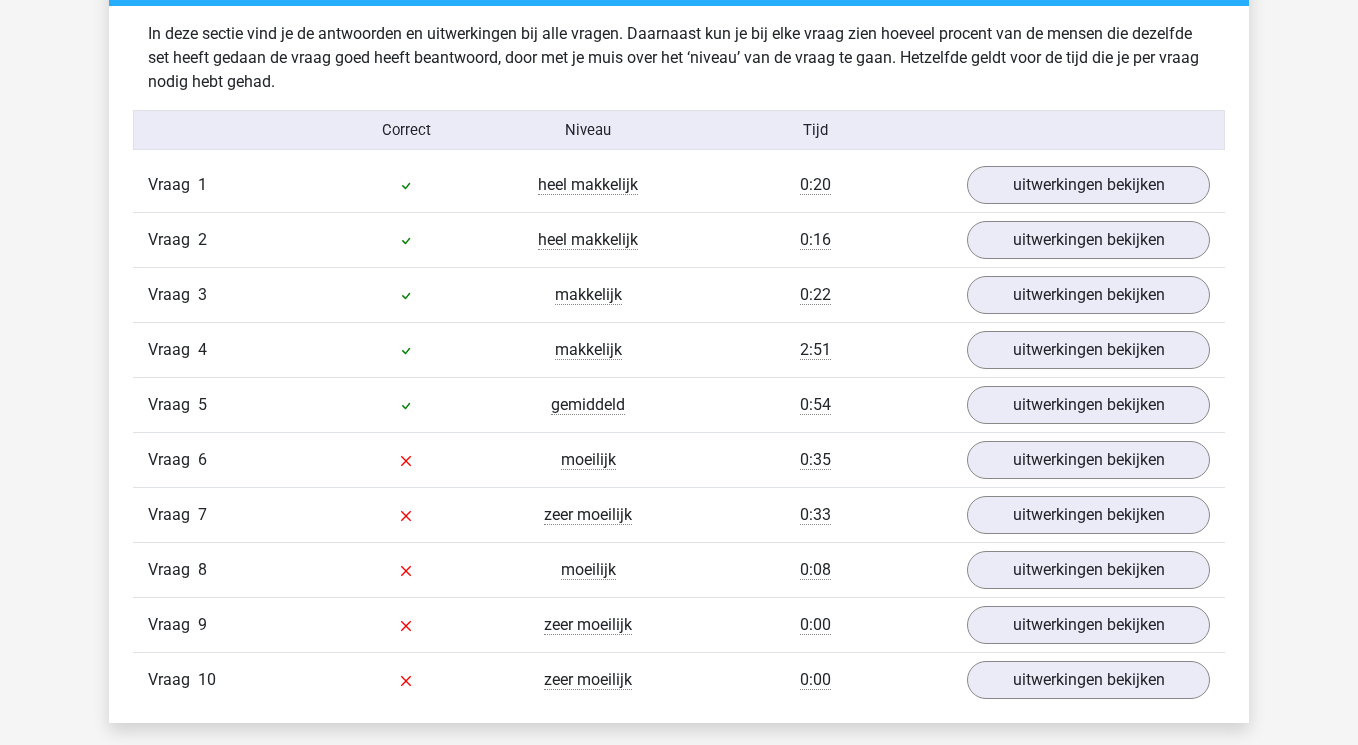 scroll, scrollTop: 1566, scrollLeft: 0, axis: vertical 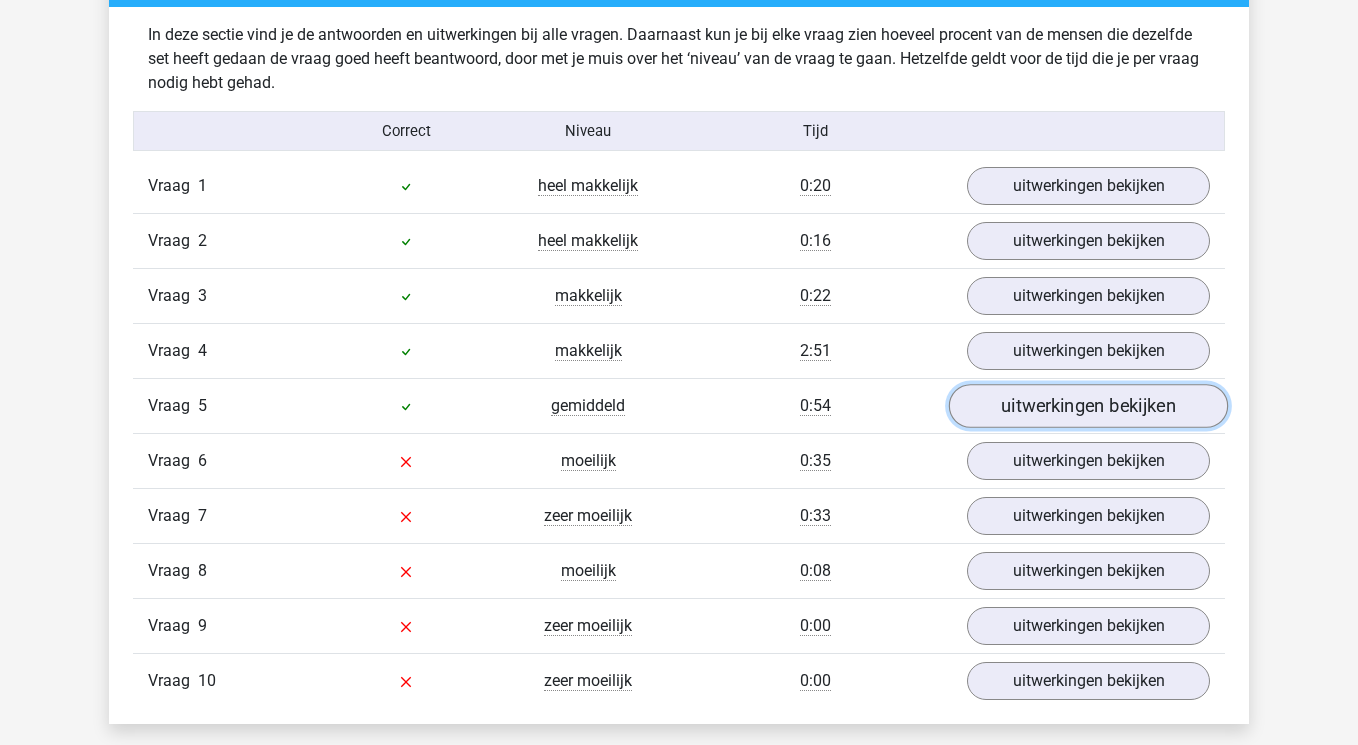 click on "uitwerkingen bekijken" at bounding box center (1088, 407) 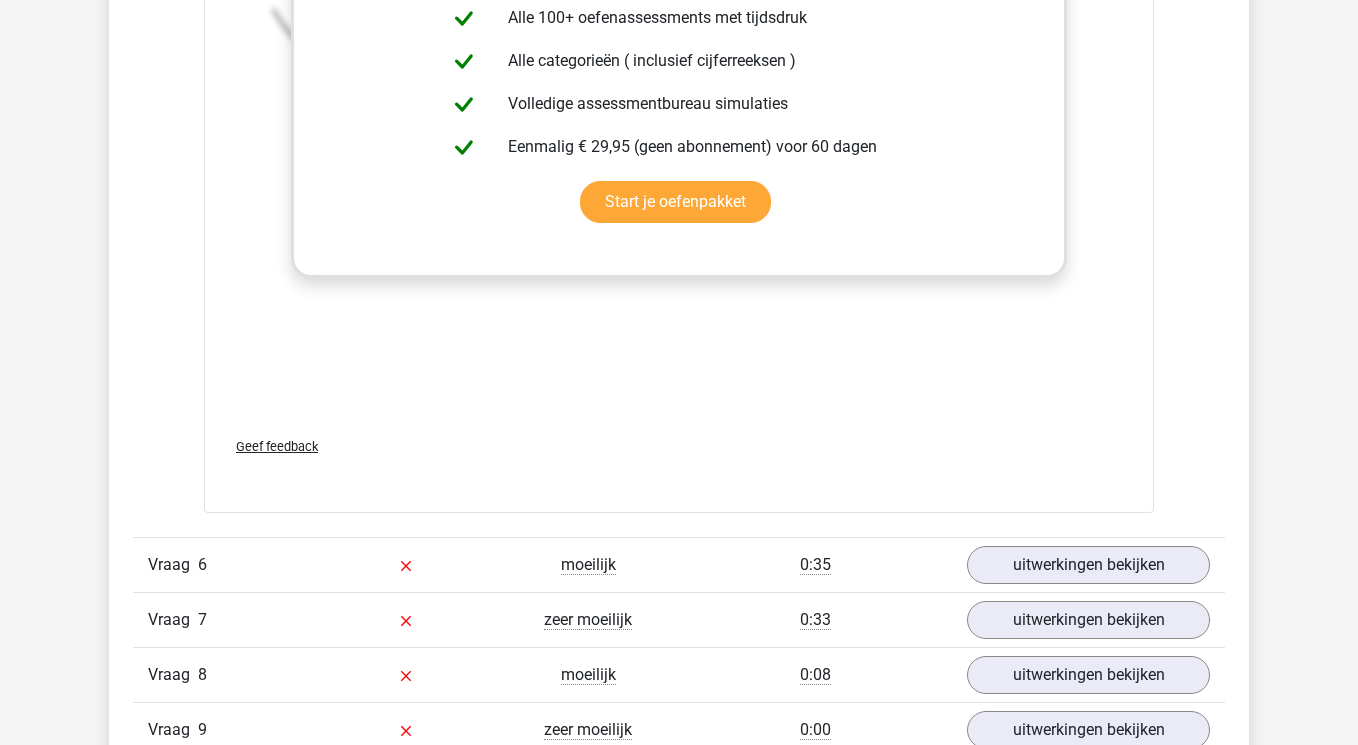scroll, scrollTop: 2714, scrollLeft: 0, axis: vertical 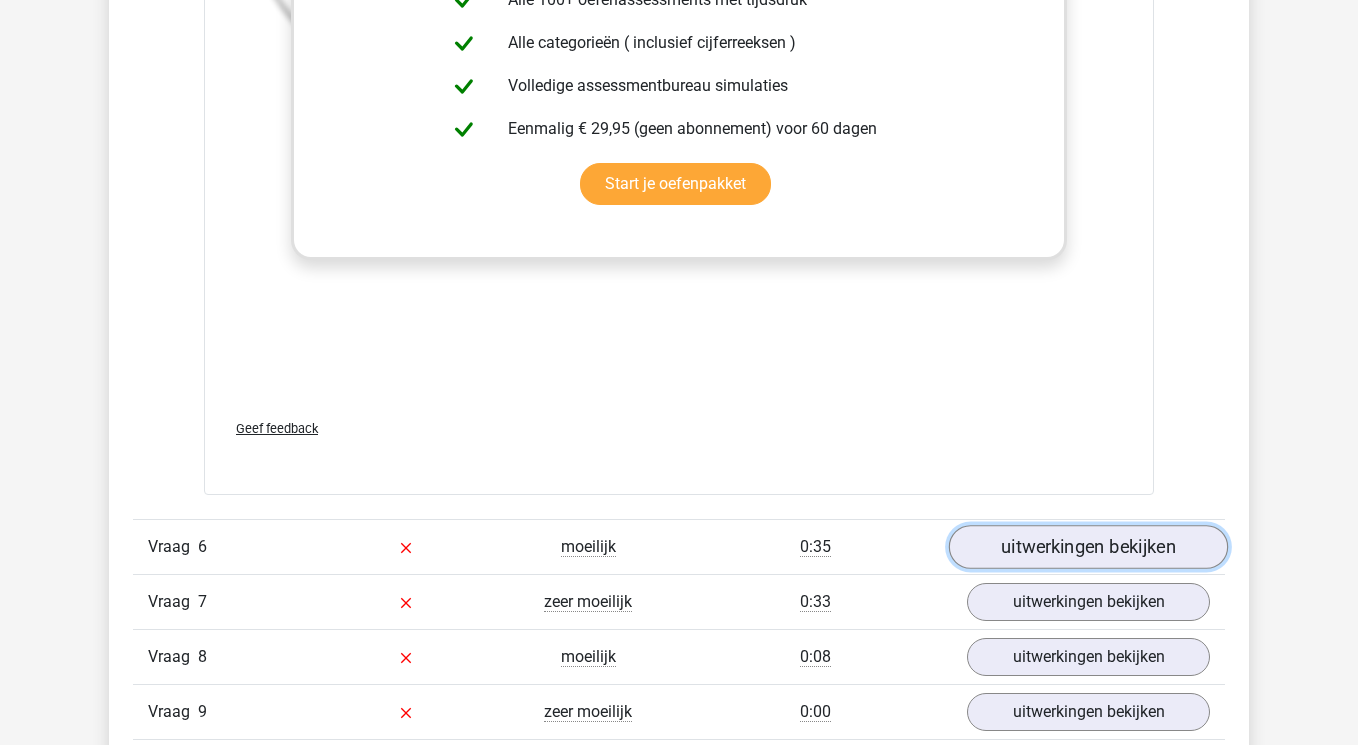 click on "uitwerkingen bekijken" at bounding box center (1088, 547) 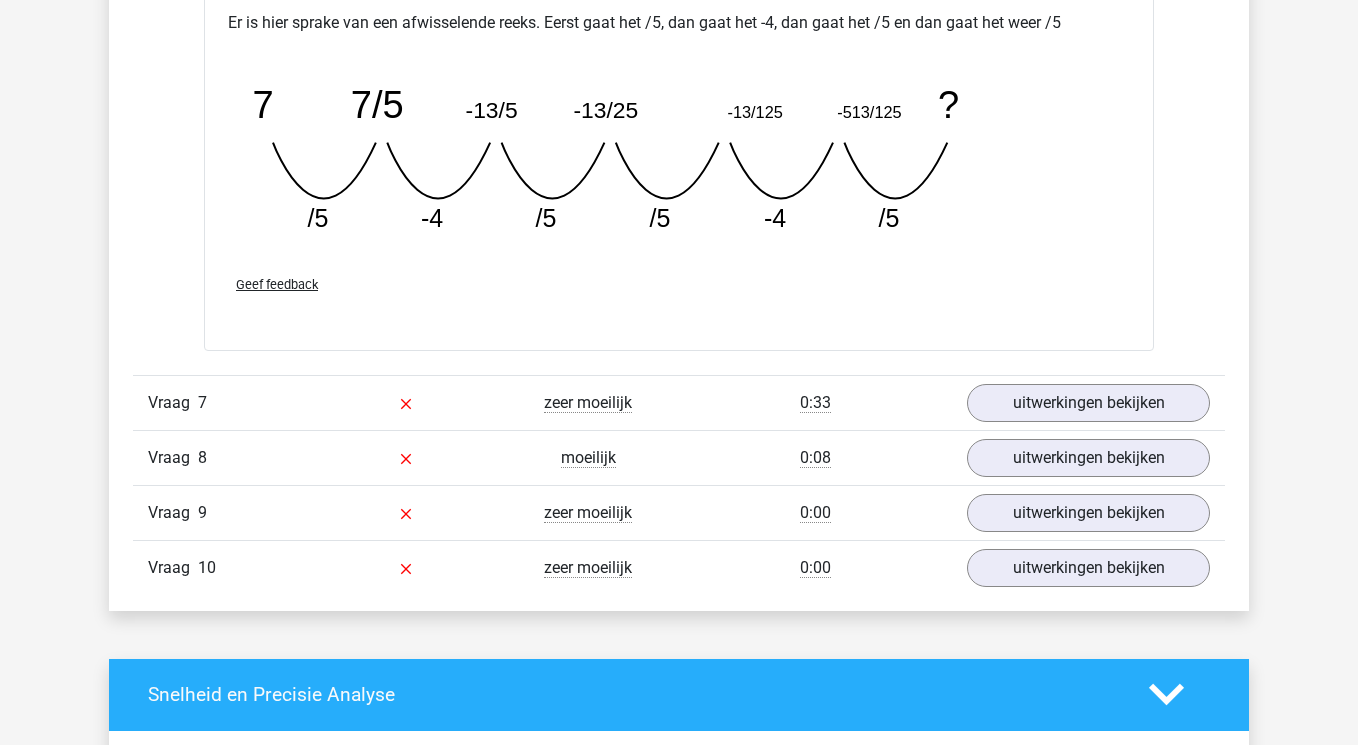 scroll, scrollTop: 3788, scrollLeft: 0, axis: vertical 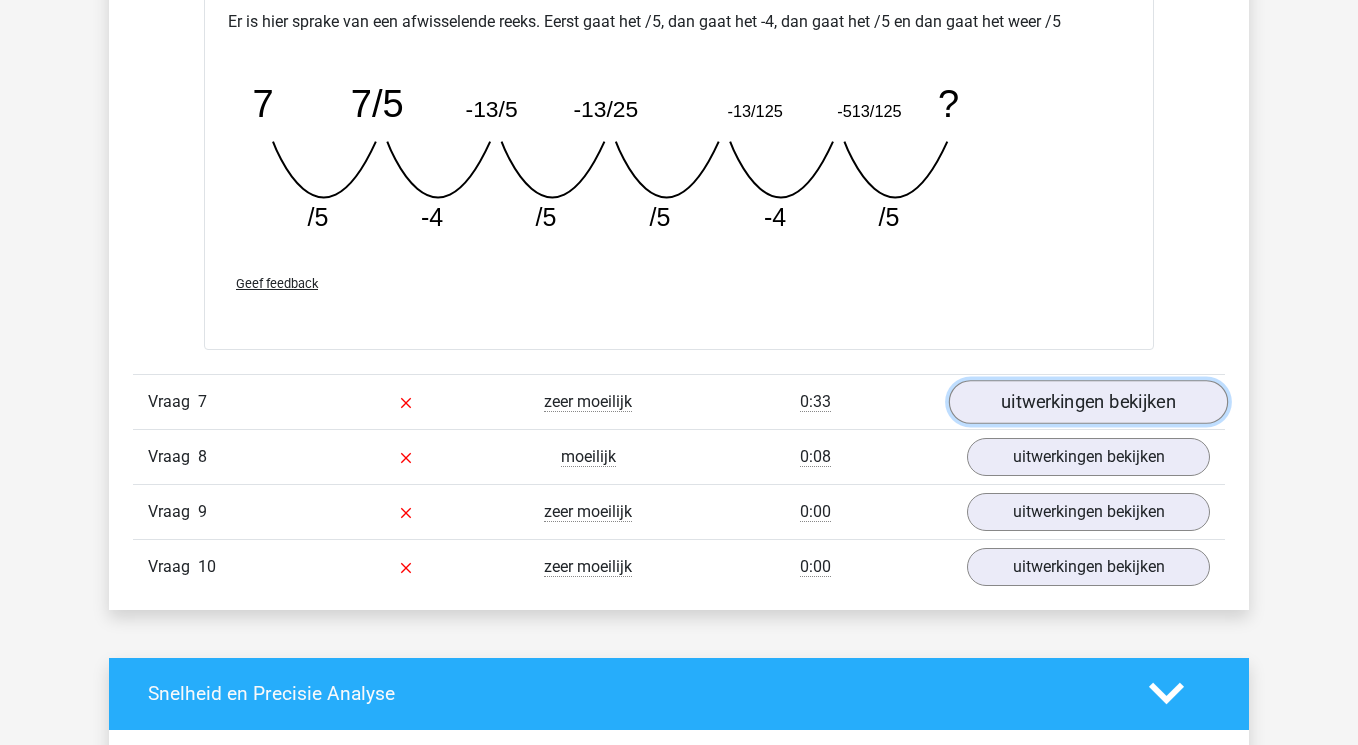 click on "uitwerkingen bekijken" at bounding box center (1088, 402) 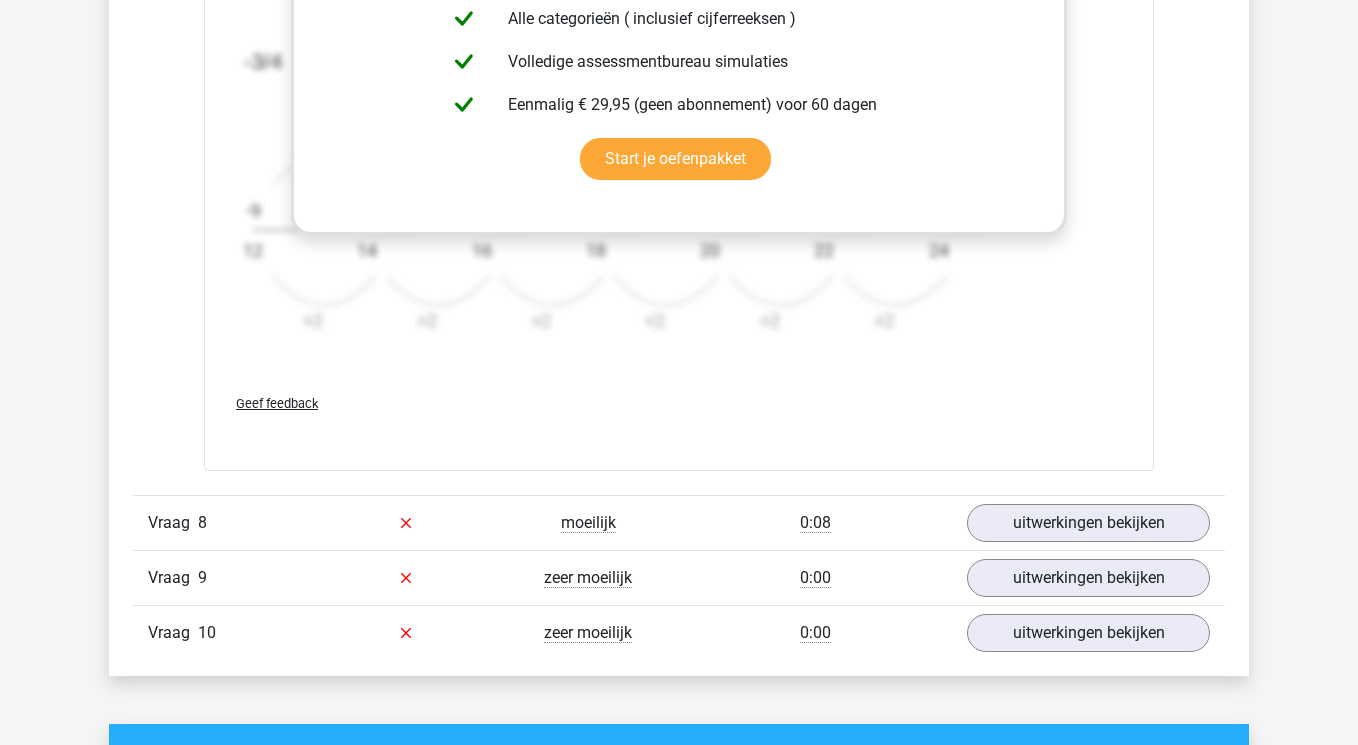 scroll, scrollTop: 4960, scrollLeft: 0, axis: vertical 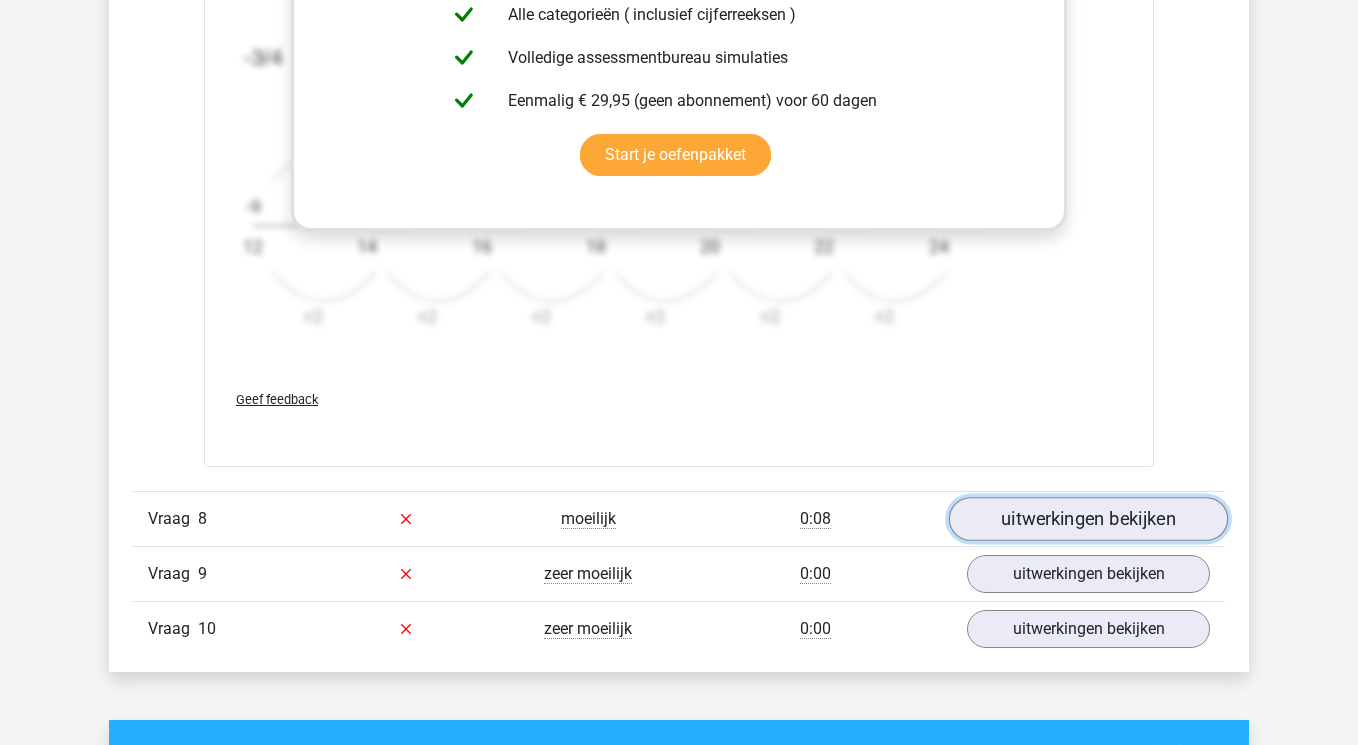 click on "uitwerkingen bekijken" at bounding box center [1088, 519] 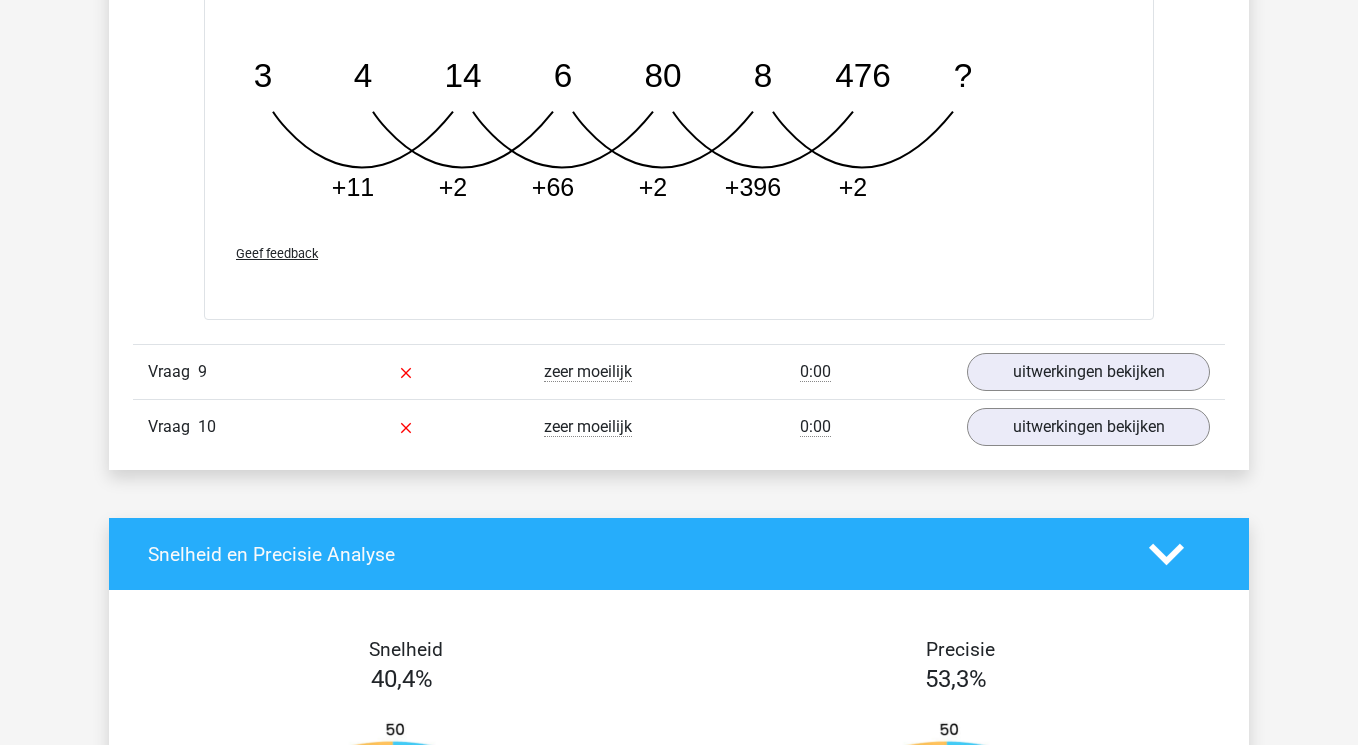 scroll, scrollTop: 6190, scrollLeft: 0, axis: vertical 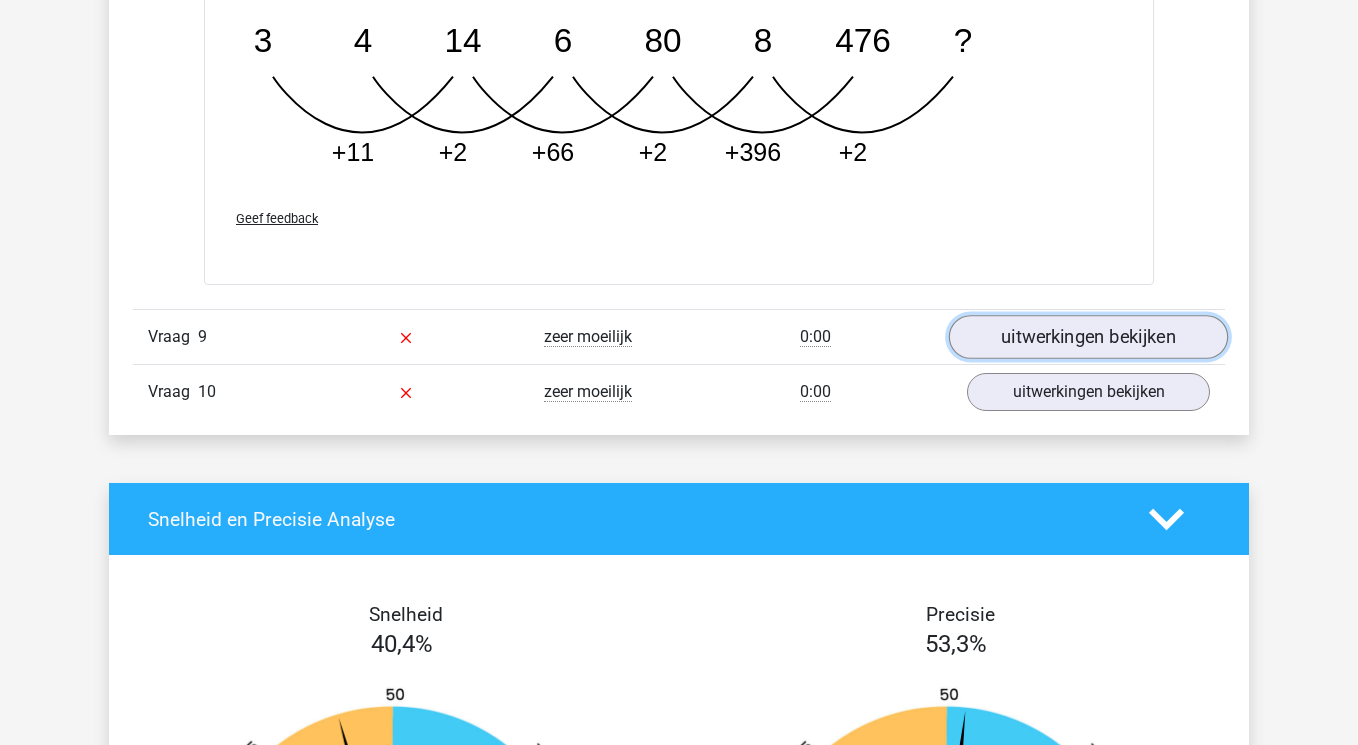 click on "uitwerkingen bekijken" at bounding box center [1088, 337] 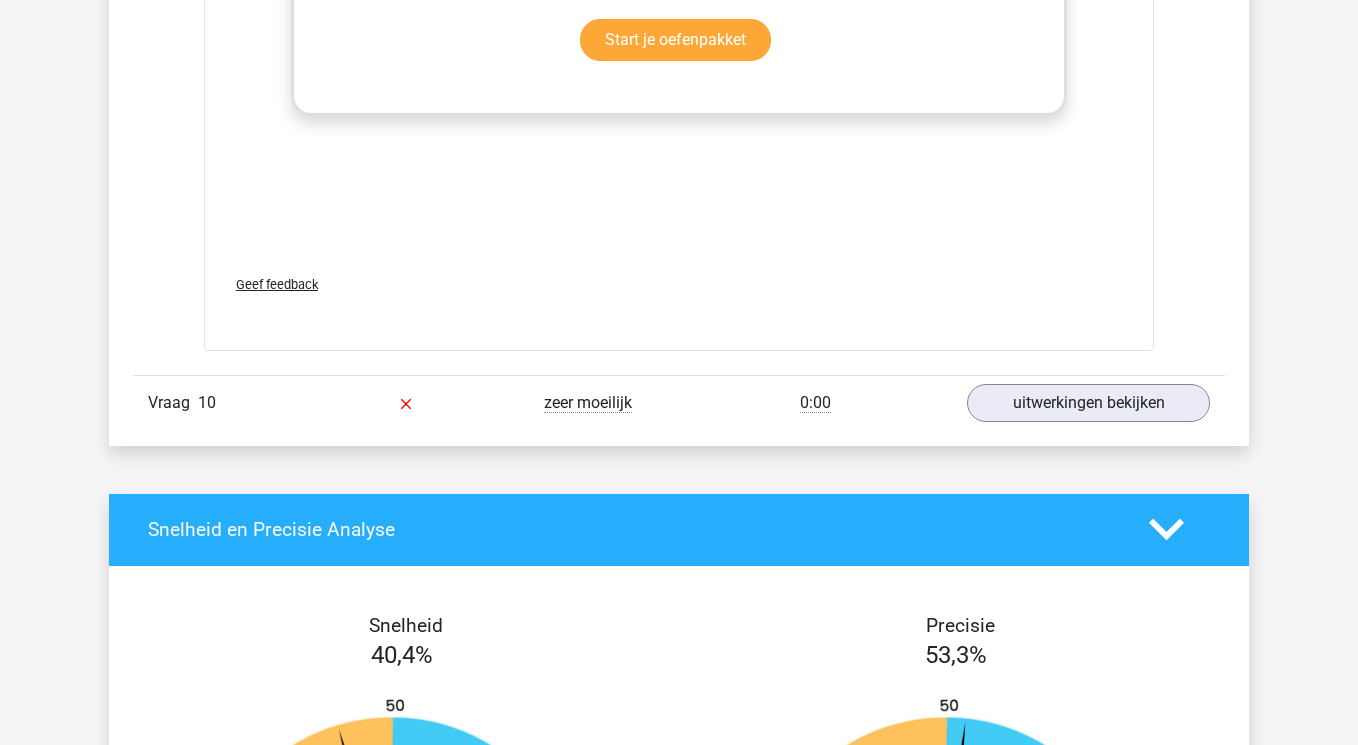 scroll, scrollTop: 7433, scrollLeft: 0, axis: vertical 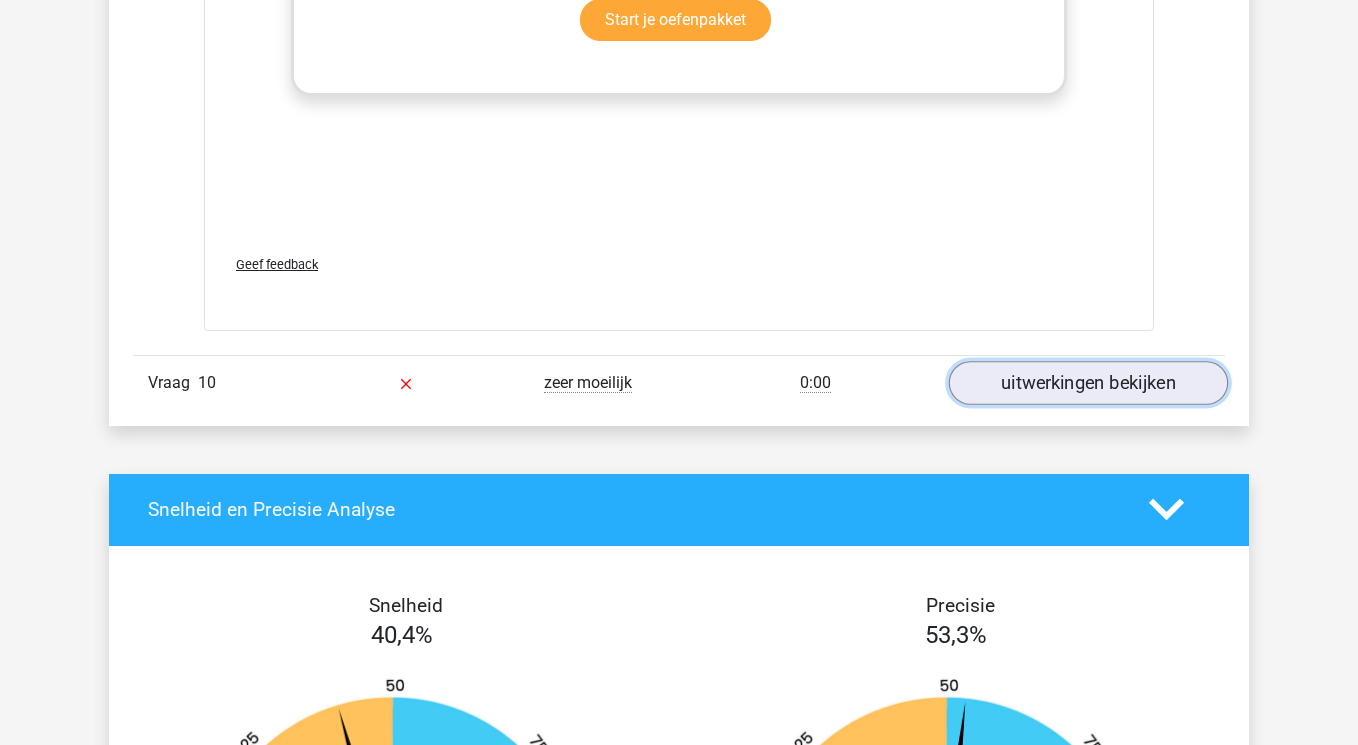 click on "uitwerkingen bekijken" at bounding box center (1088, 383) 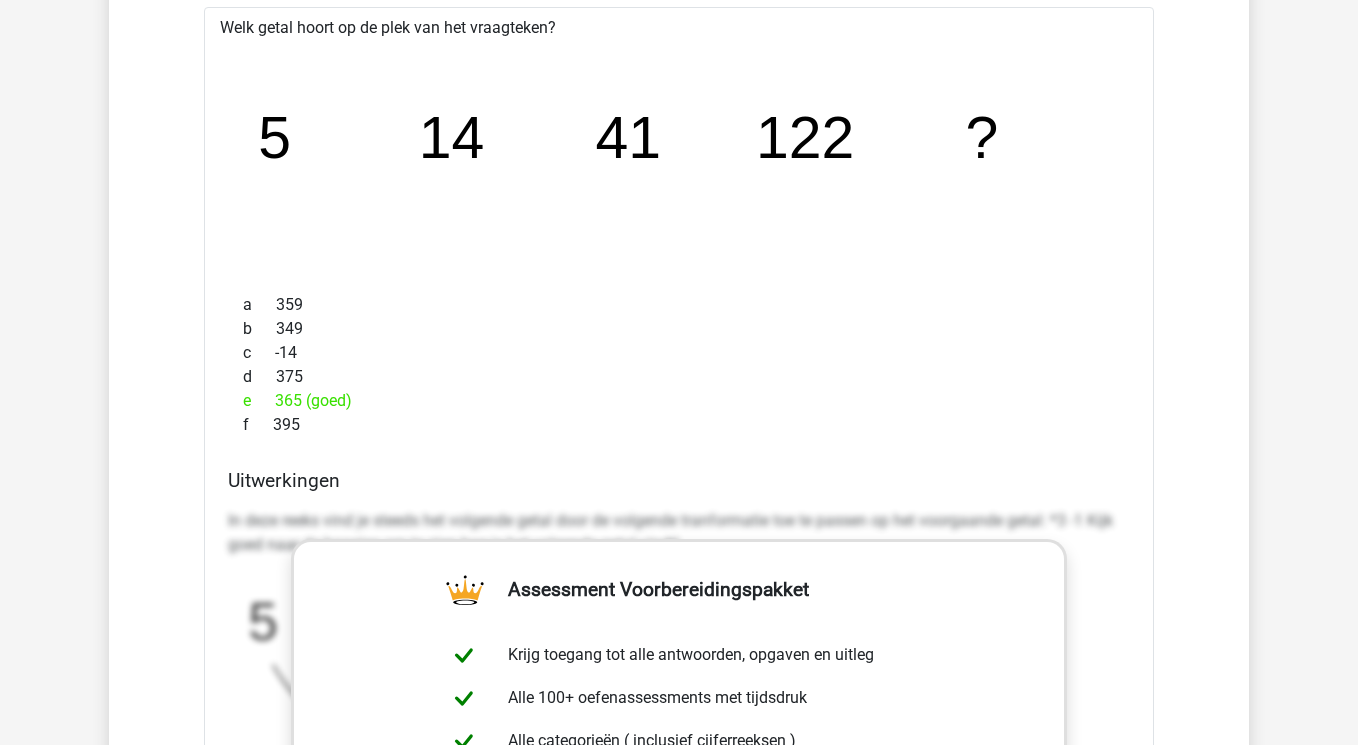 scroll, scrollTop: 7660, scrollLeft: 0, axis: vertical 